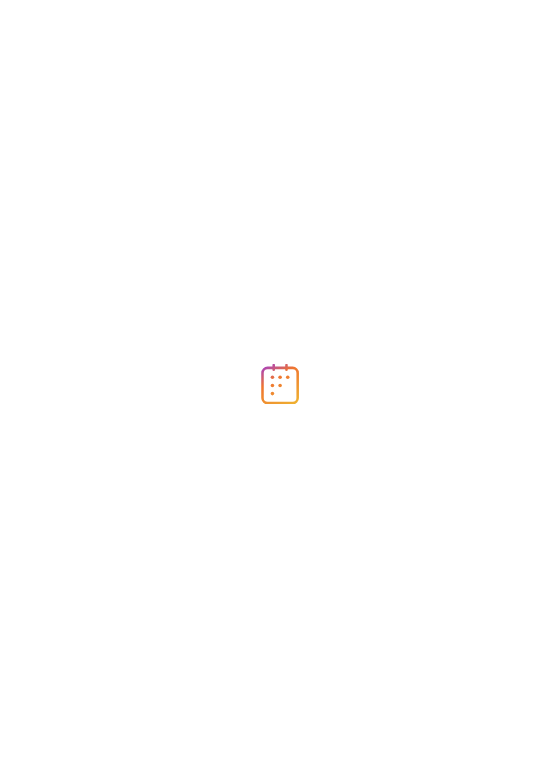 scroll, scrollTop: 0, scrollLeft: 0, axis: both 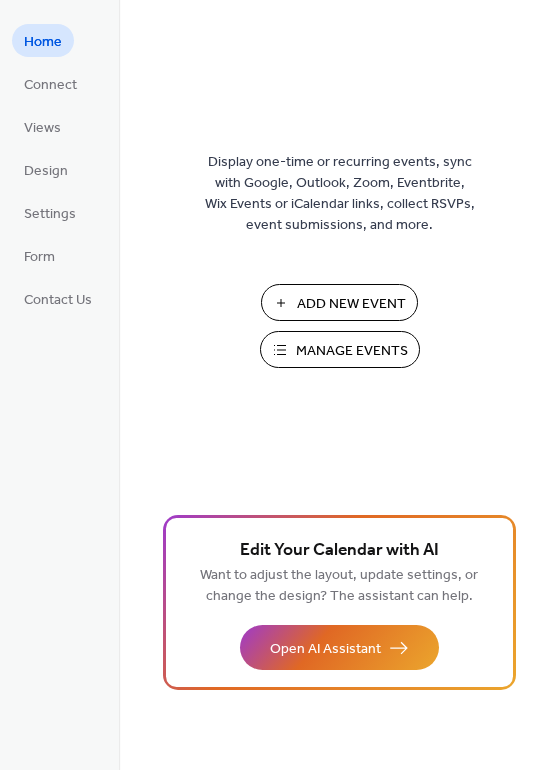 click on "Add New Event" at bounding box center (351, 304) 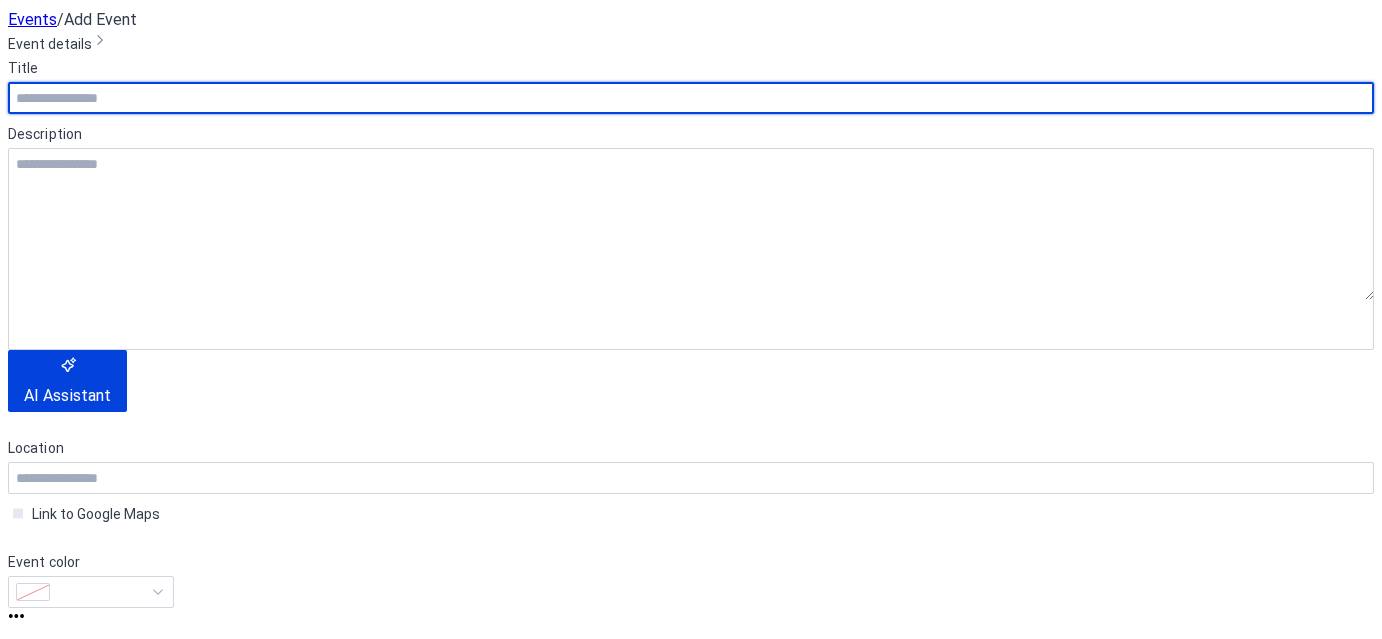 scroll, scrollTop: 0, scrollLeft: 0, axis: both 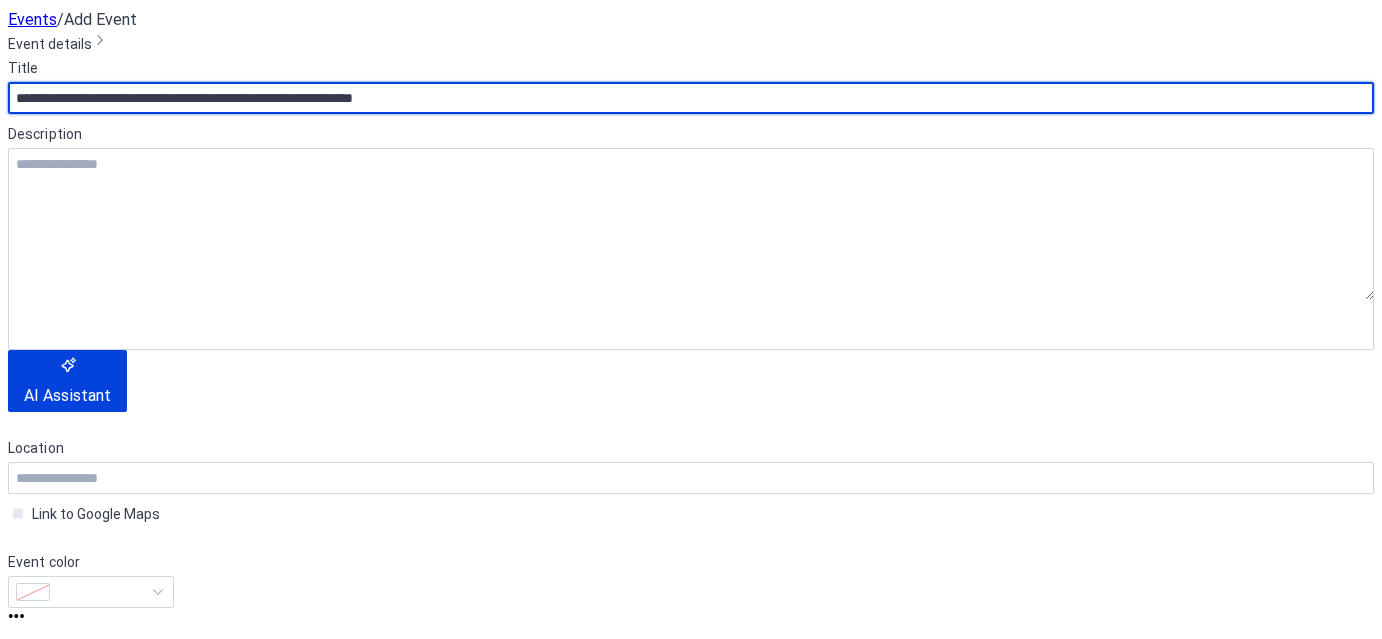 type on "**********" 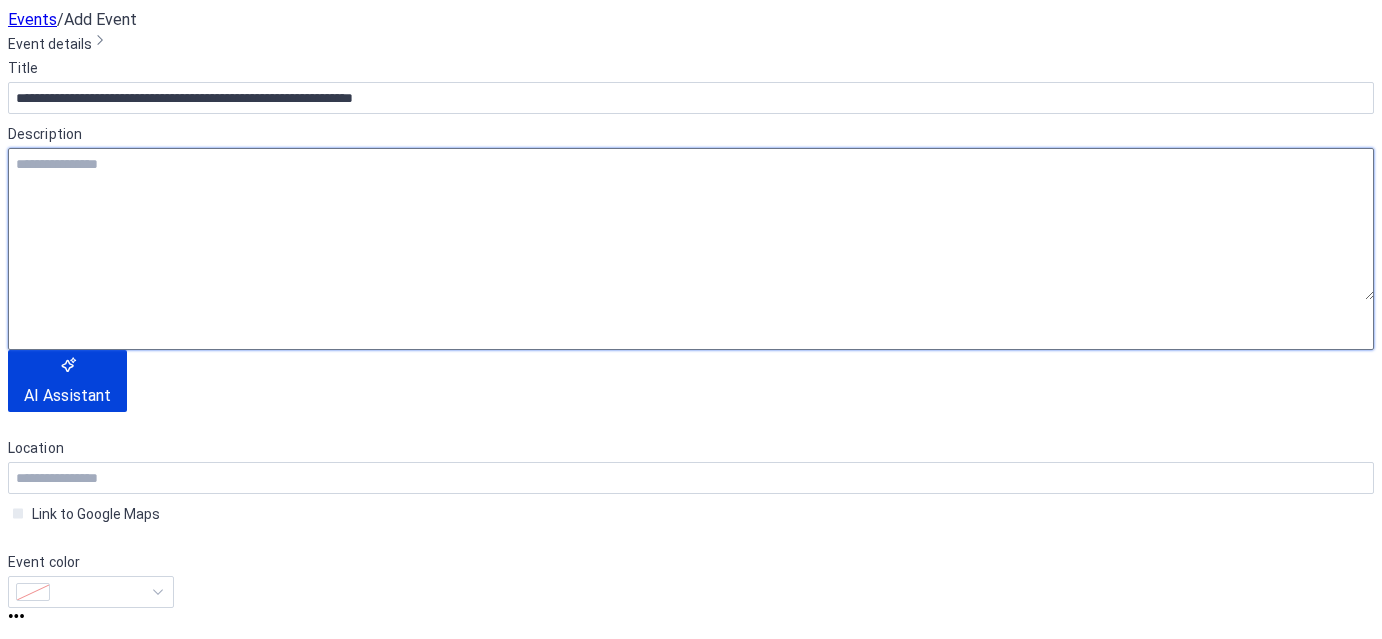 click at bounding box center [691, 224] 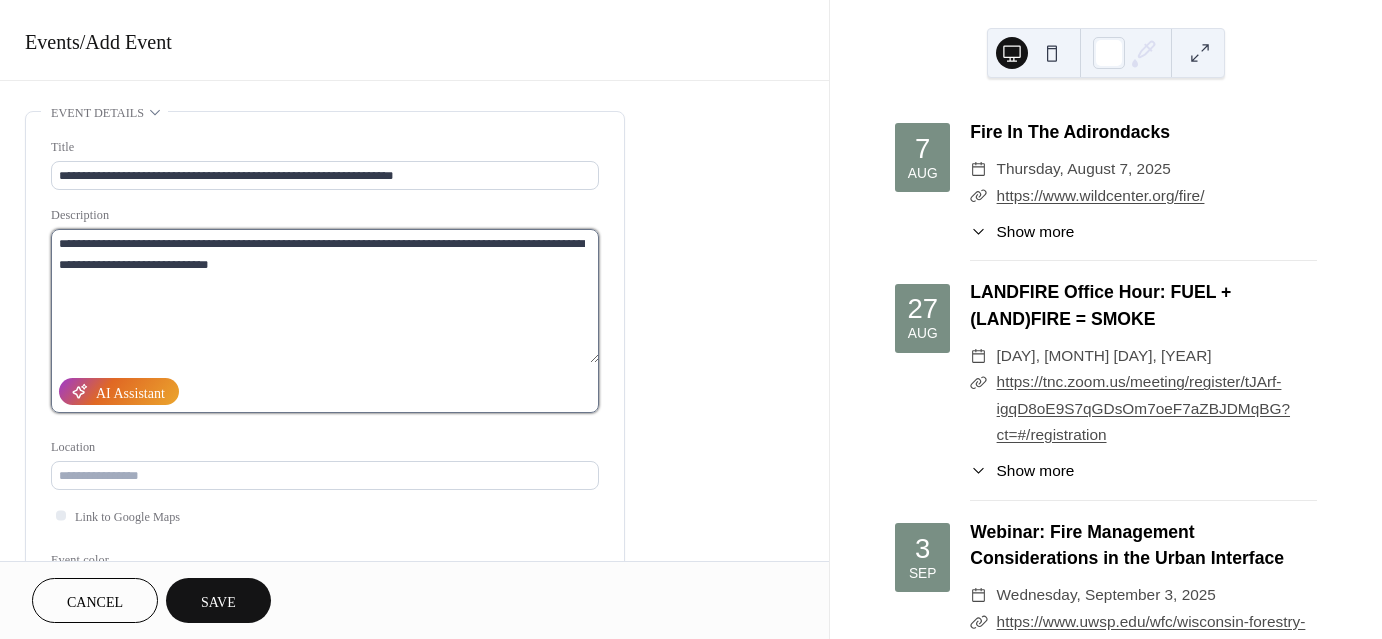 click on "**********" at bounding box center [325, 296] 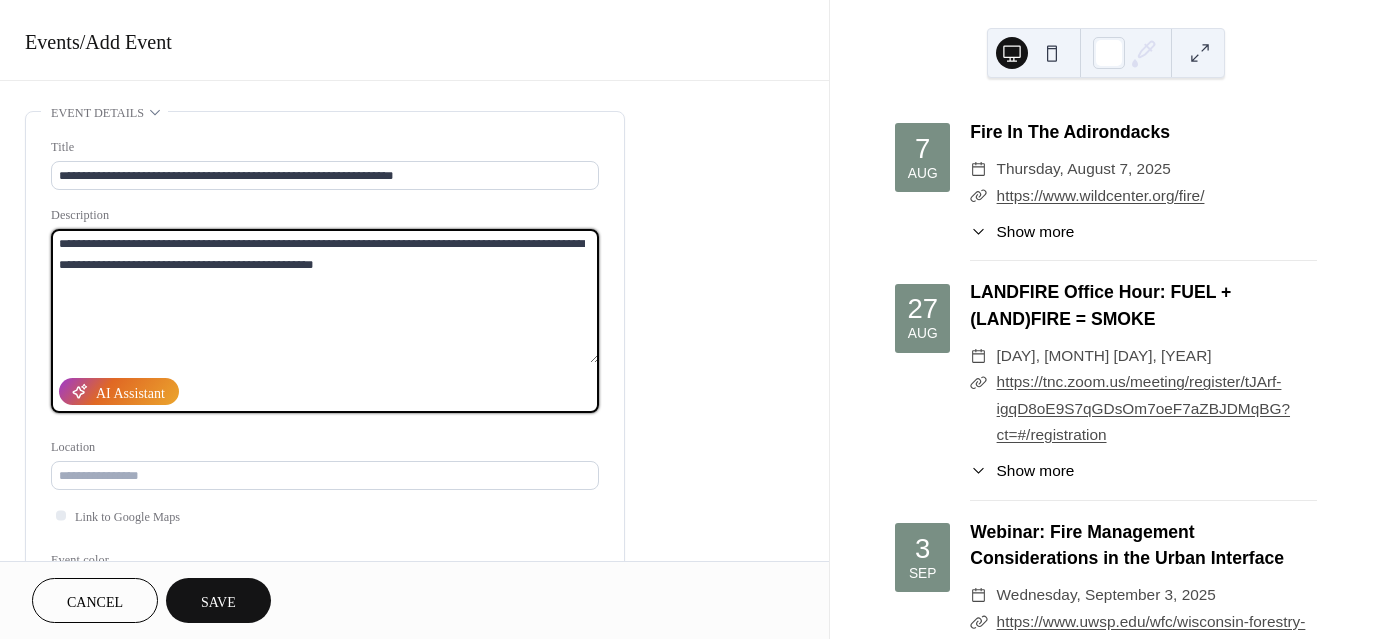 paste on "**********" 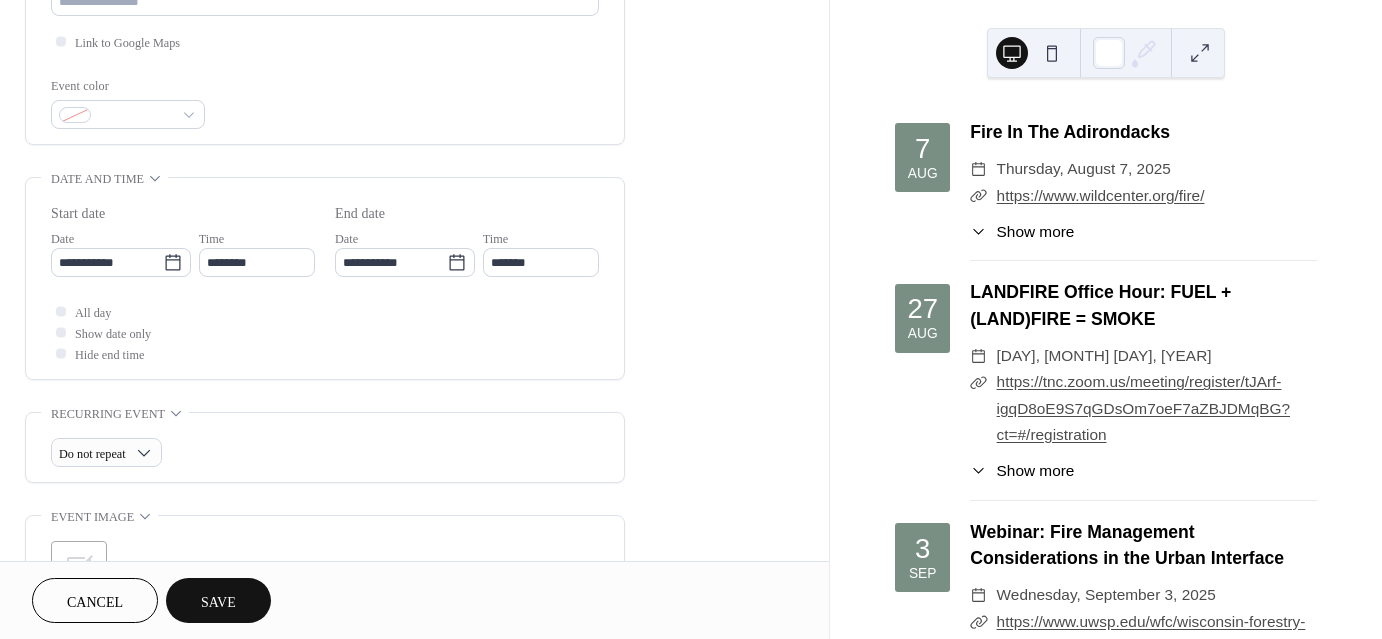 scroll, scrollTop: 500, scrollLeft: 0, axis: vertical 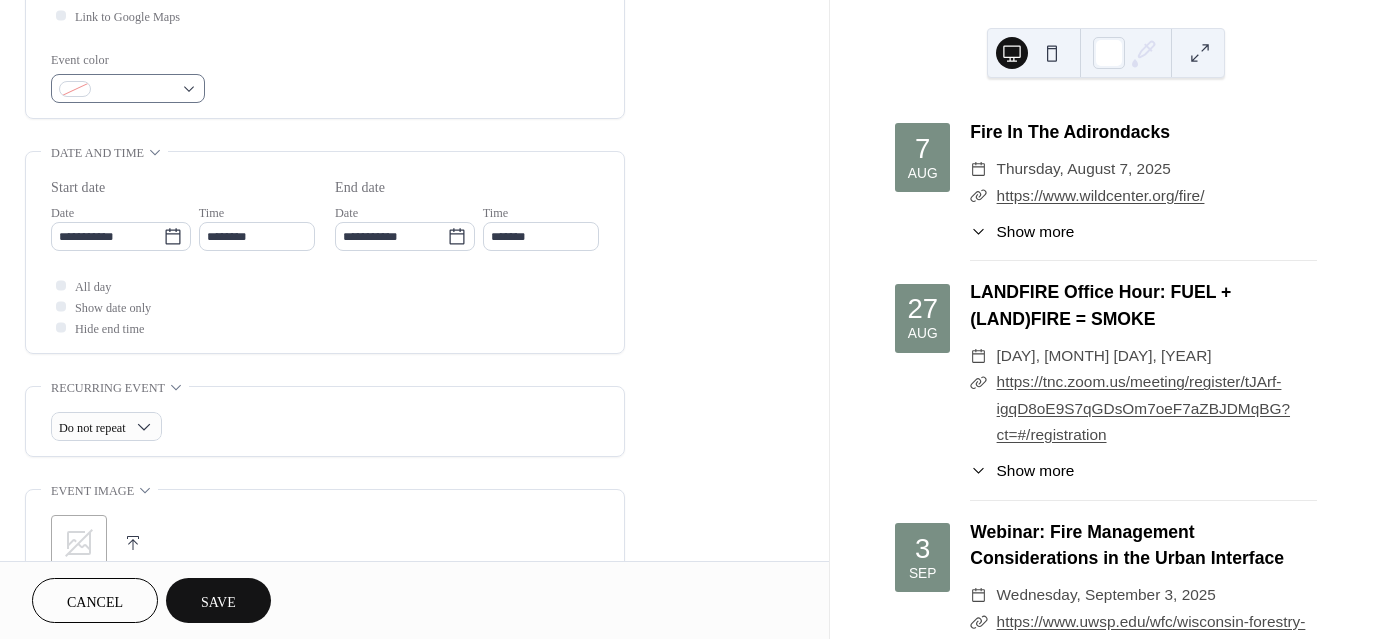 type on "**********" 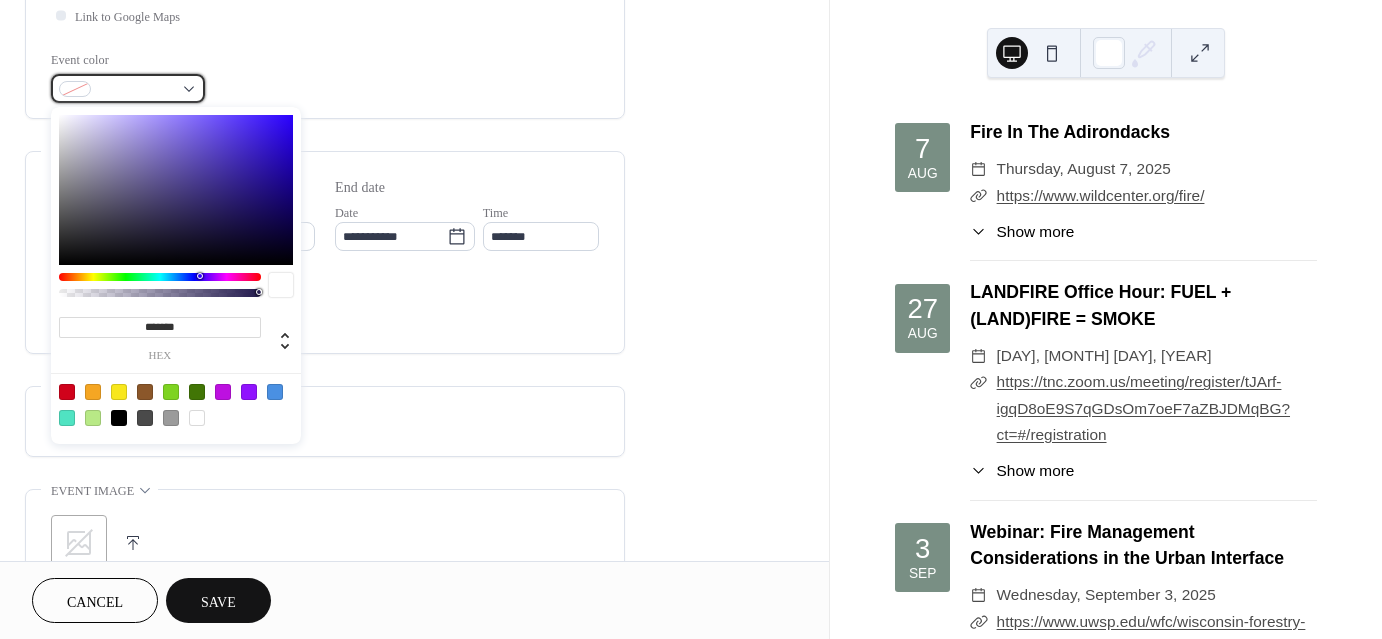 click at bounding box center [128, 88] 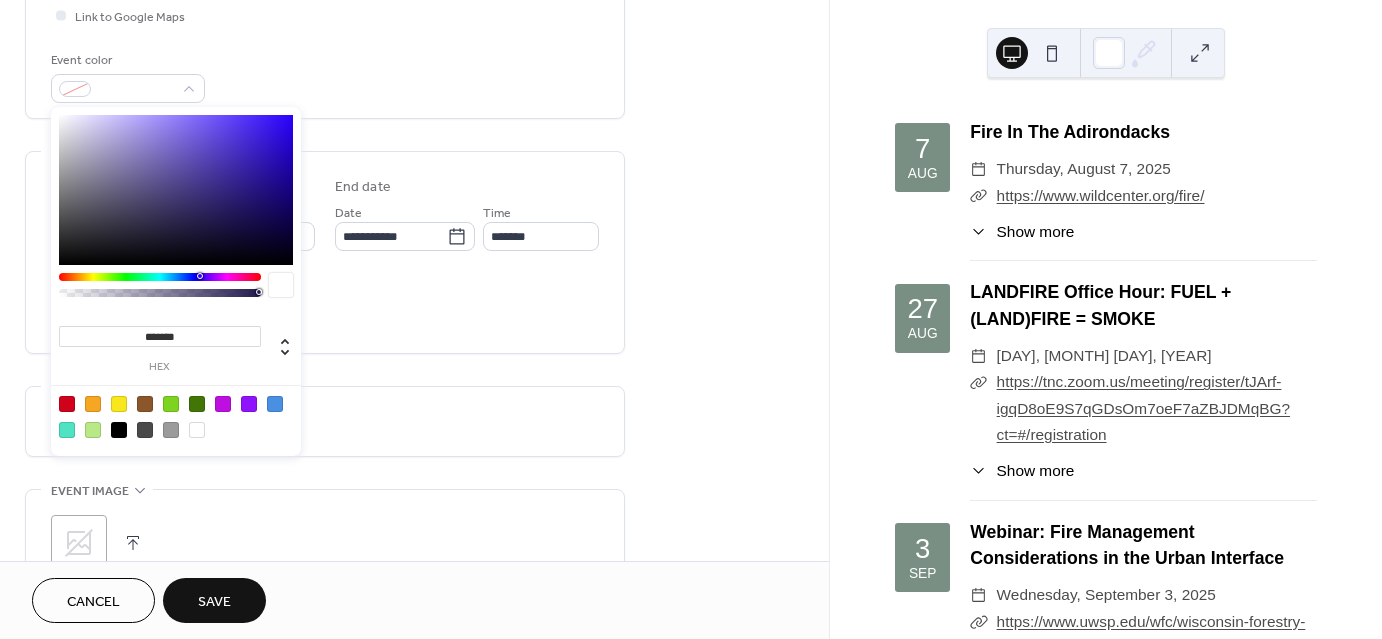 click at bounding box center (145, 430) 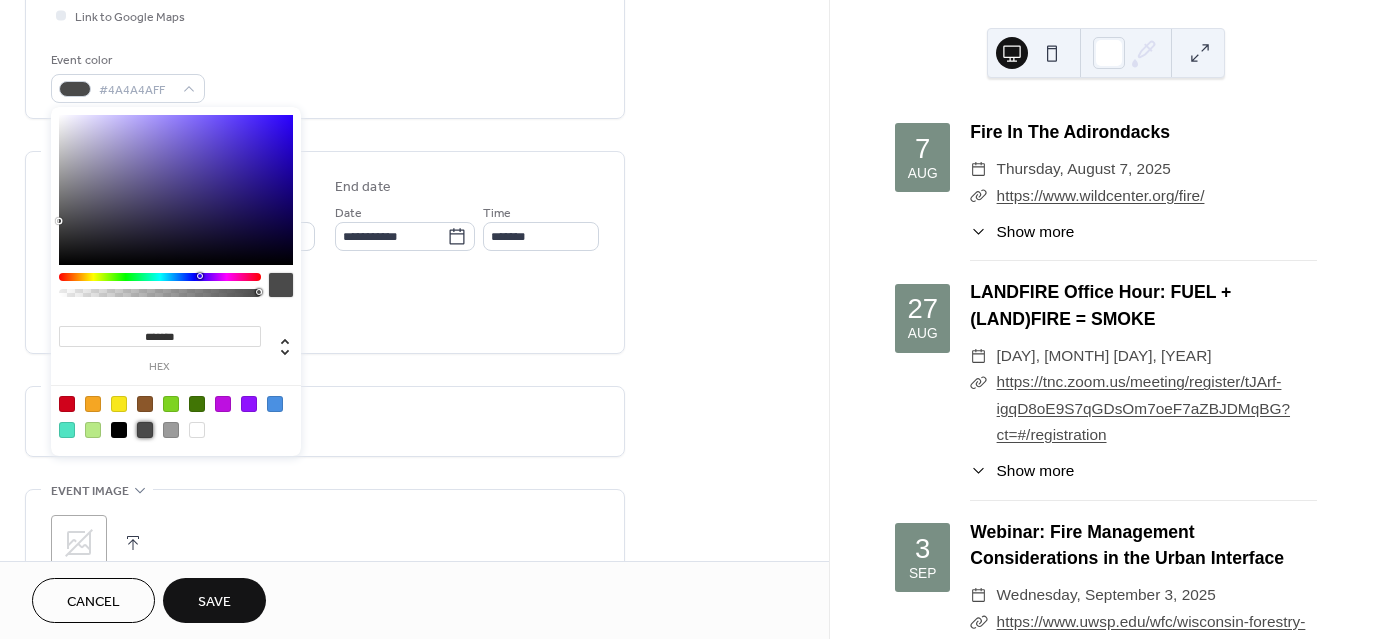 click on "**********" at bounding box center [325, 288] 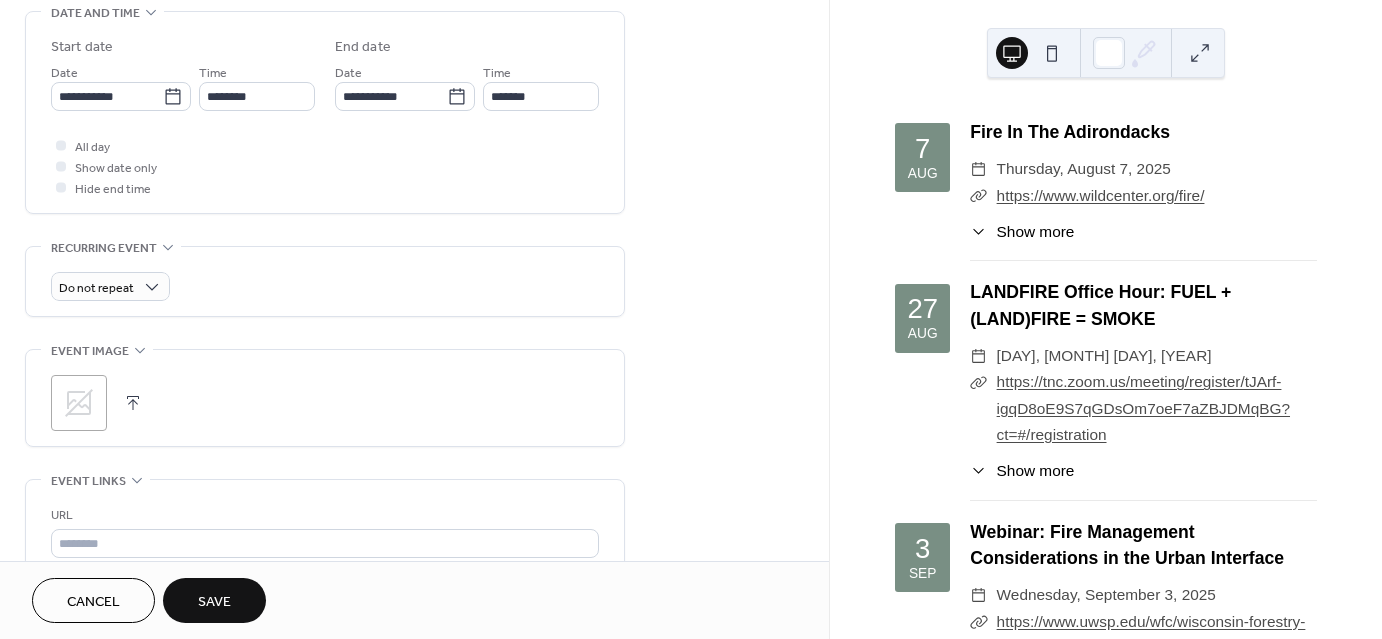 scroll, scrollTop: 600, scrollLeft: 0, axis: vertical 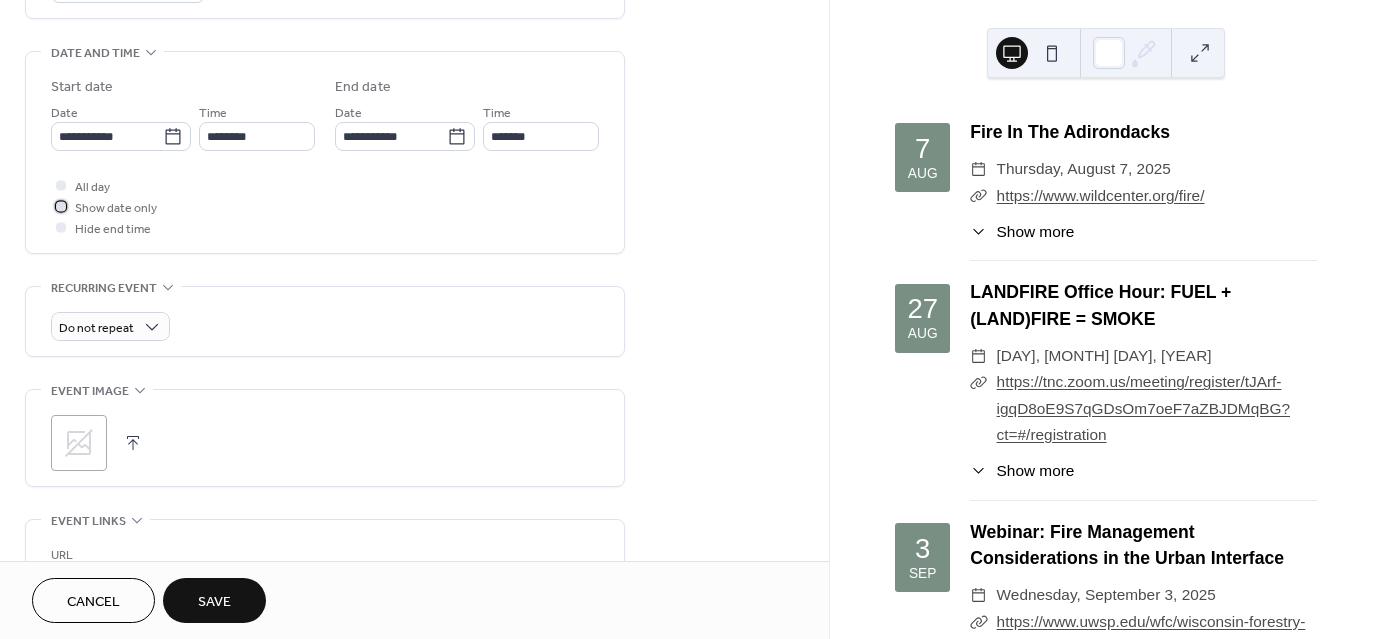 click at bounding box center (61, 206) 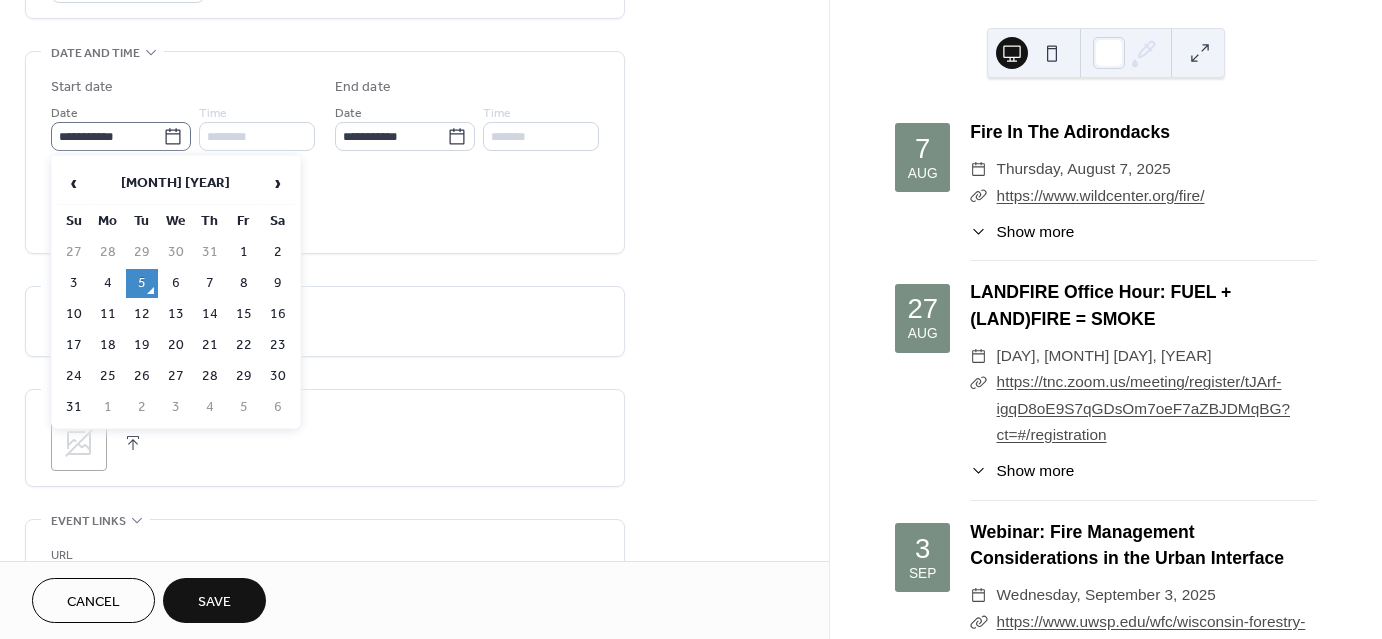 click 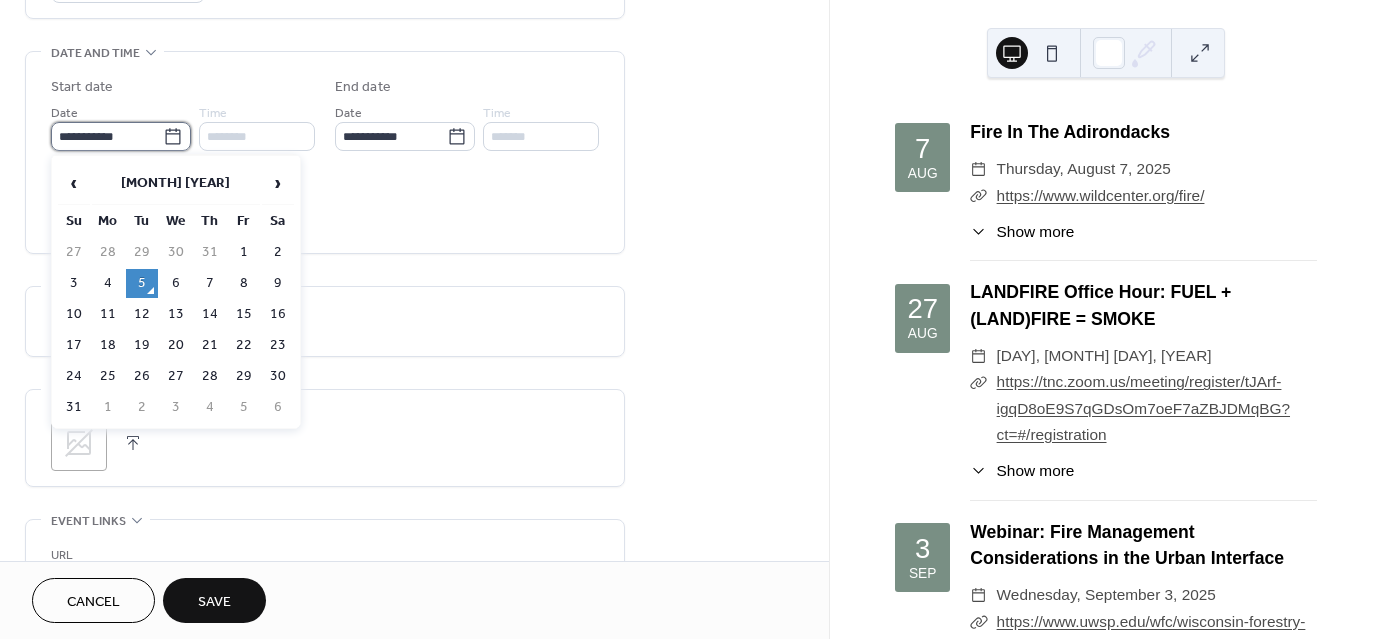 click on "**********" at bounding box center [107, 136] 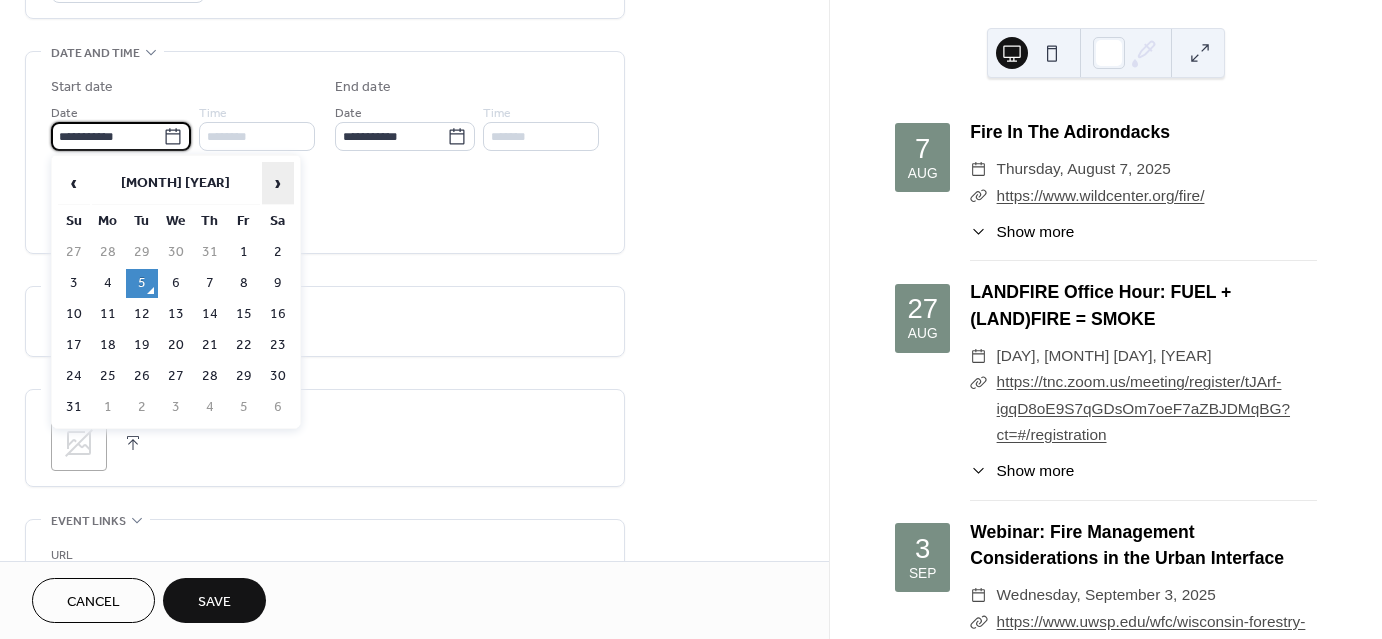click on "›" at bounding box center (278, 183) 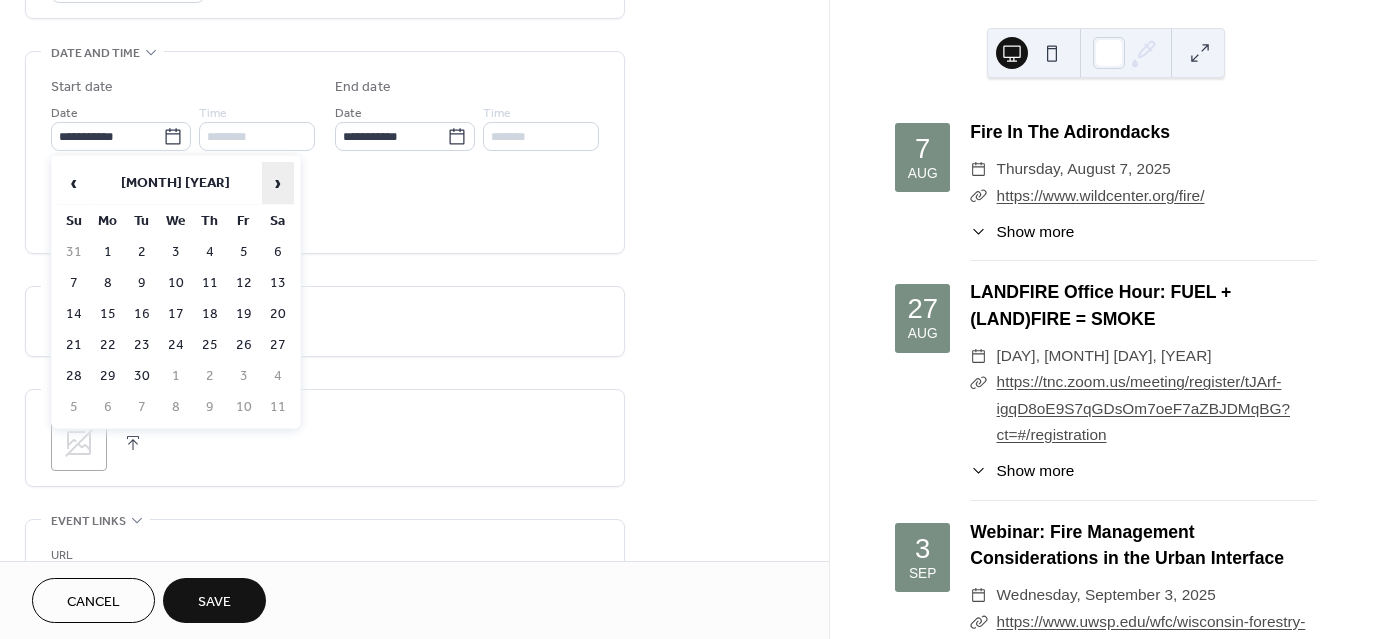 click on "›" at bounding box center [278, 183] 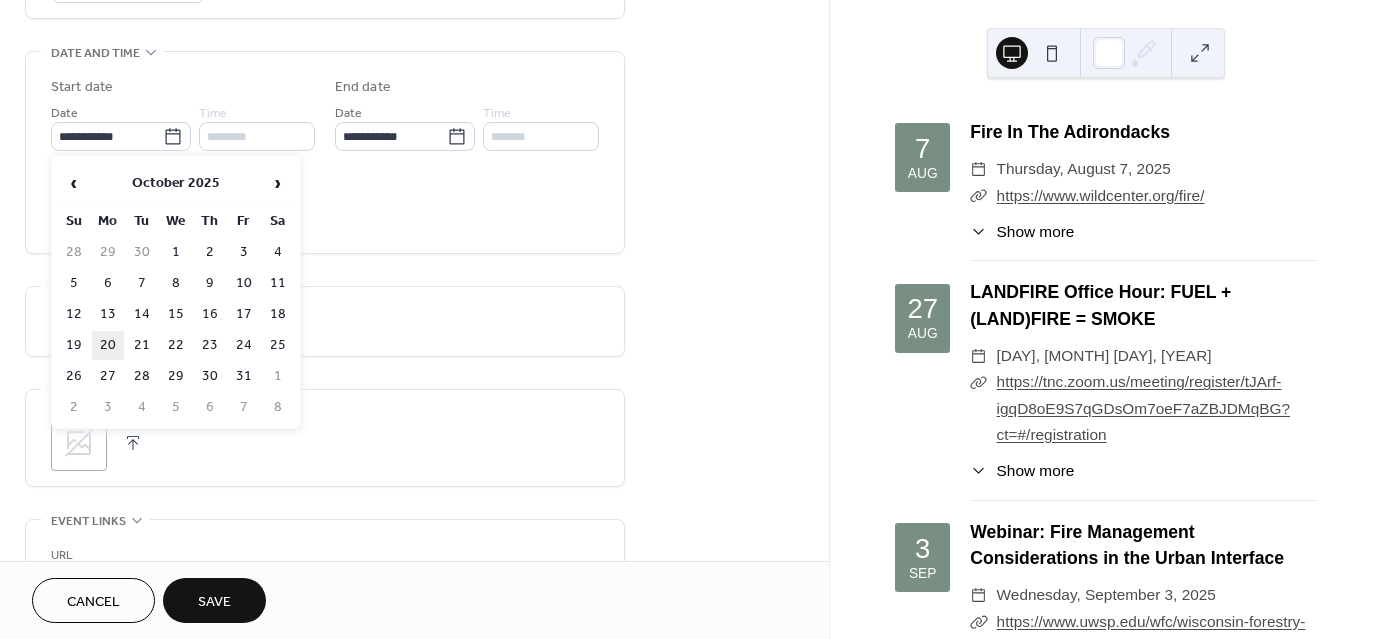 click on "20" at bounding box center (108, 345) 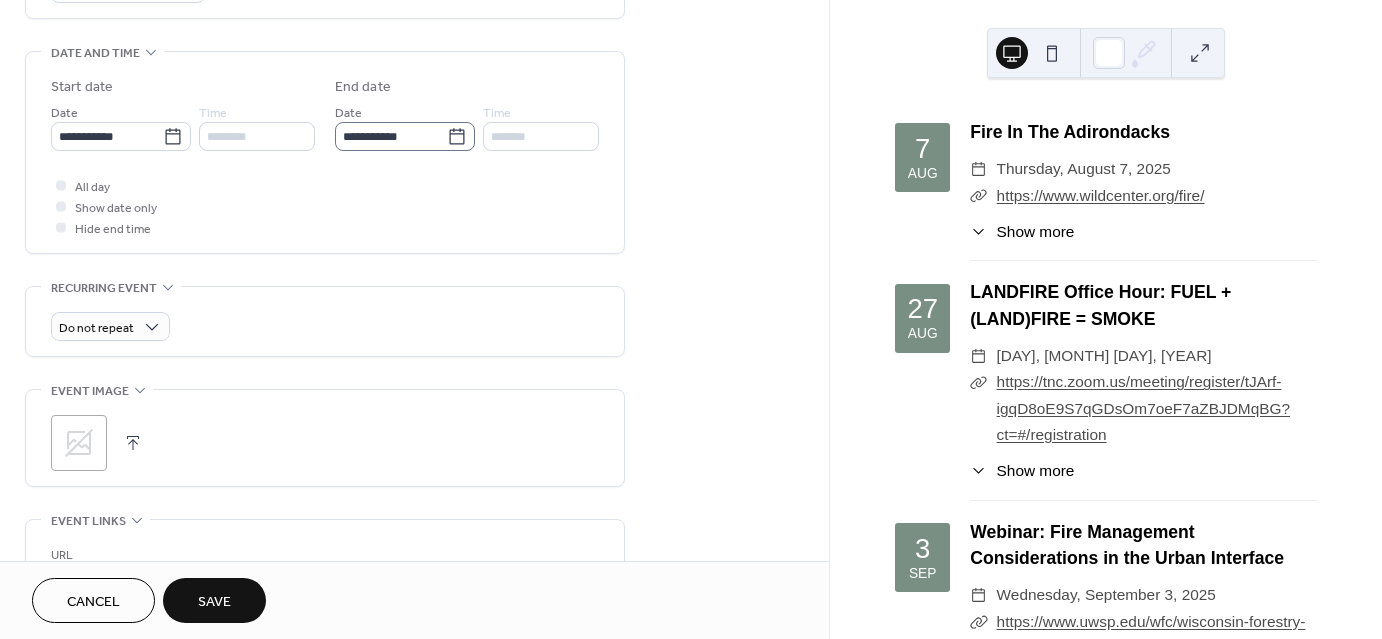 click 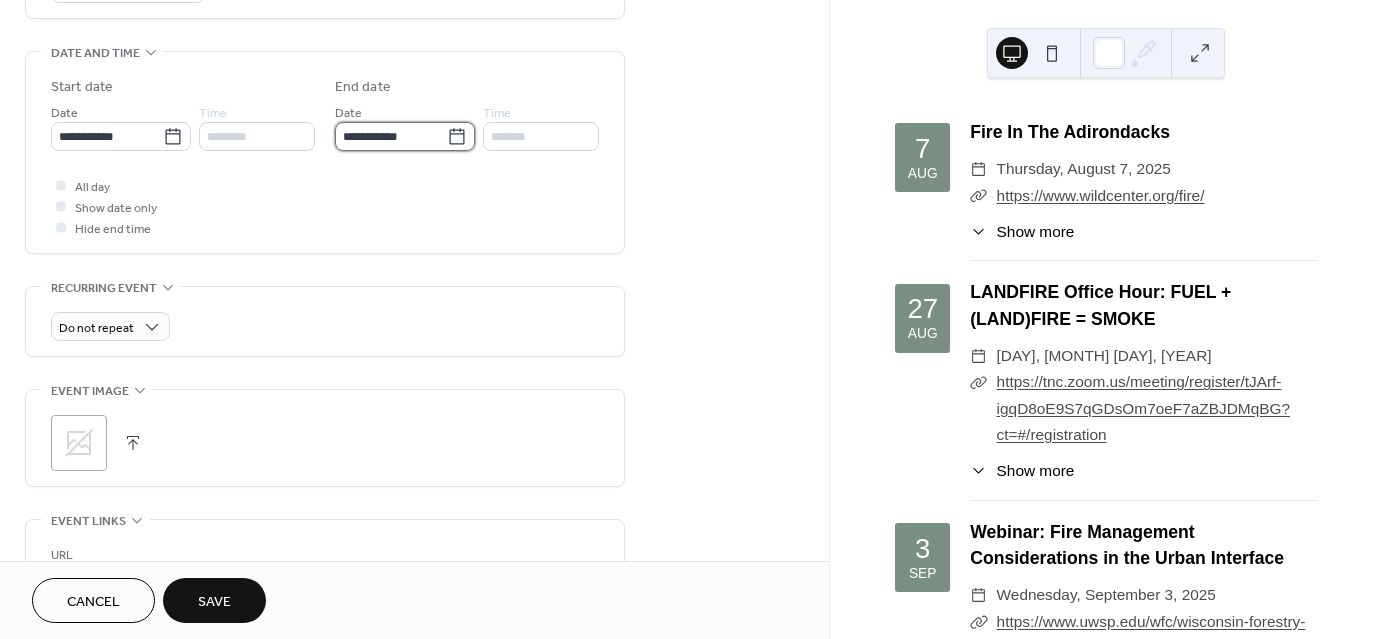click on "**********" at bounding box center [391, 136] 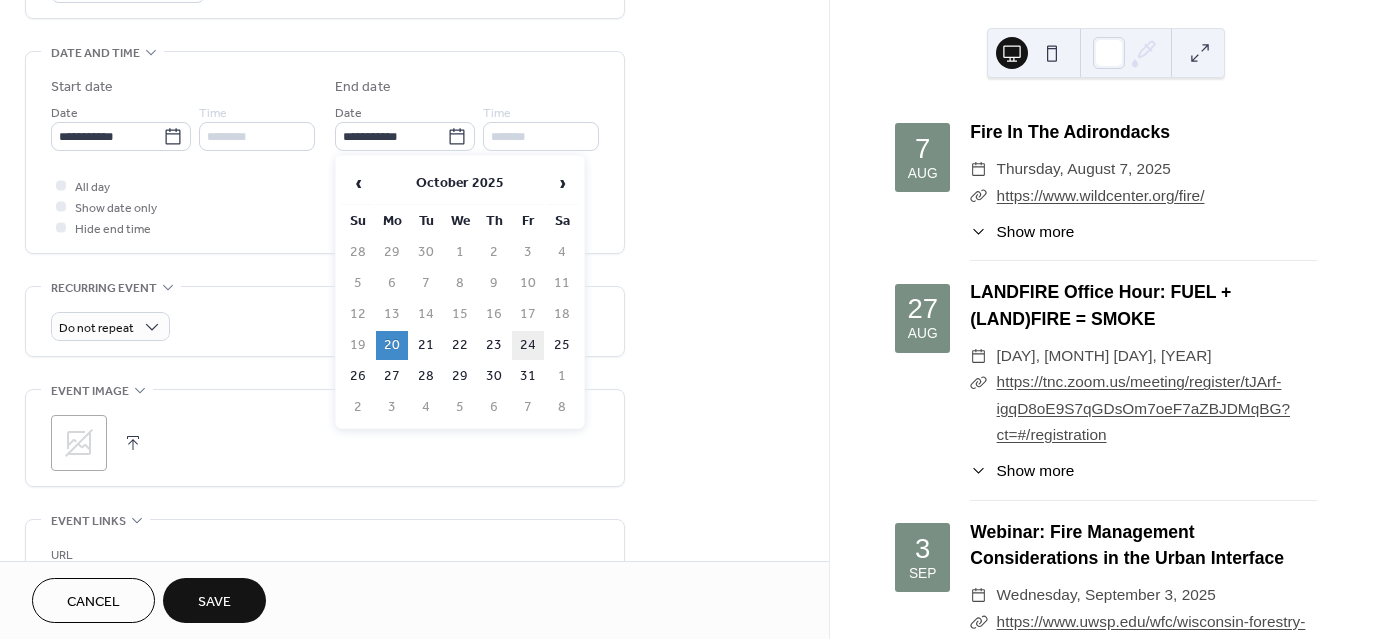 click on "24" at bounding box center (528, 345) 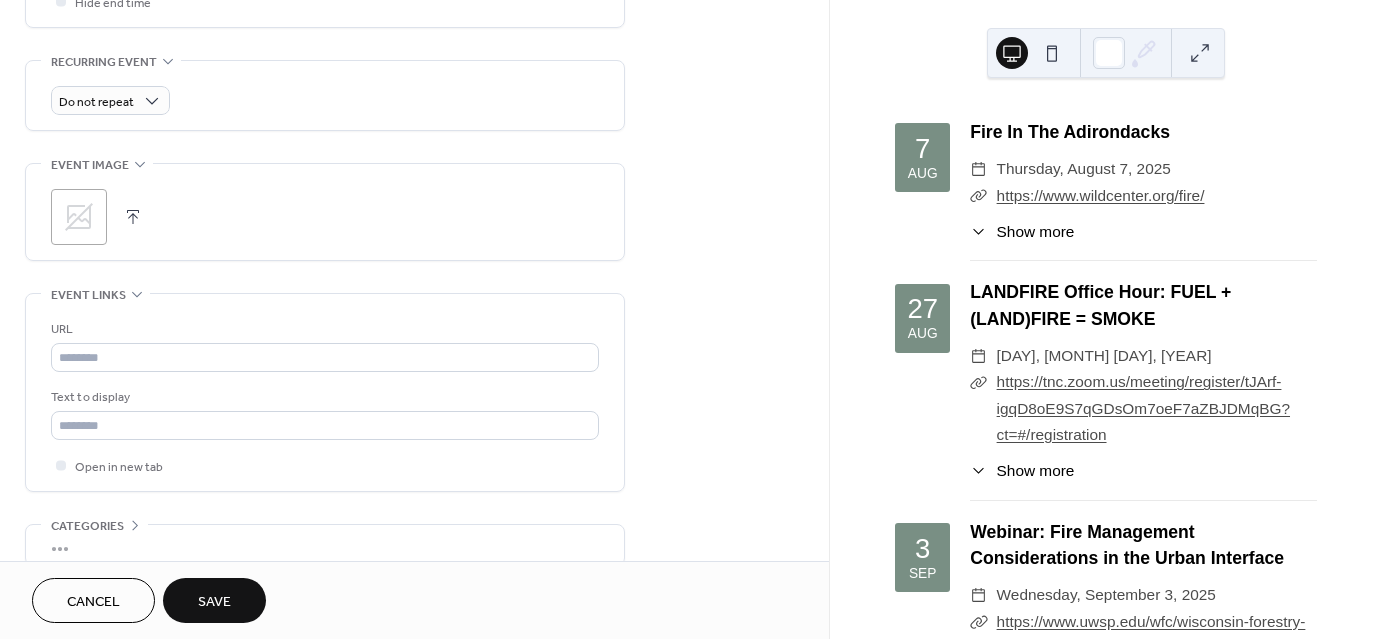 scroll, scrollTop: 922, scrollLeft: 0, axis: vertical 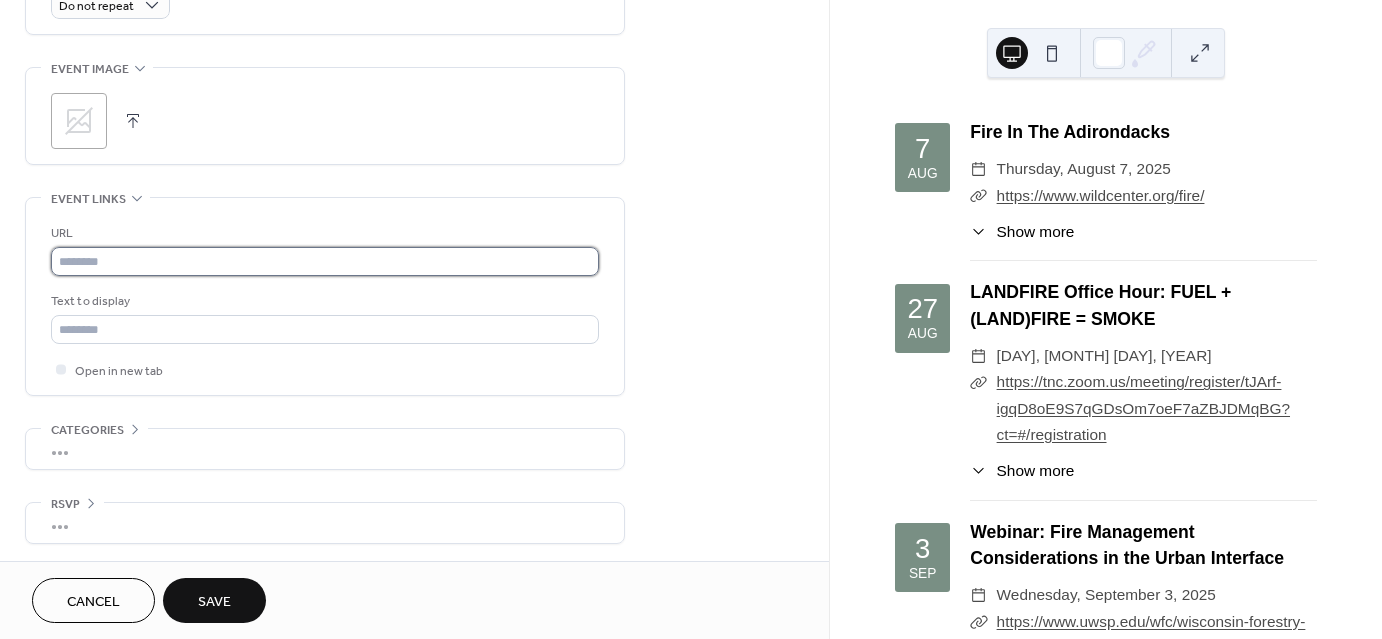 click at bounding box center [325, 261] 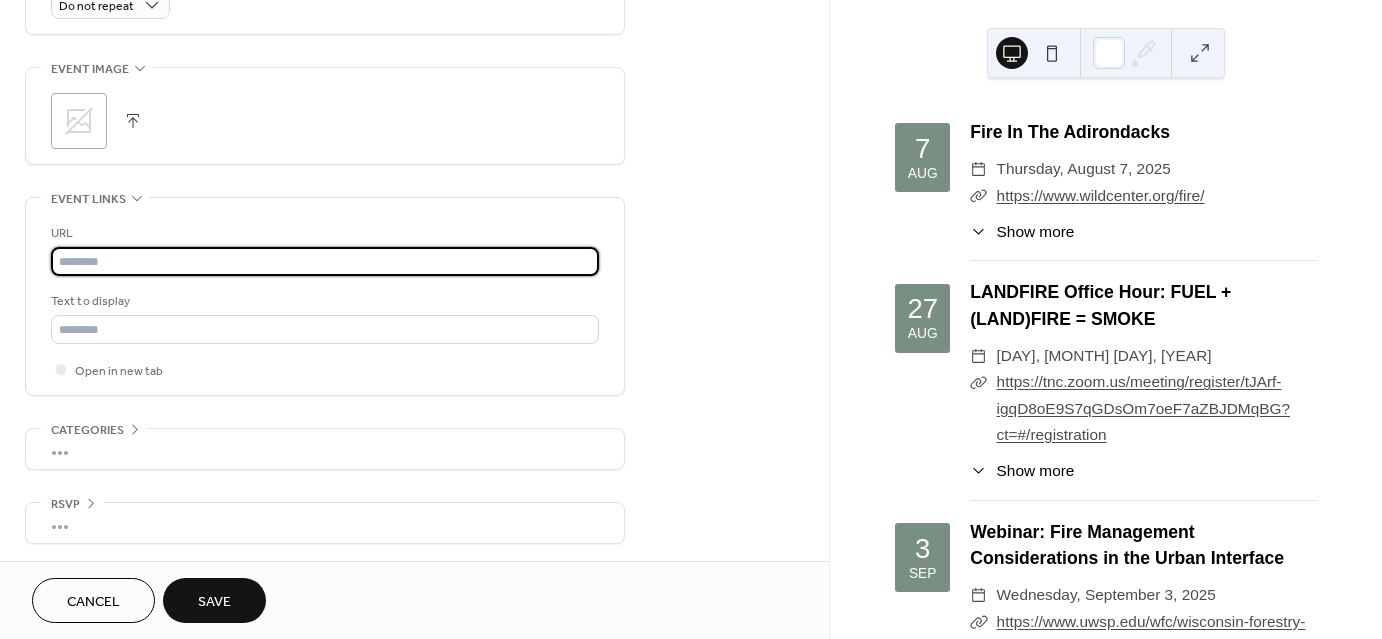 click at bounding box center [325, 261] 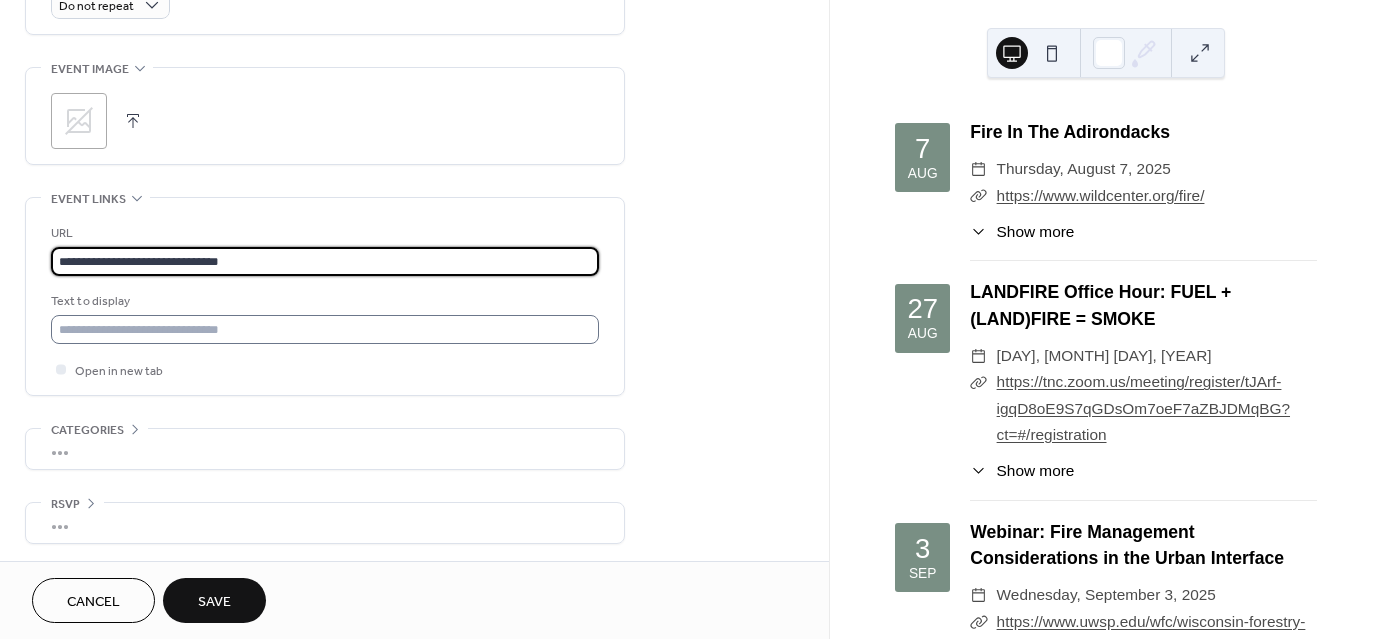 type on "**********" 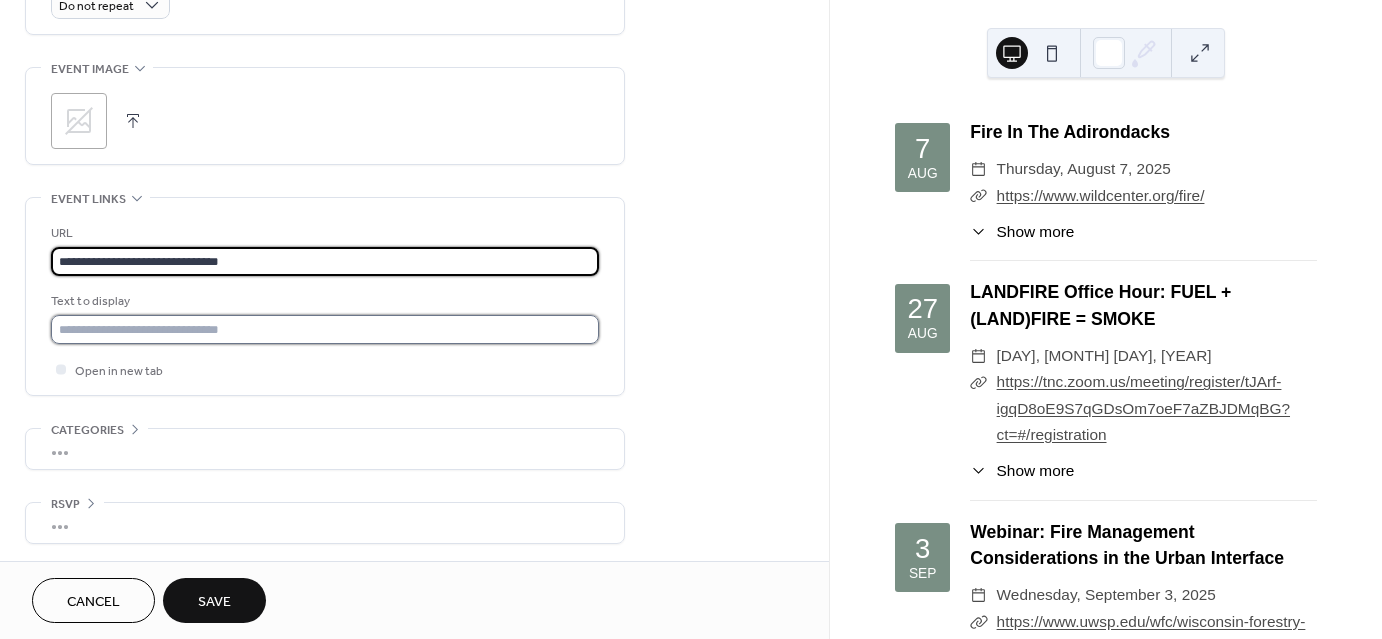 click at bounding box center (325, 329) 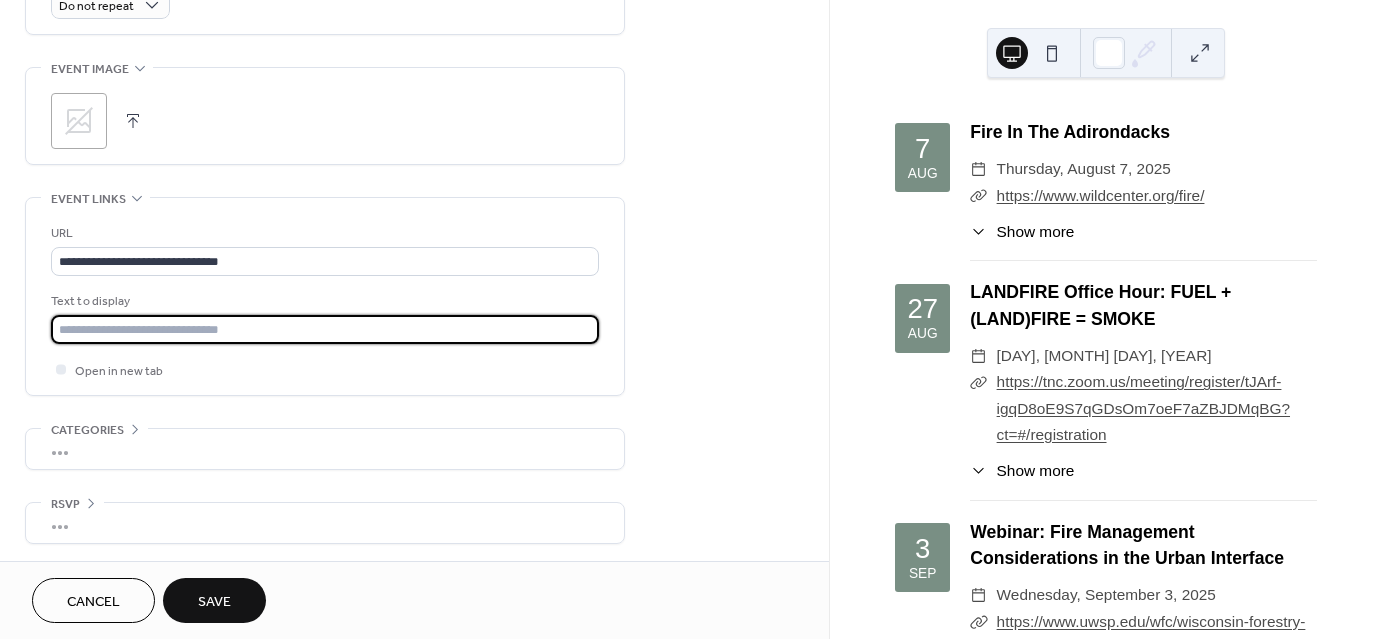 paste on "**********" 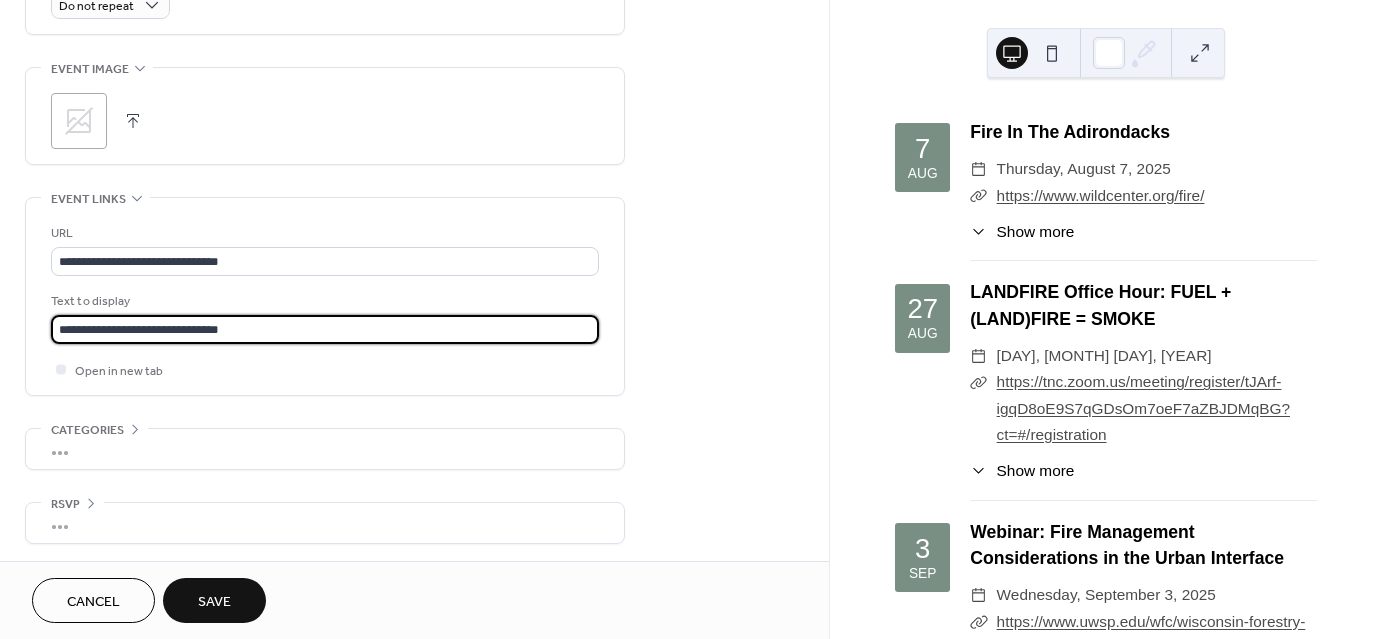scroll, scrollTop: 1, scrollLeft: 0, axis: vertical 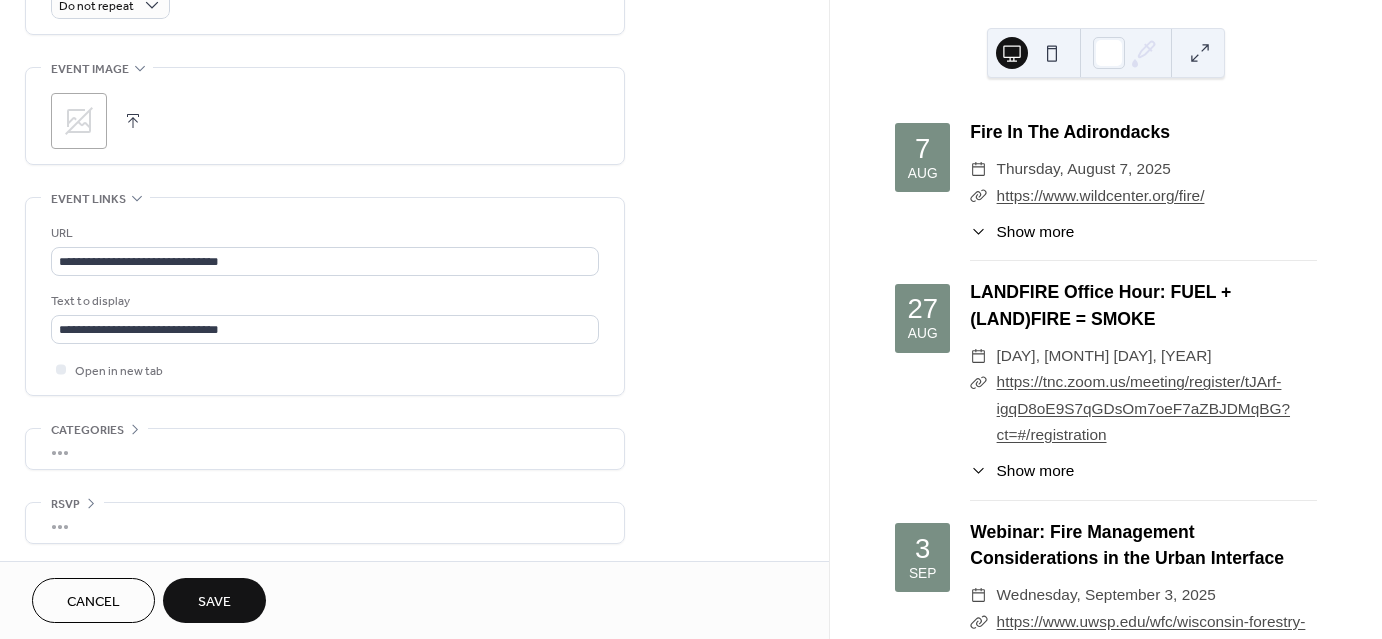 click on "Save" at bounding box center [214, 602] 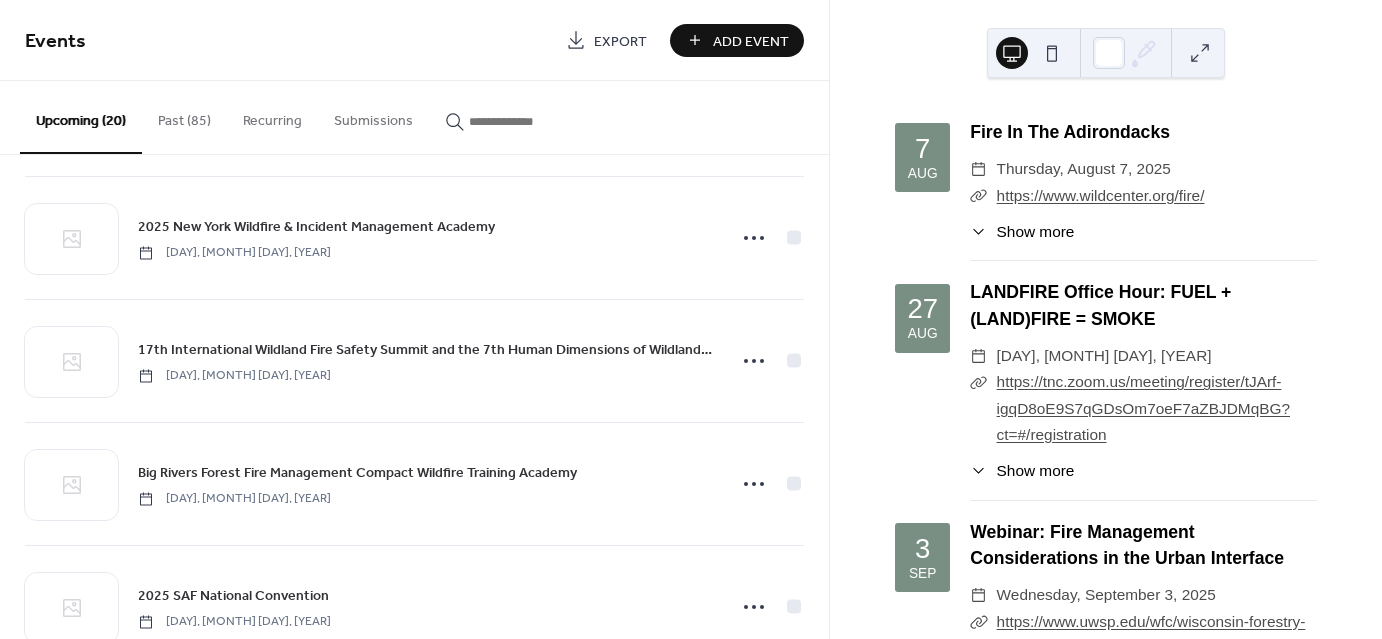 scroll, scrollTop: 1100, scrollLeft: 0, axis: vertical 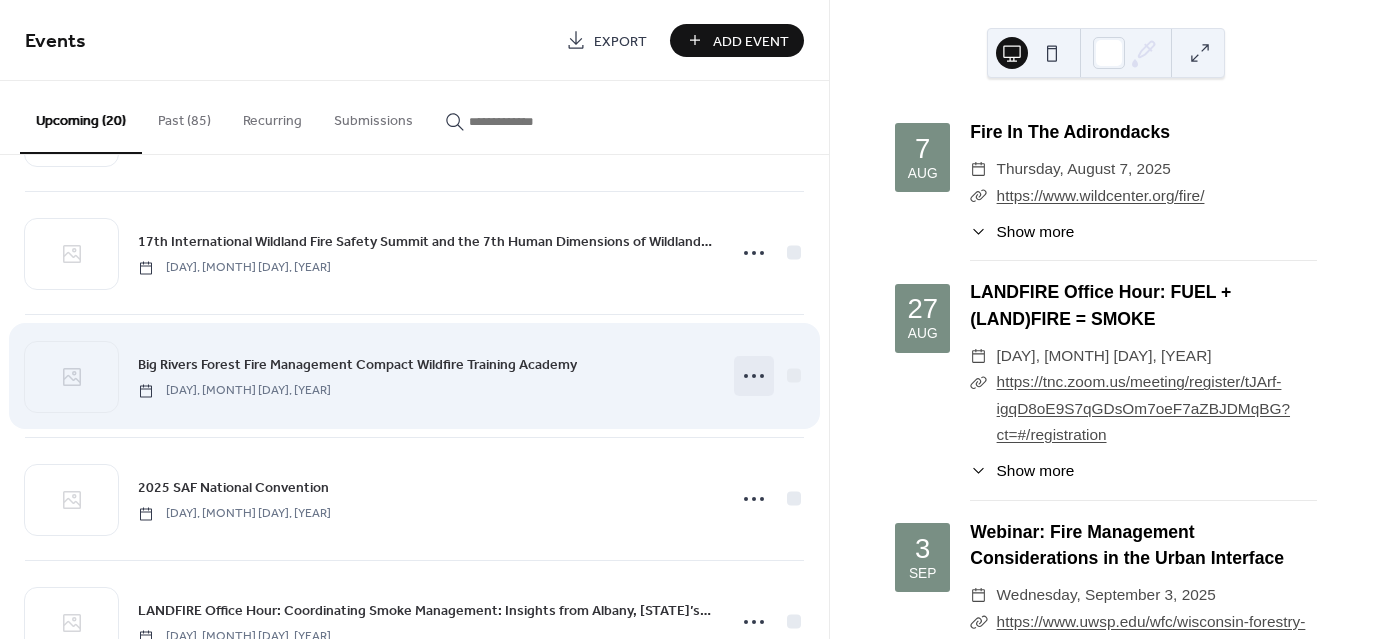 click 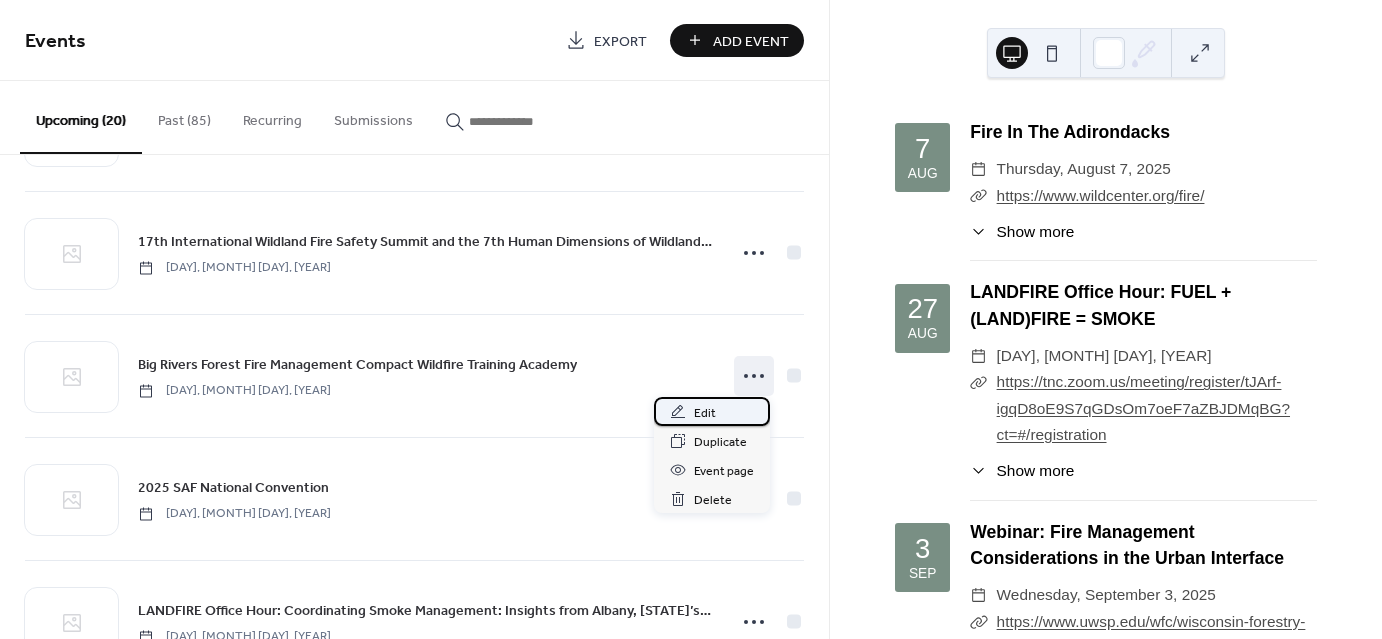 click on "Edit" at bounding box center [712, 411] 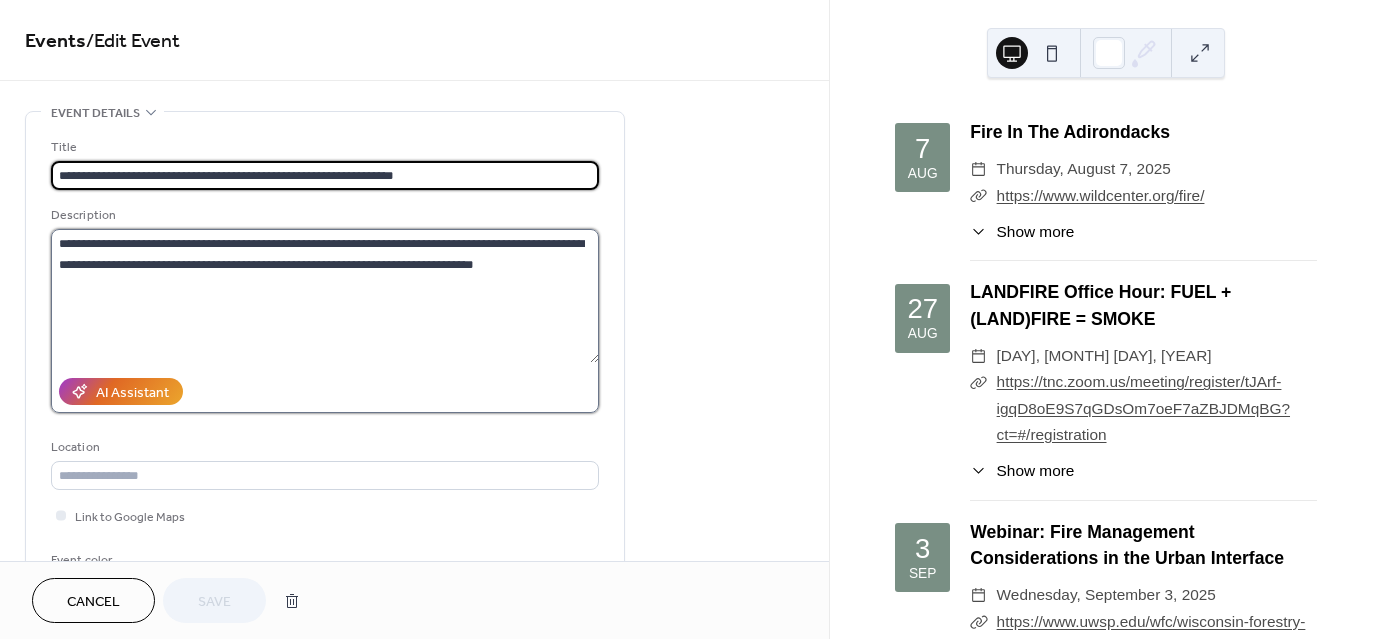 click on "**********" at bounding box center [325, 296] 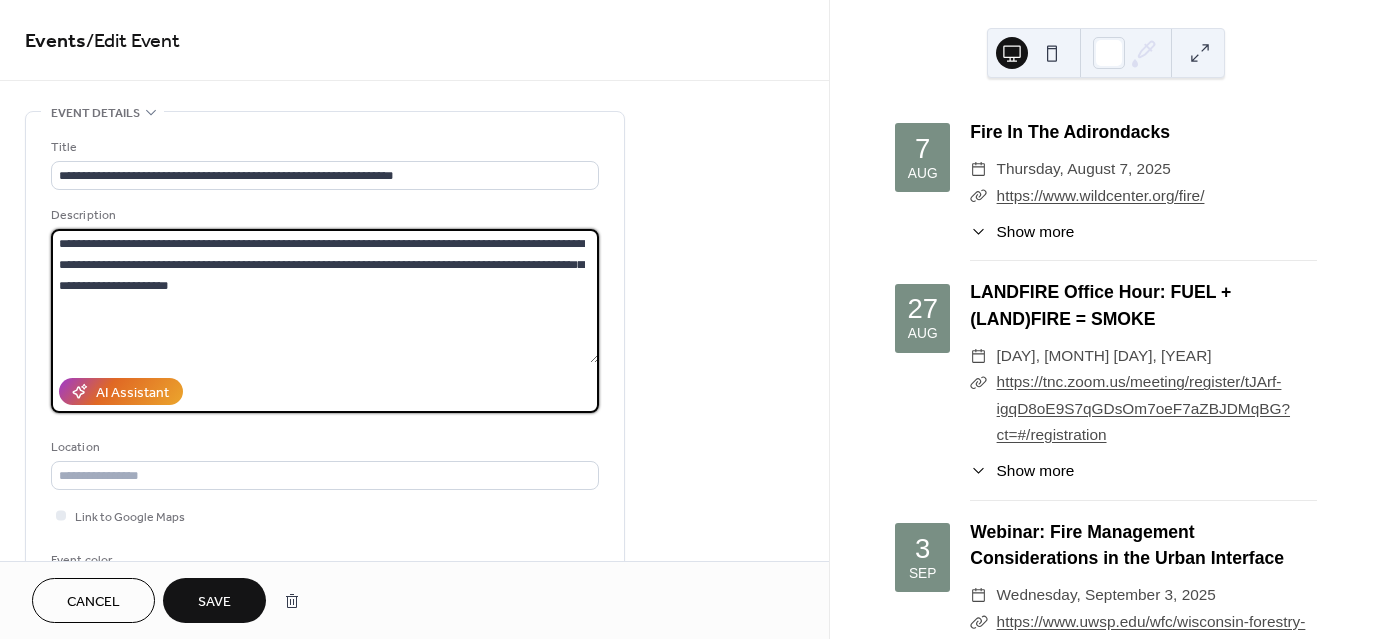 type on "**********" 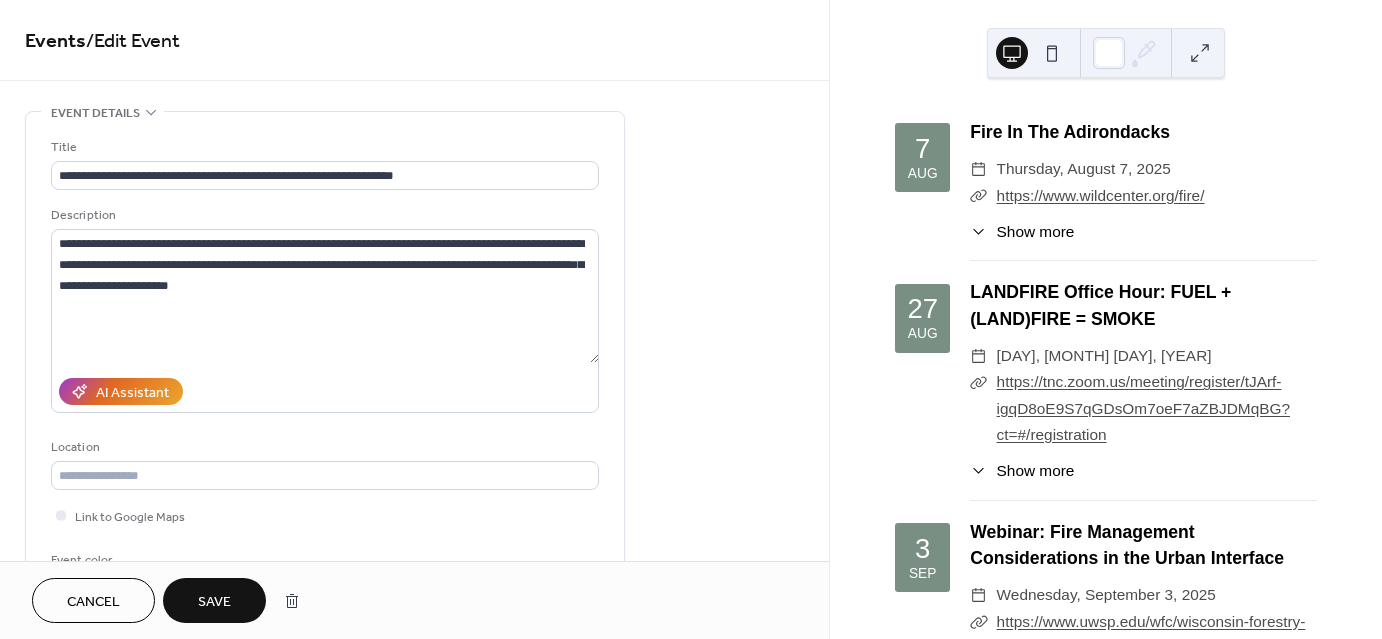 click on "Save" at bounding box center [214, 600] 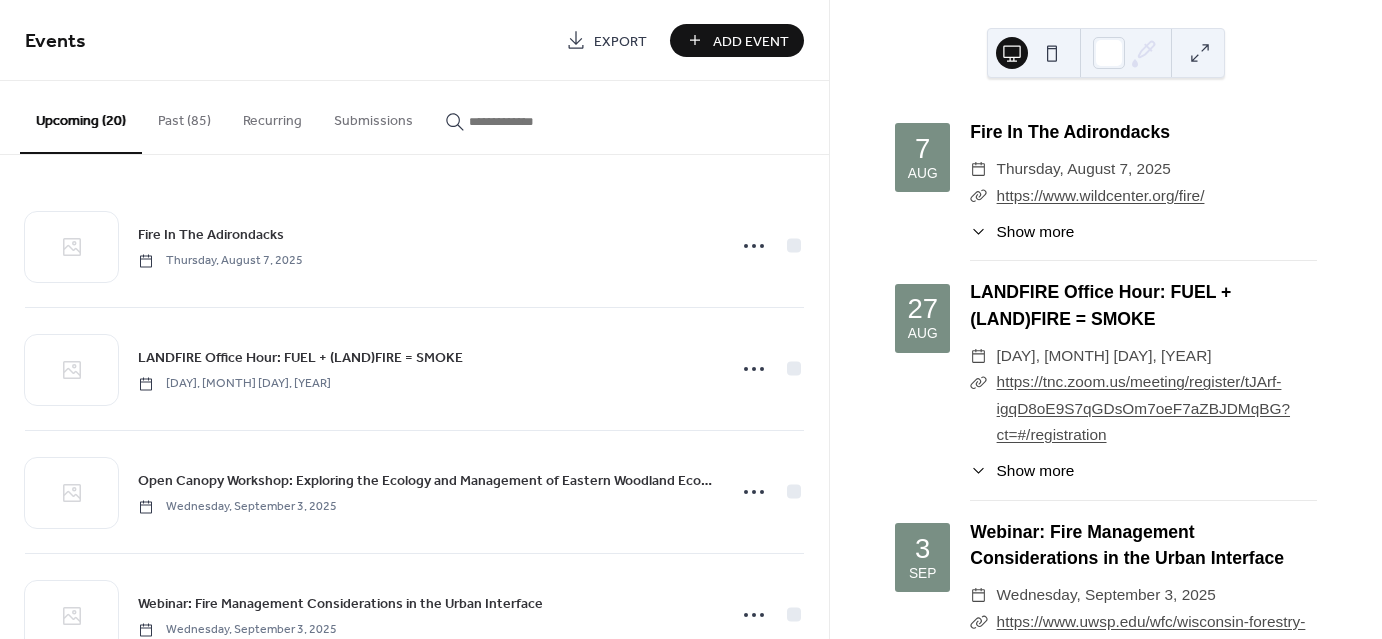 click on "Add Event" at bounding box center [751, 41] 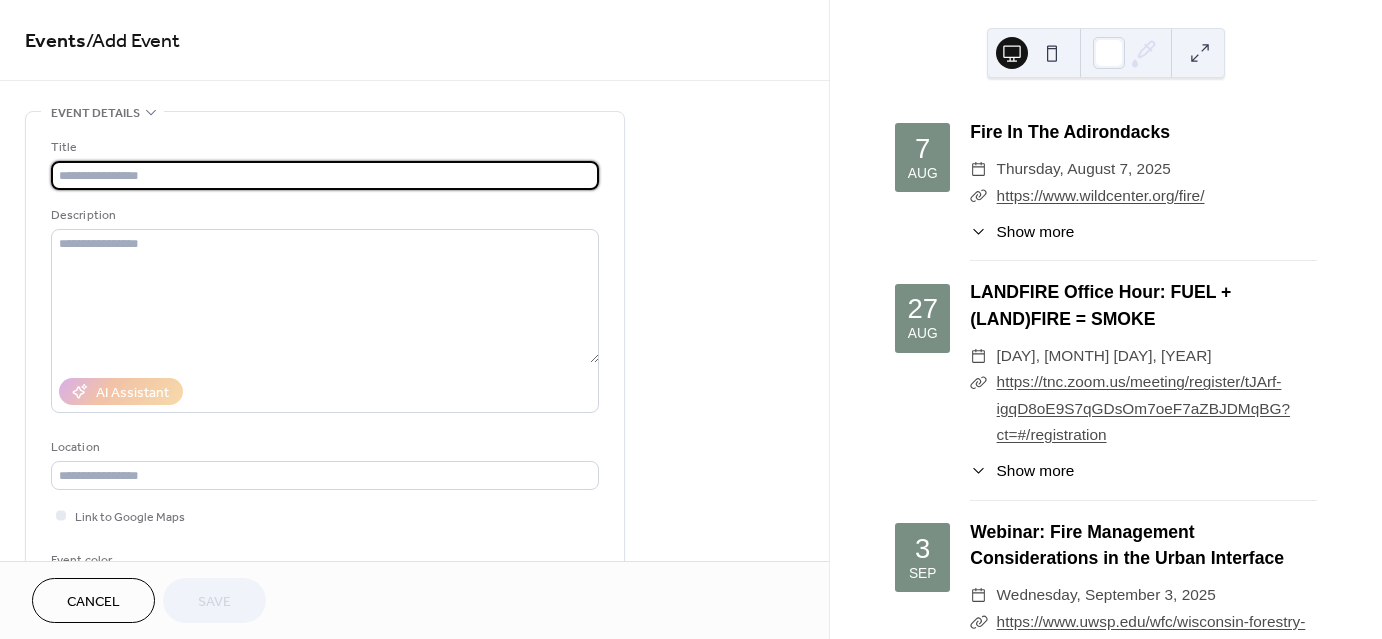 click at bounding box center [325, 175] 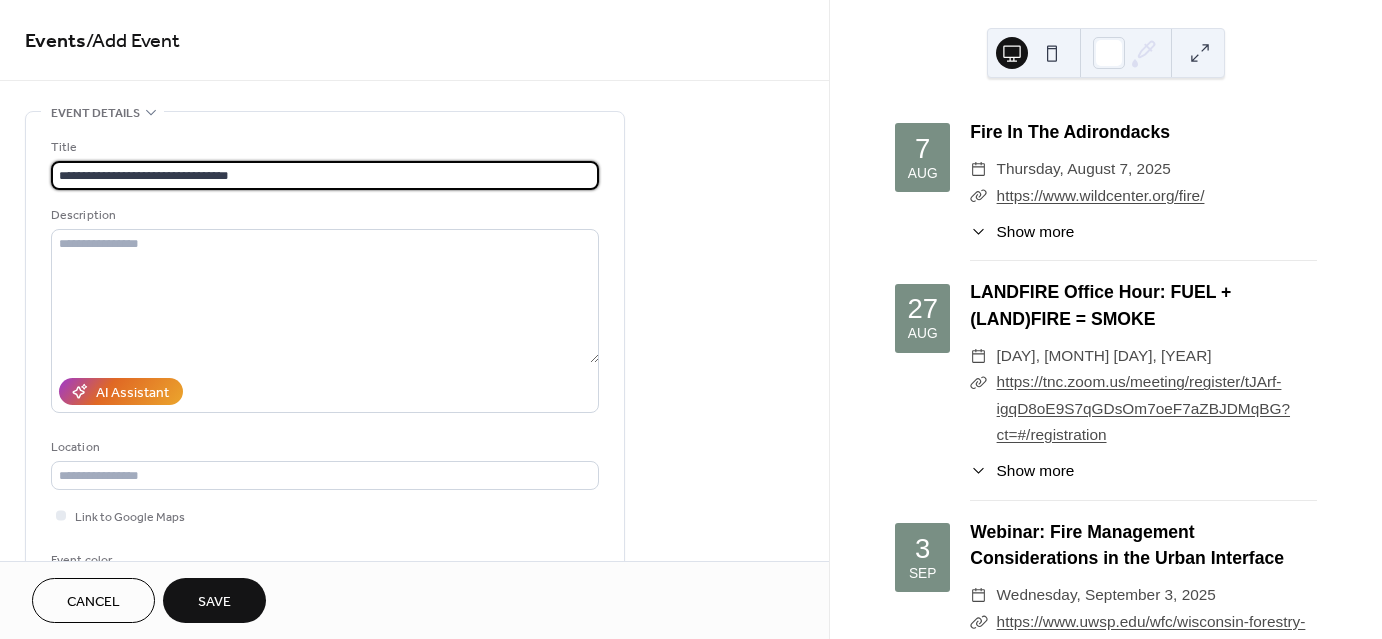 type on "**********" 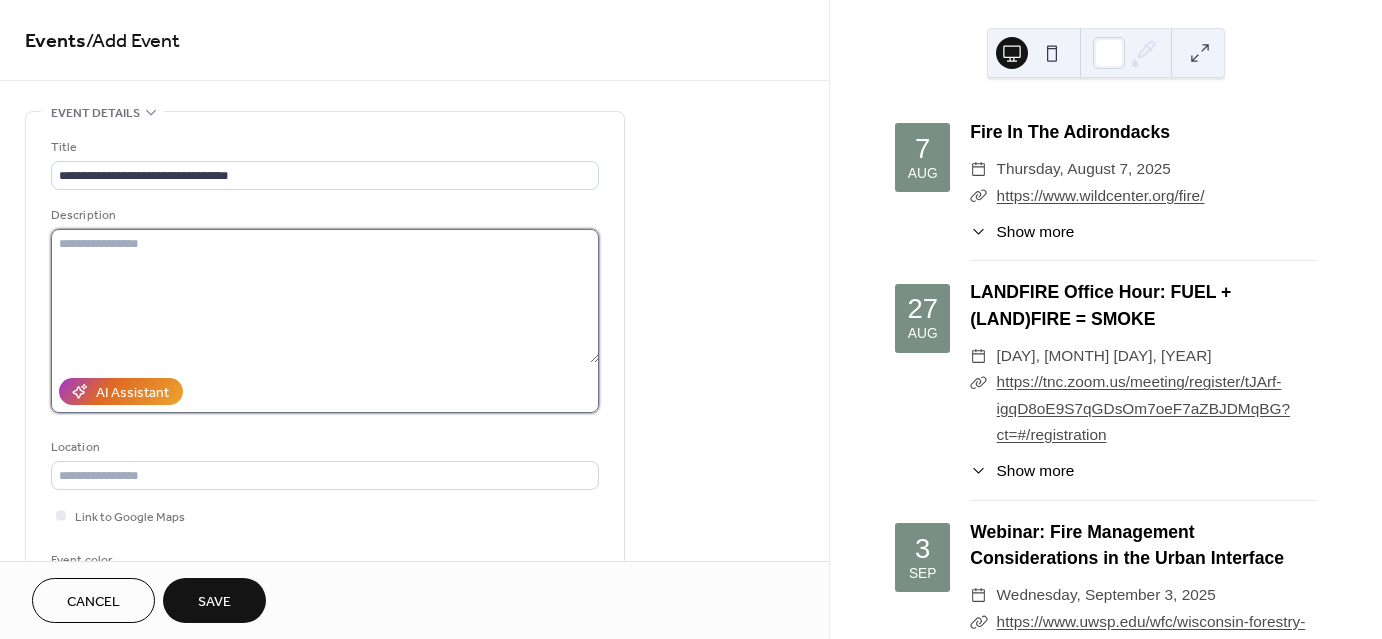 click at bounding box center [325, 296] 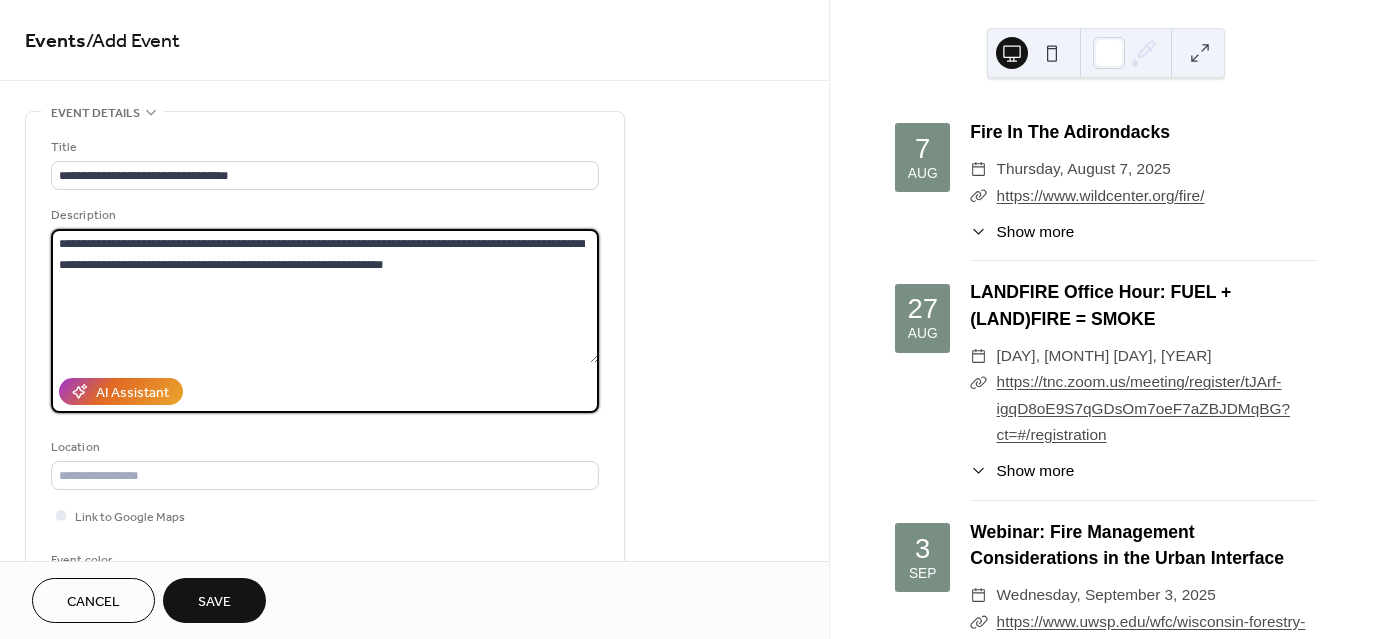 type on "**********" 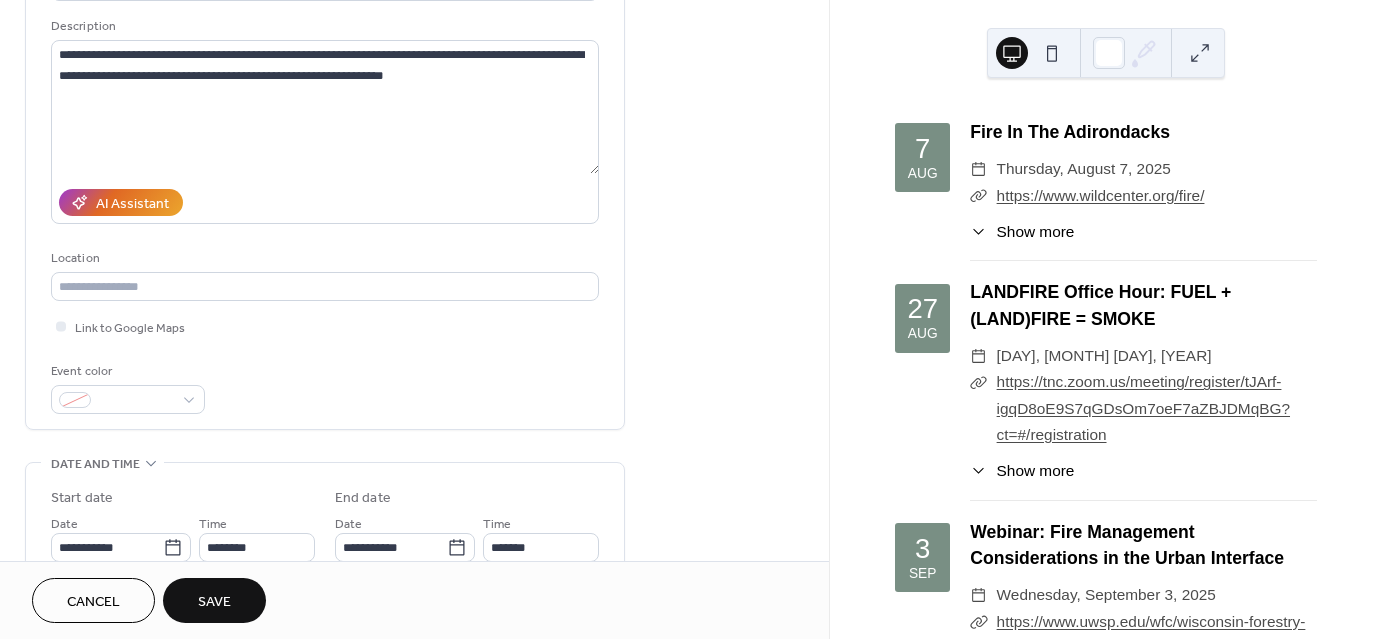 scroll, scrollTop: 300, scrollLeft: 0, axis: vertical 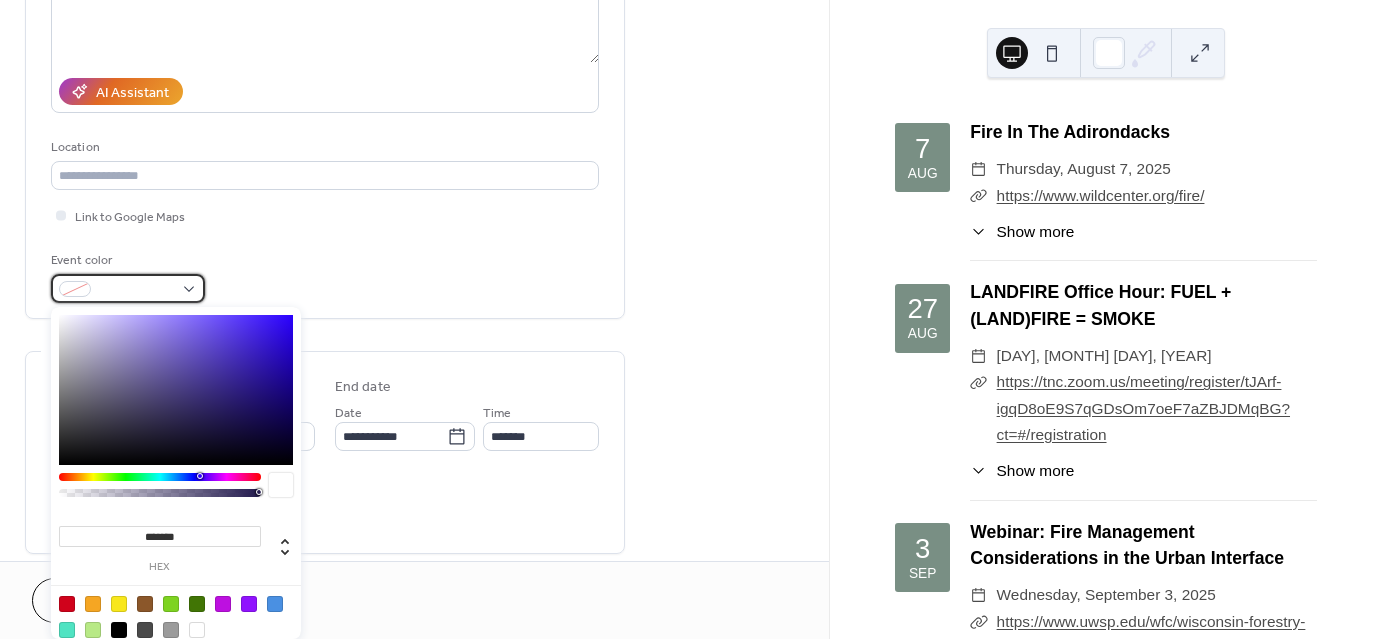 click at bounding box center [128, 288] 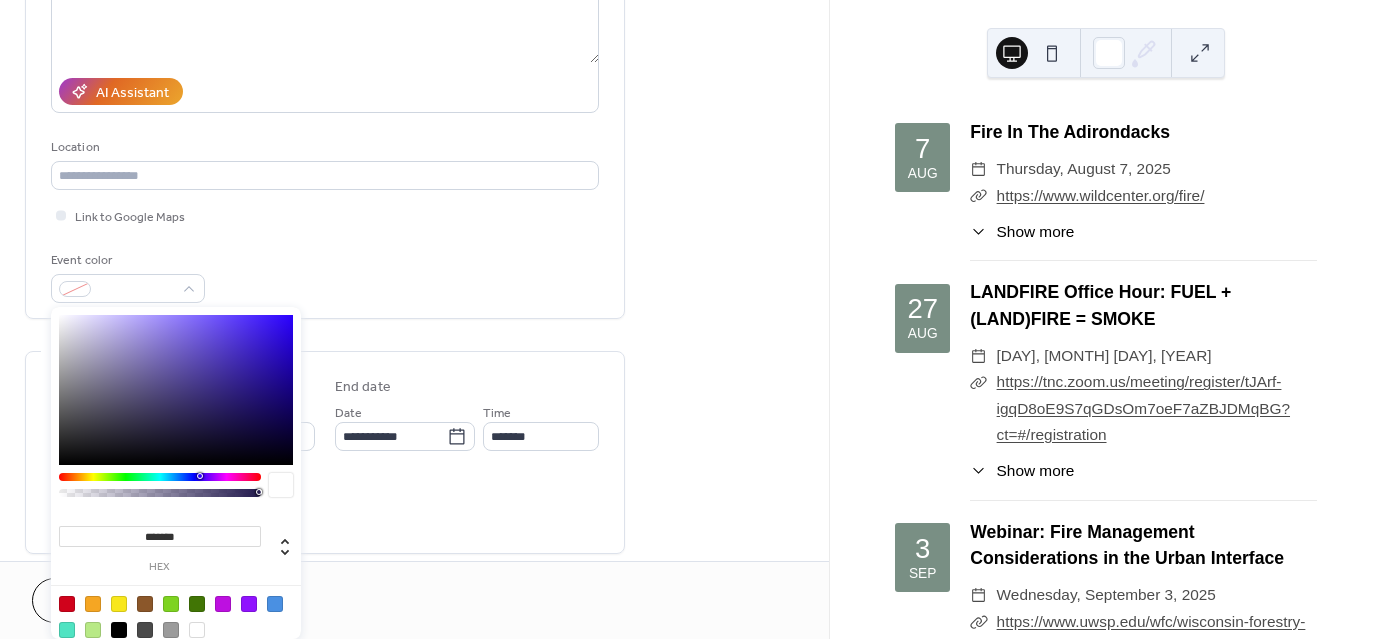 click at bounding box center (145, 630) 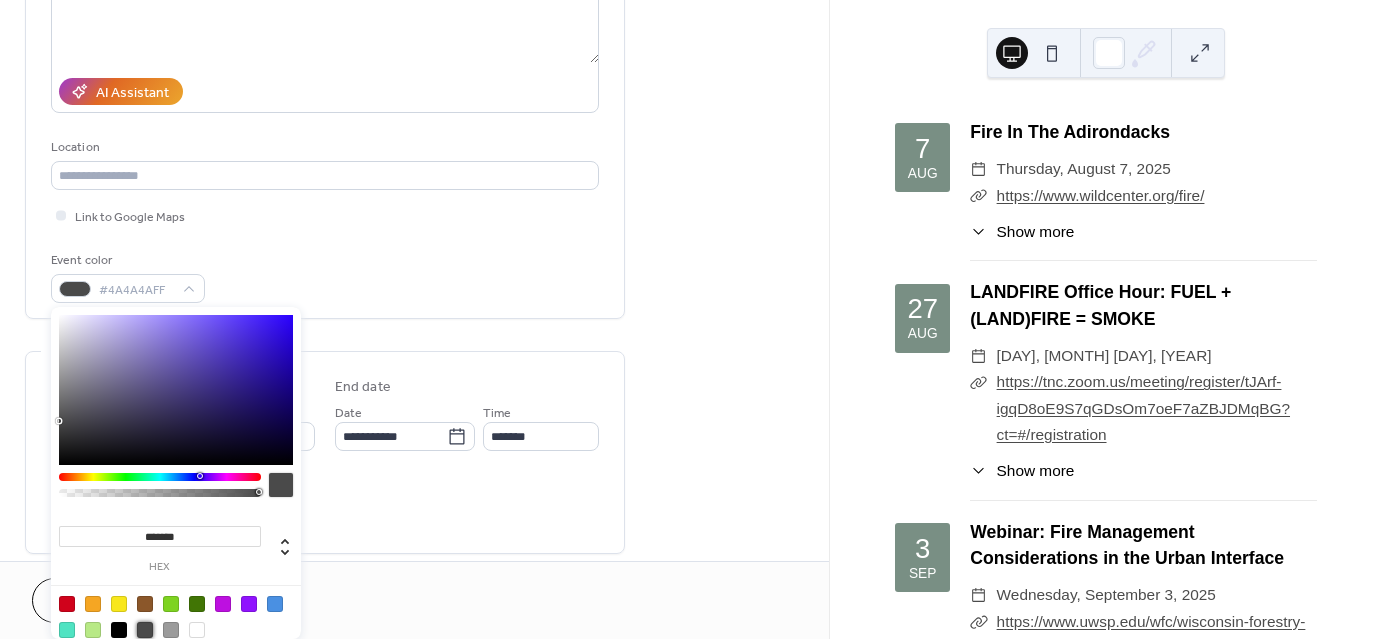 click on "All day Show date only Hide end time" at bounding box center [325, 506] 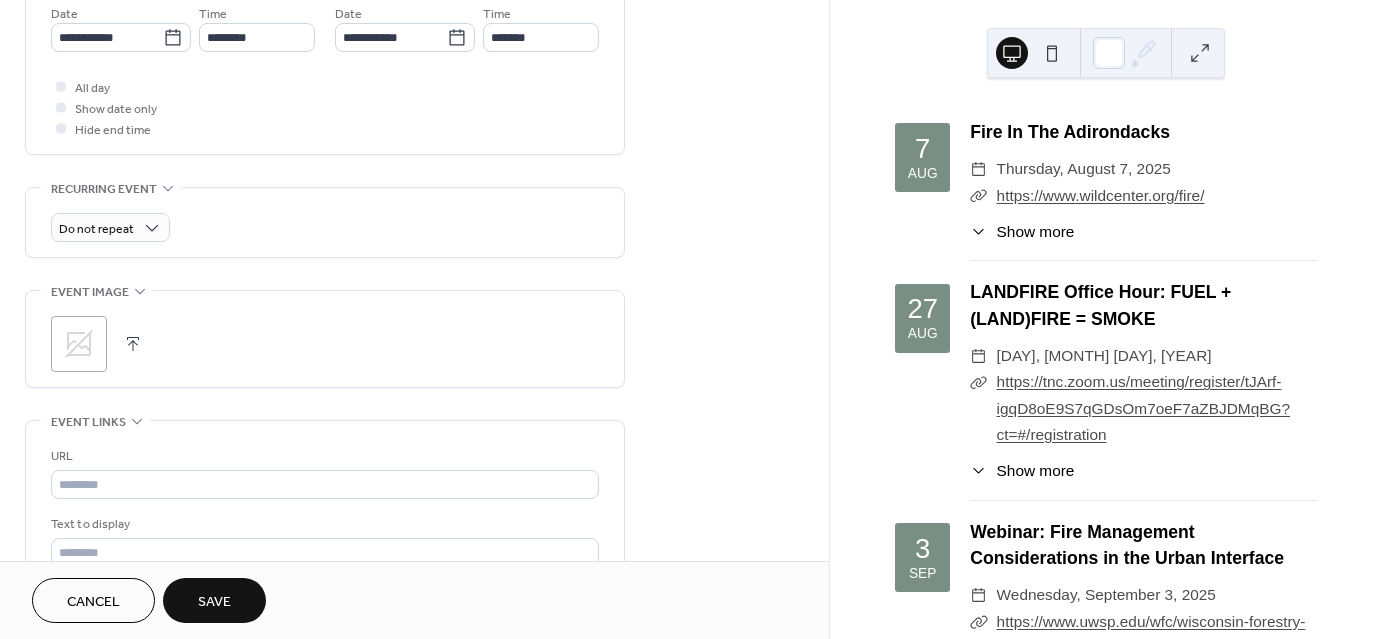 scroll, scrollTop: 700, scrollLeft: 0, axis: vertical 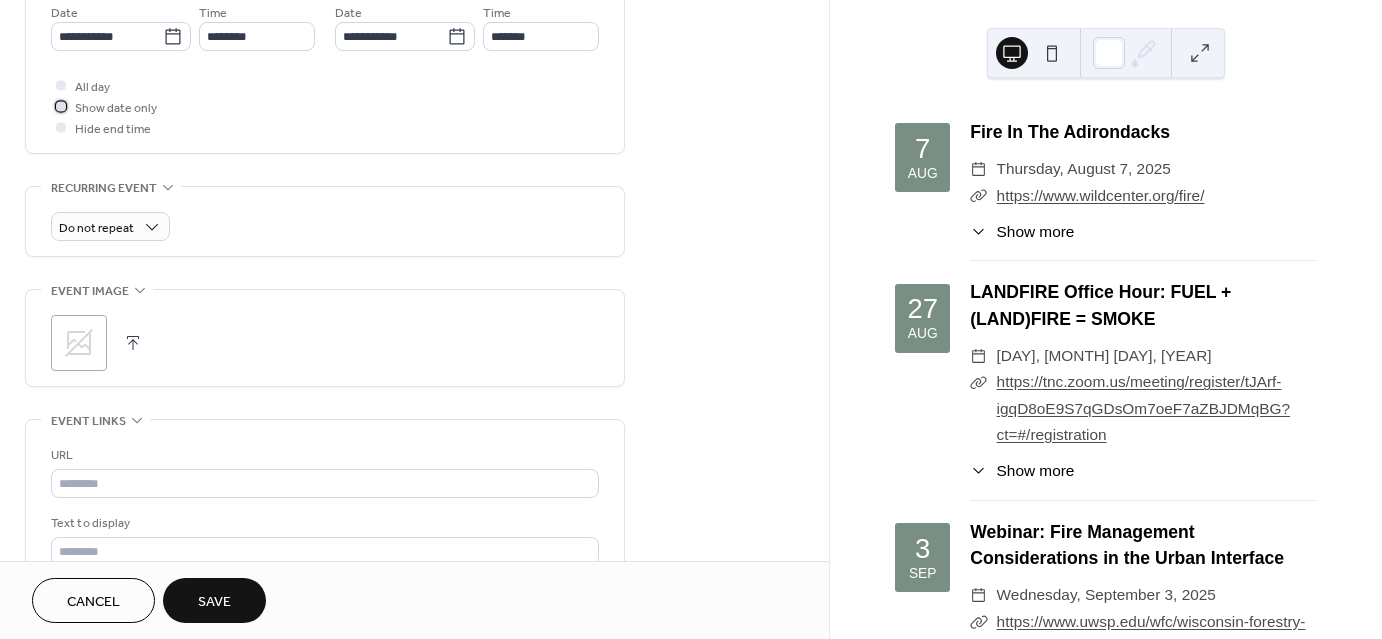 click at bounding box center (61, 106) 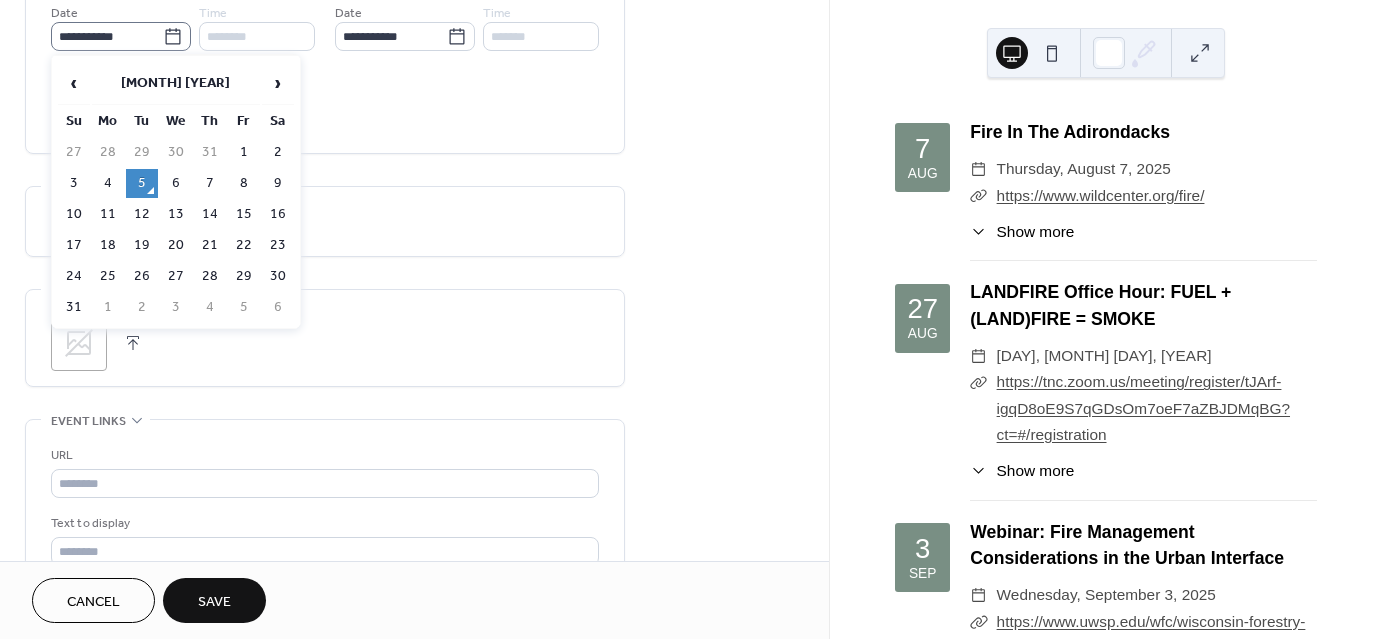 click 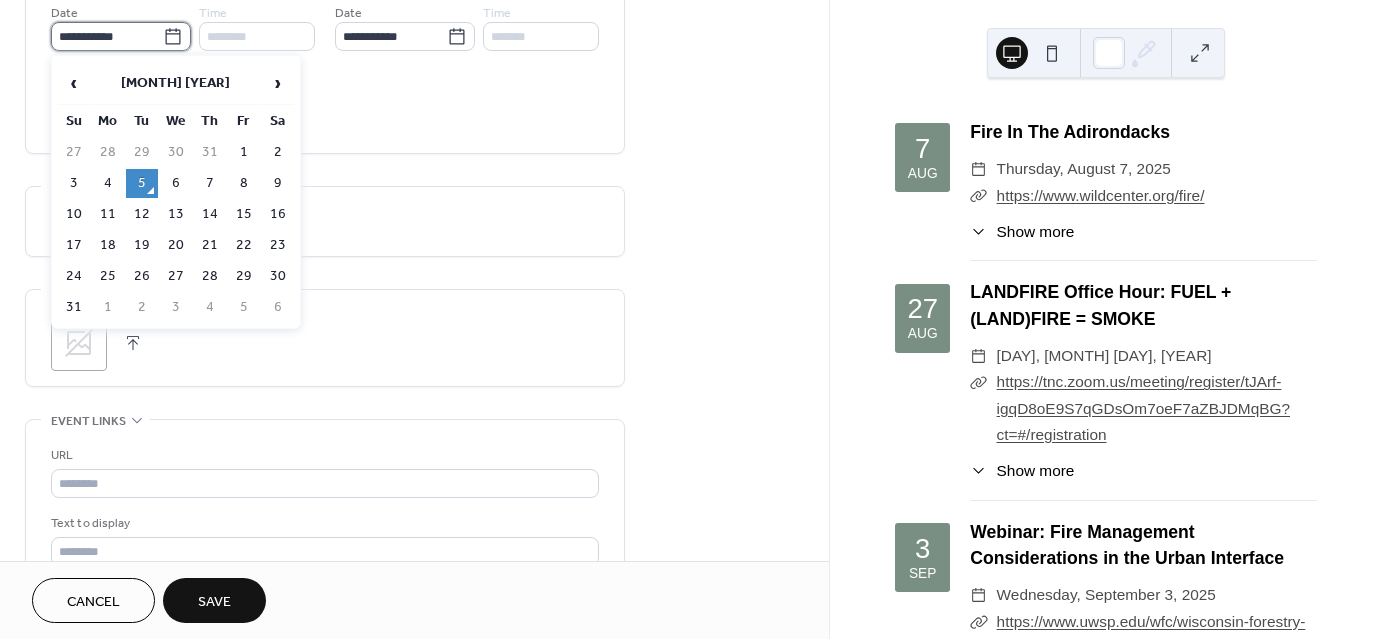 click on "**********" at bounding box center (107, 36) 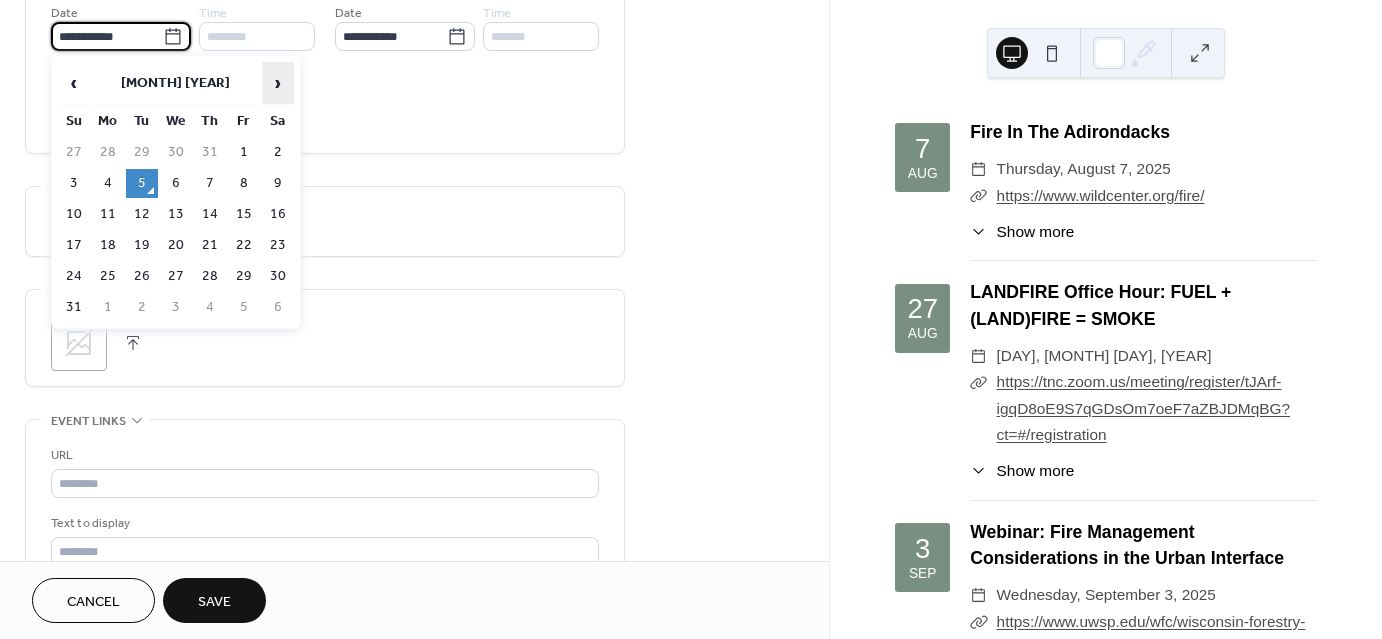 click on "›" at bounding box center (278, 83) 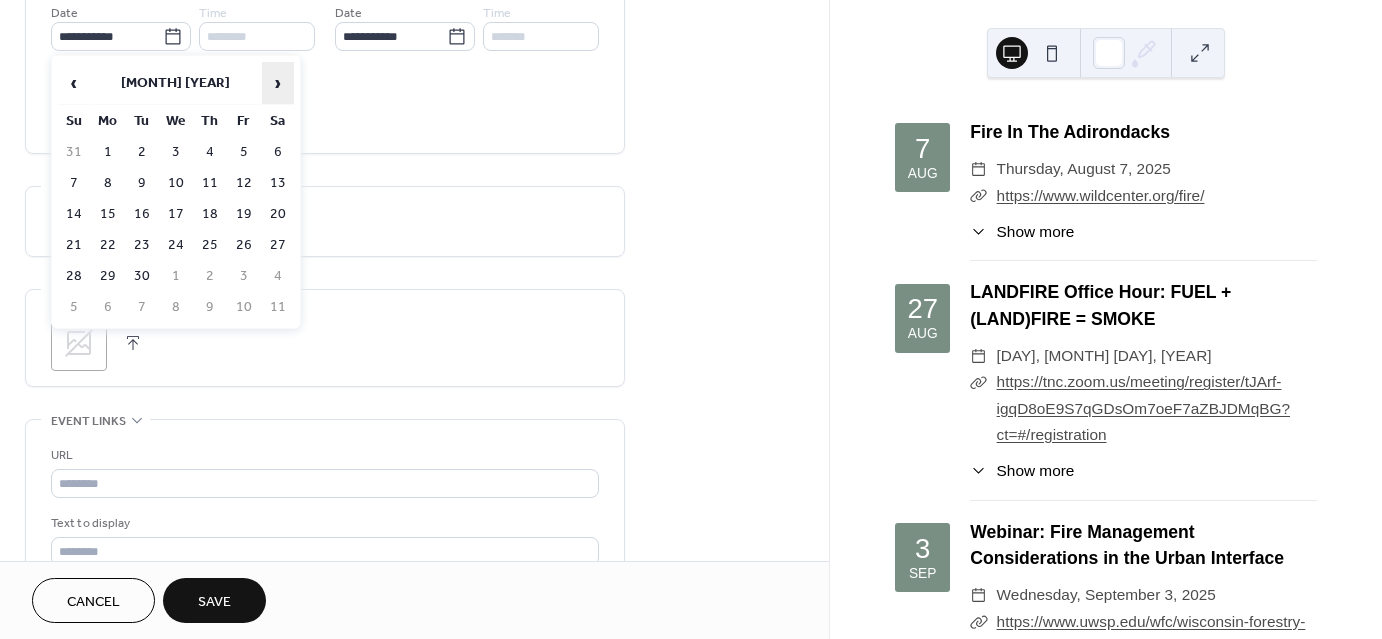 click on "›" at bounding box center (278, 83) 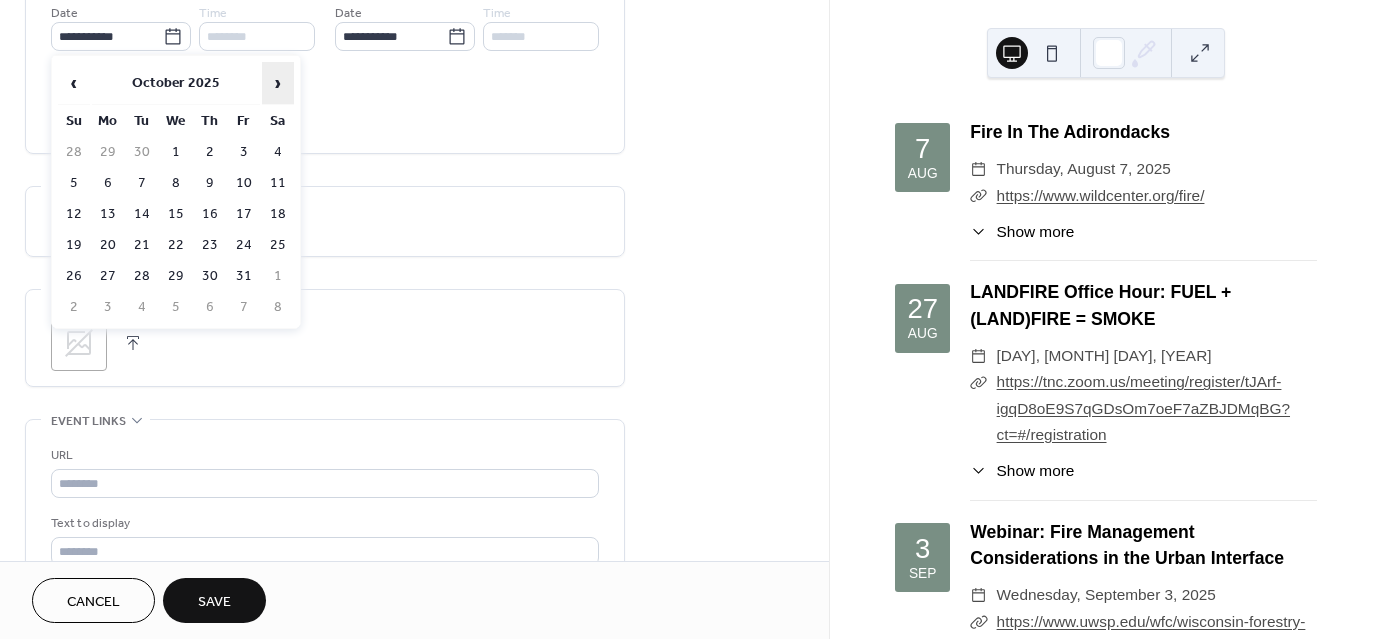 click on "›" at bounding box center (278, 83) 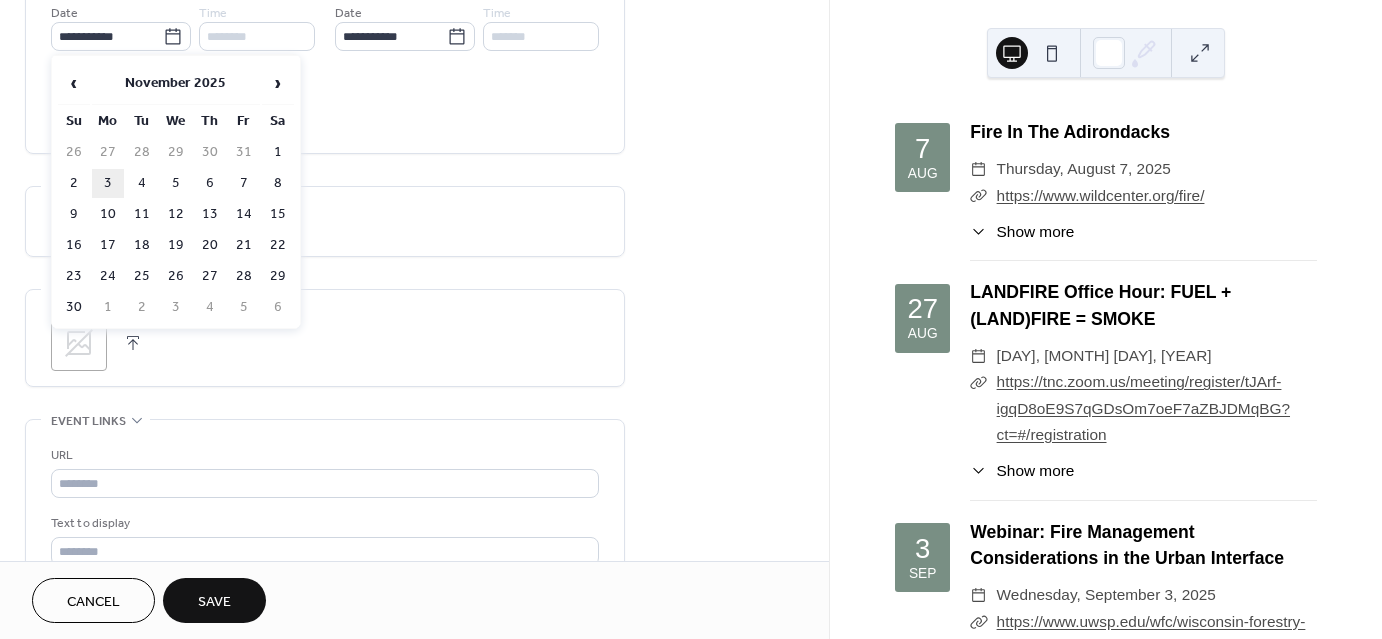 click on "3" at bounding box center (108, 183) 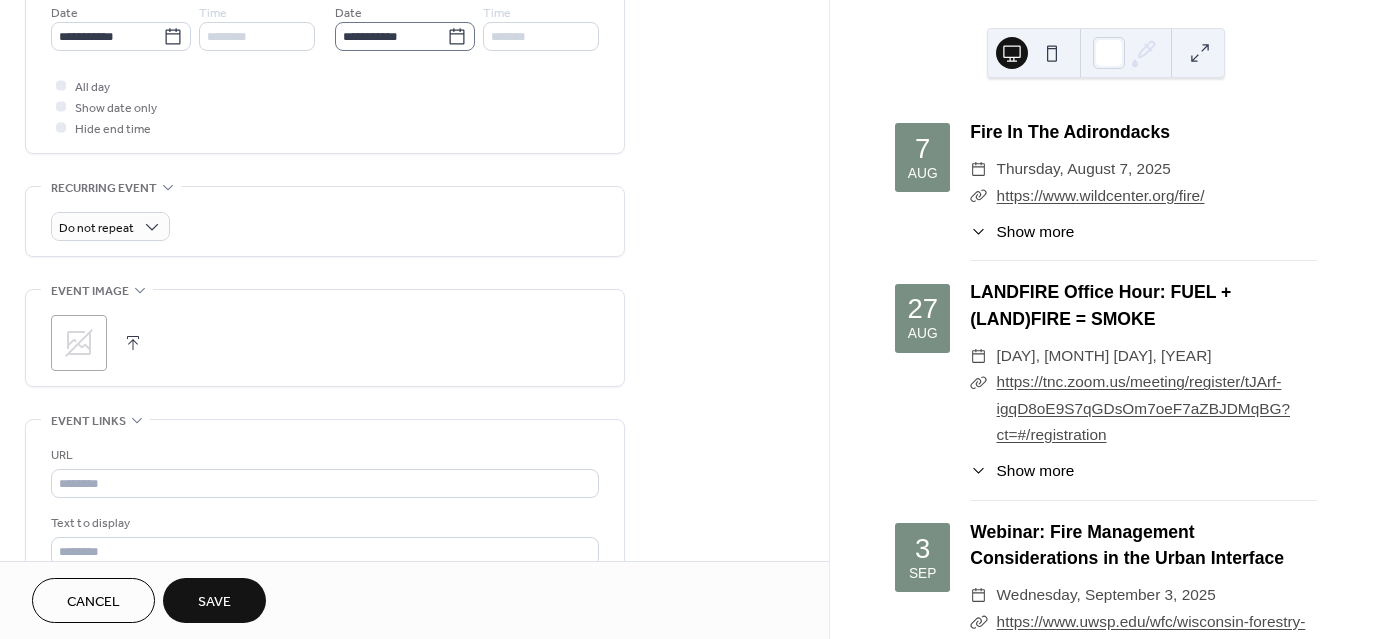 click 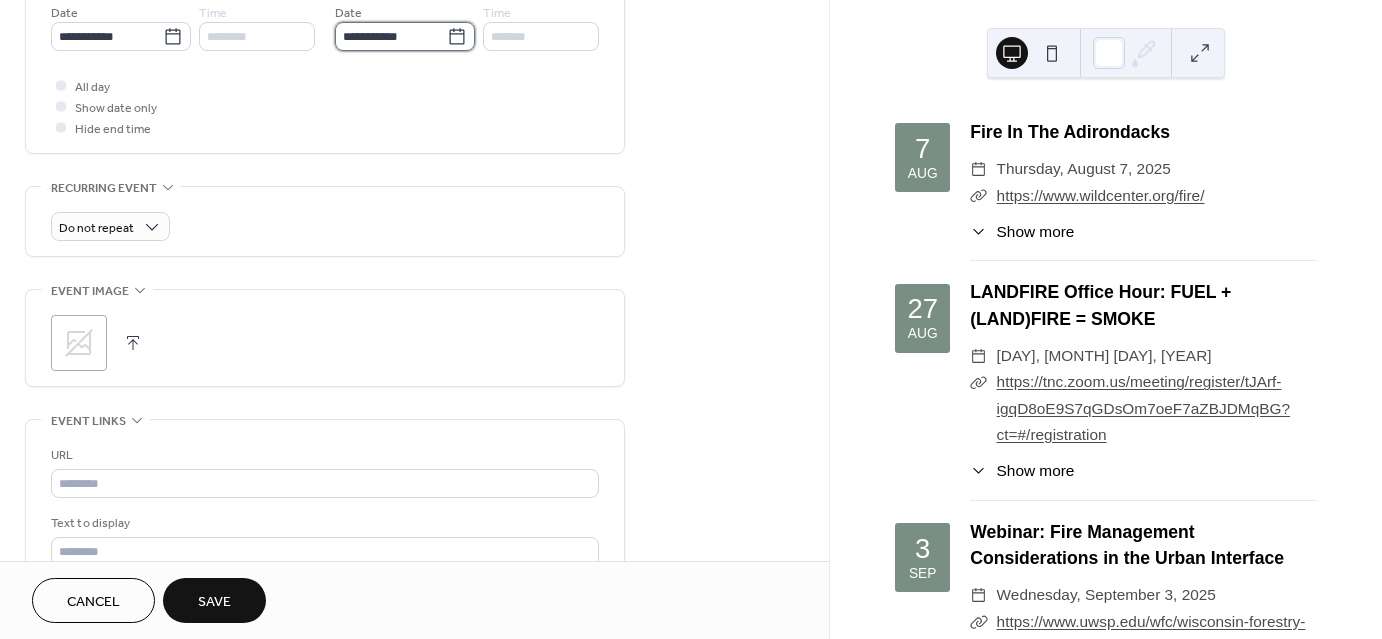 click on "**********" at bounding box center [391, 36] 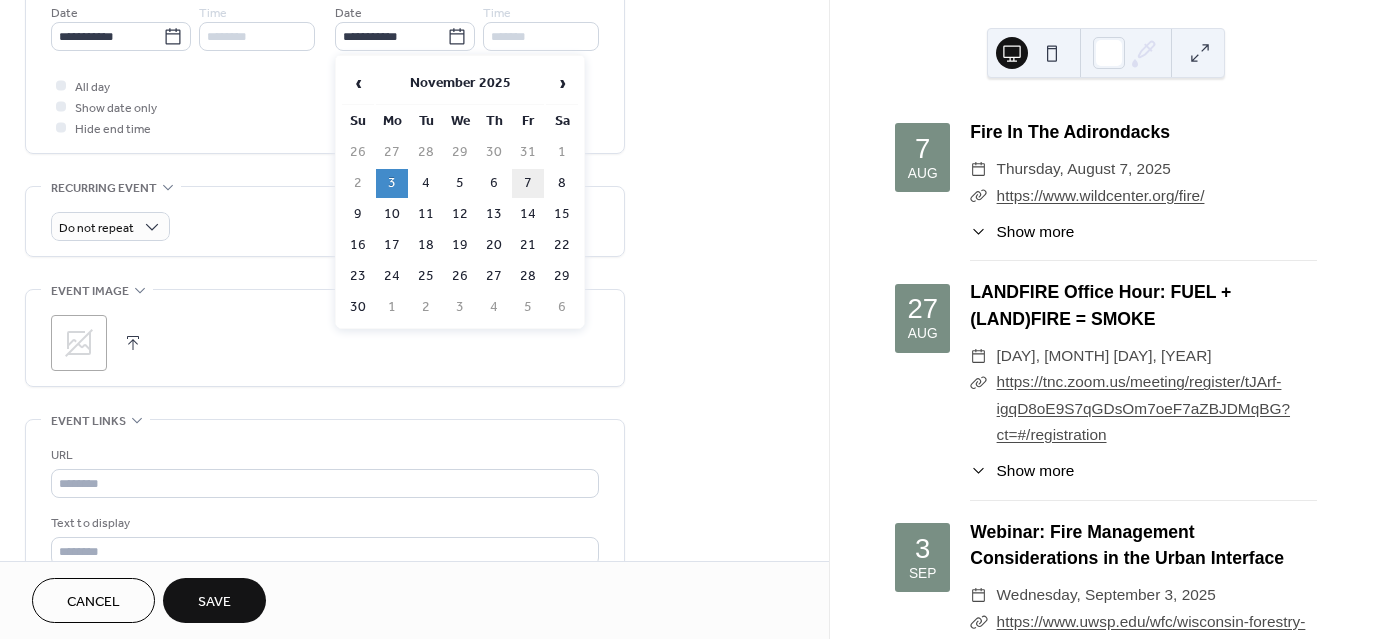 click on "7" at bounding box center [528, 183] 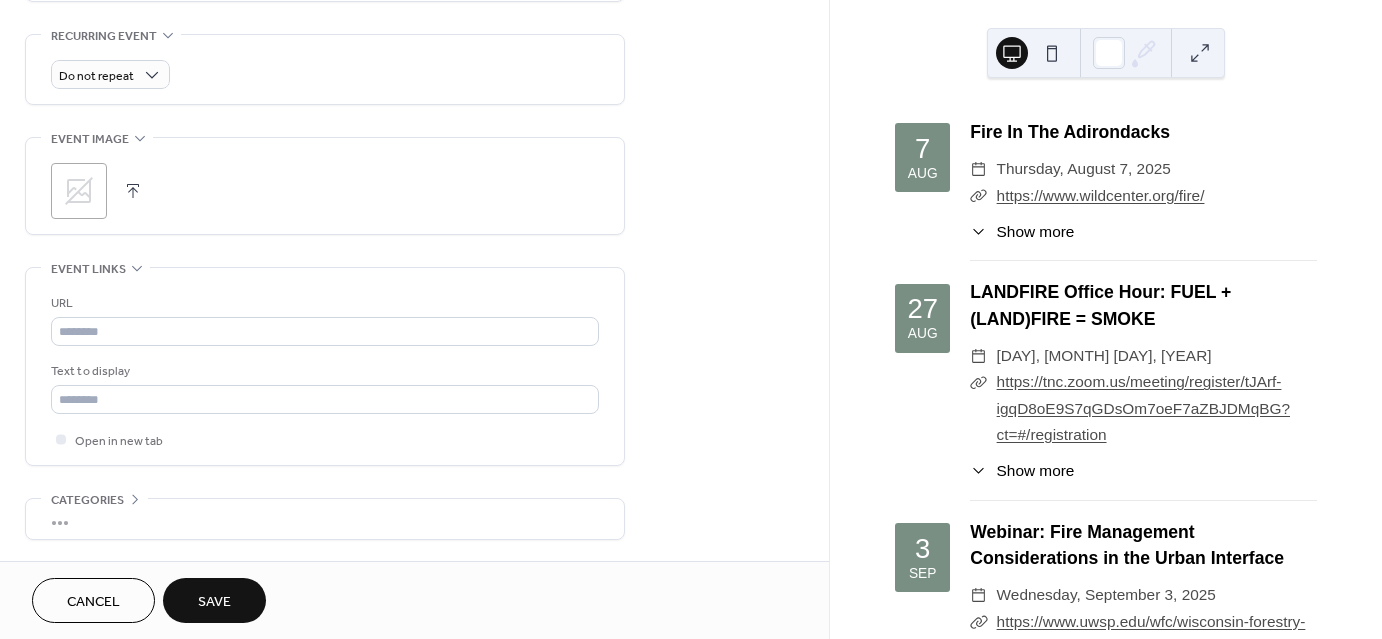 scroll, scrollTop: 900, scrollLeft: 0, axis: vertical 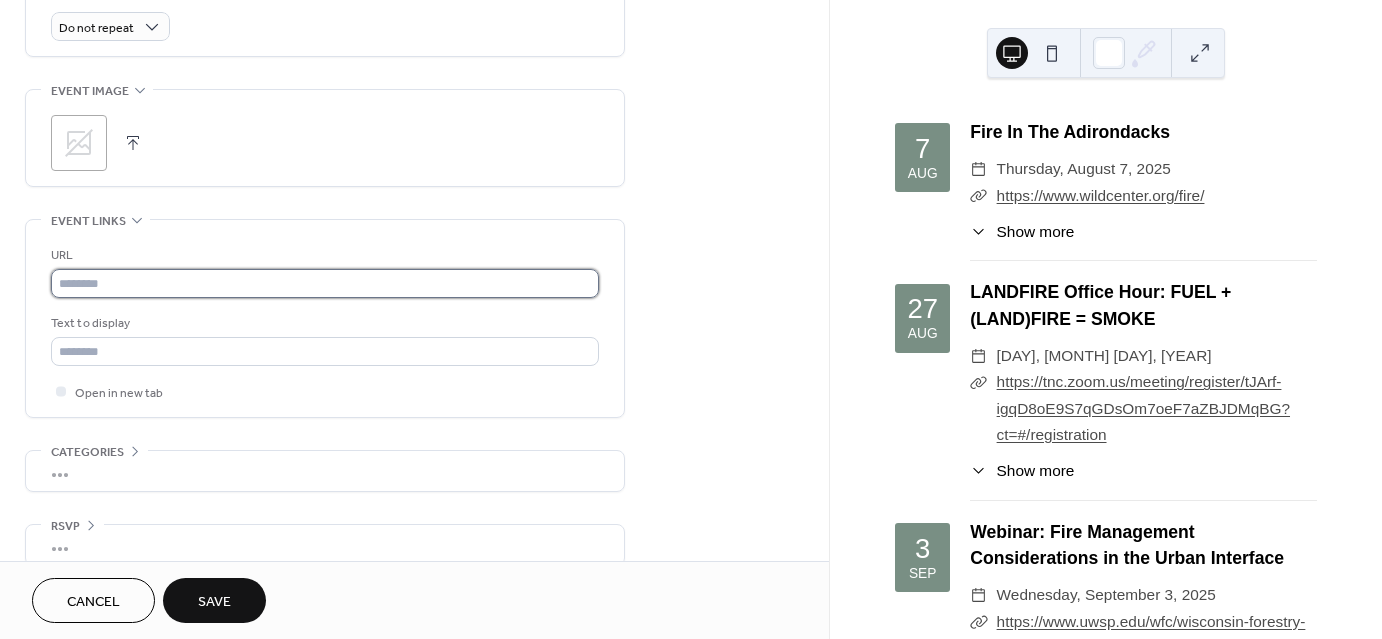 click at bounding box center [325, 283] 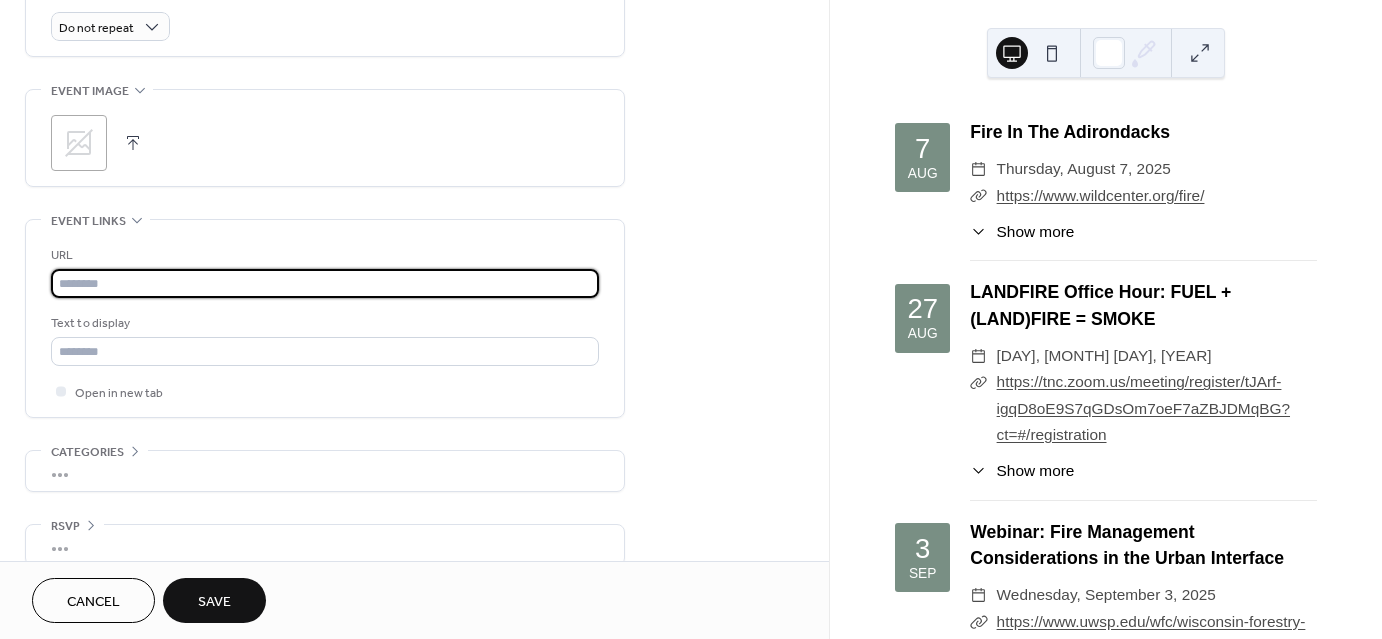 paste on "**********" 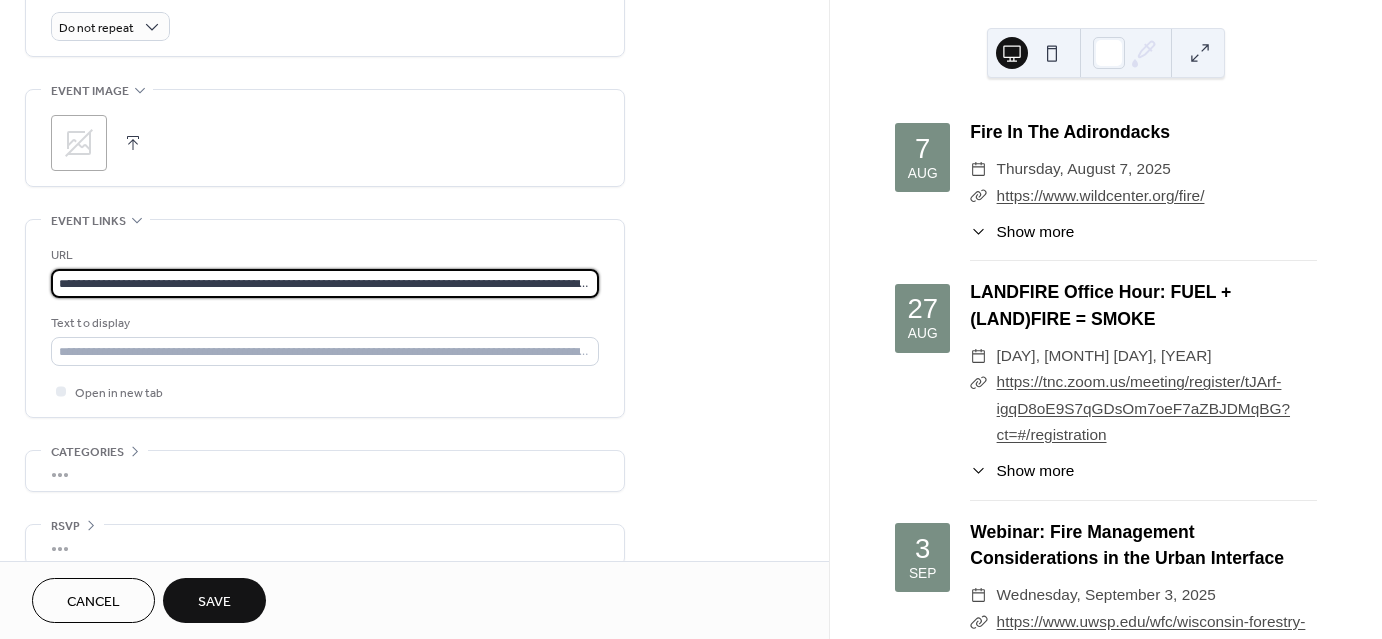 scroll, scrollTop: 0, scrollLeft: 369, axis: horizontal 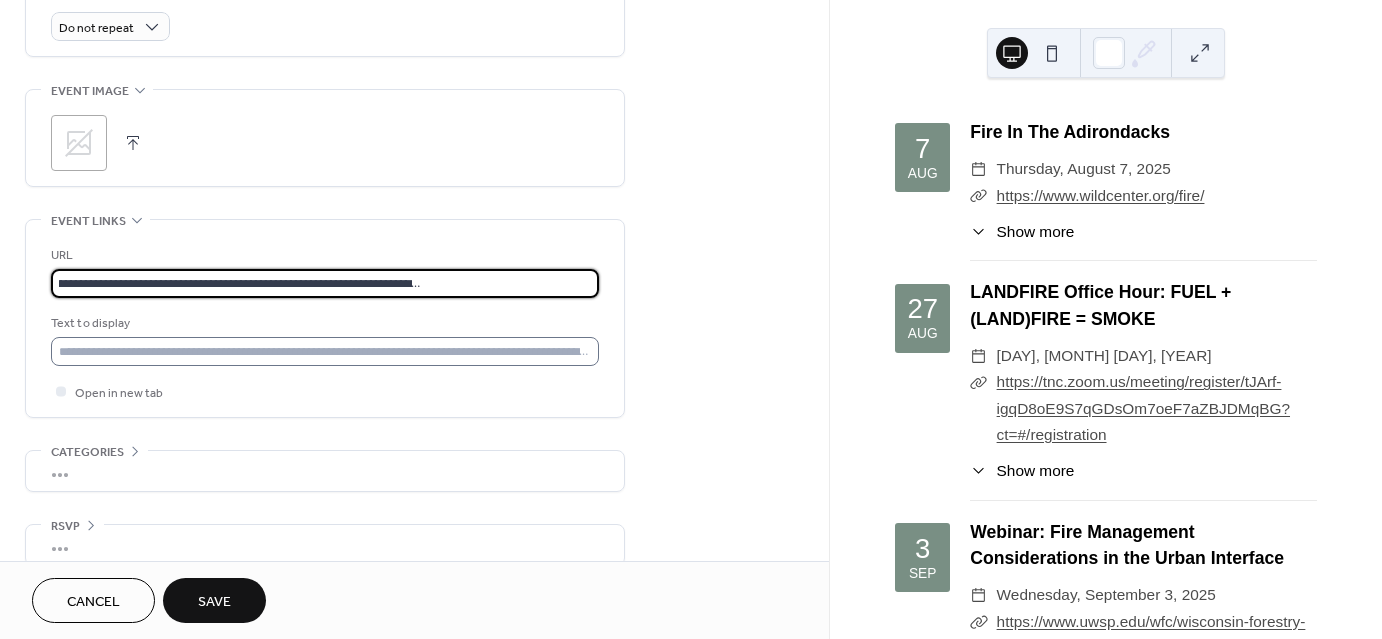 type on "**********" 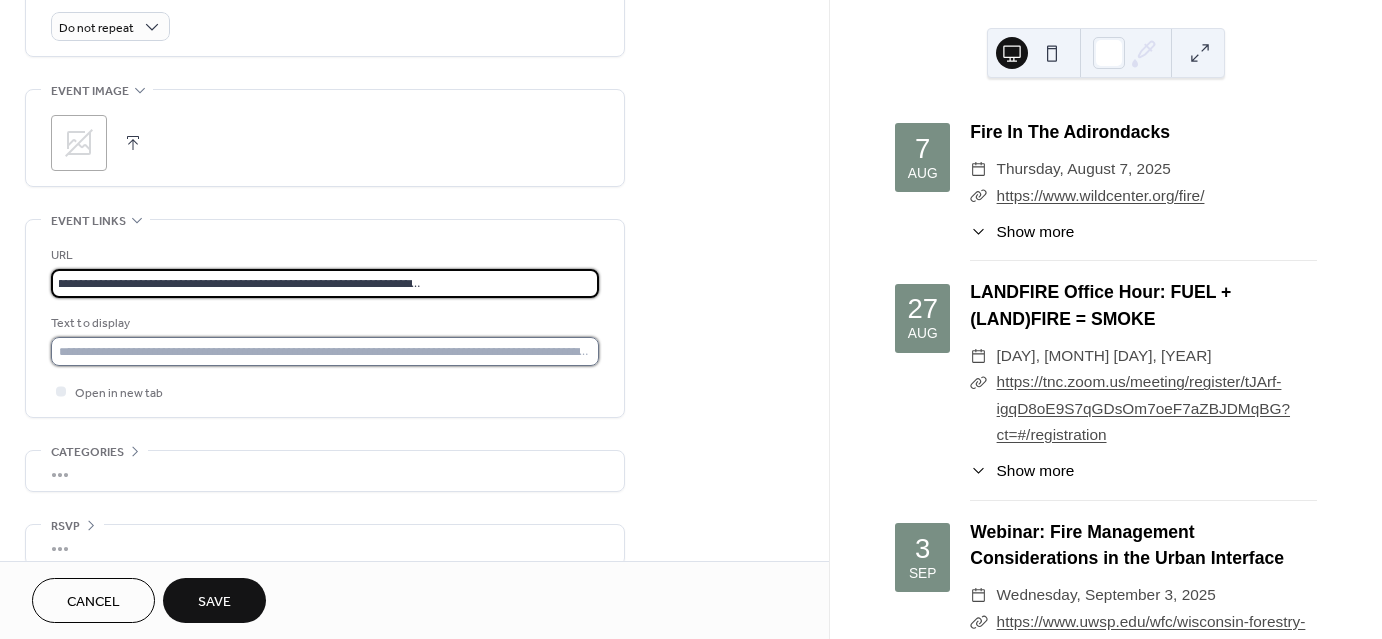 scroll, scrollTop: 0, scrollLeft: 0, axis: both 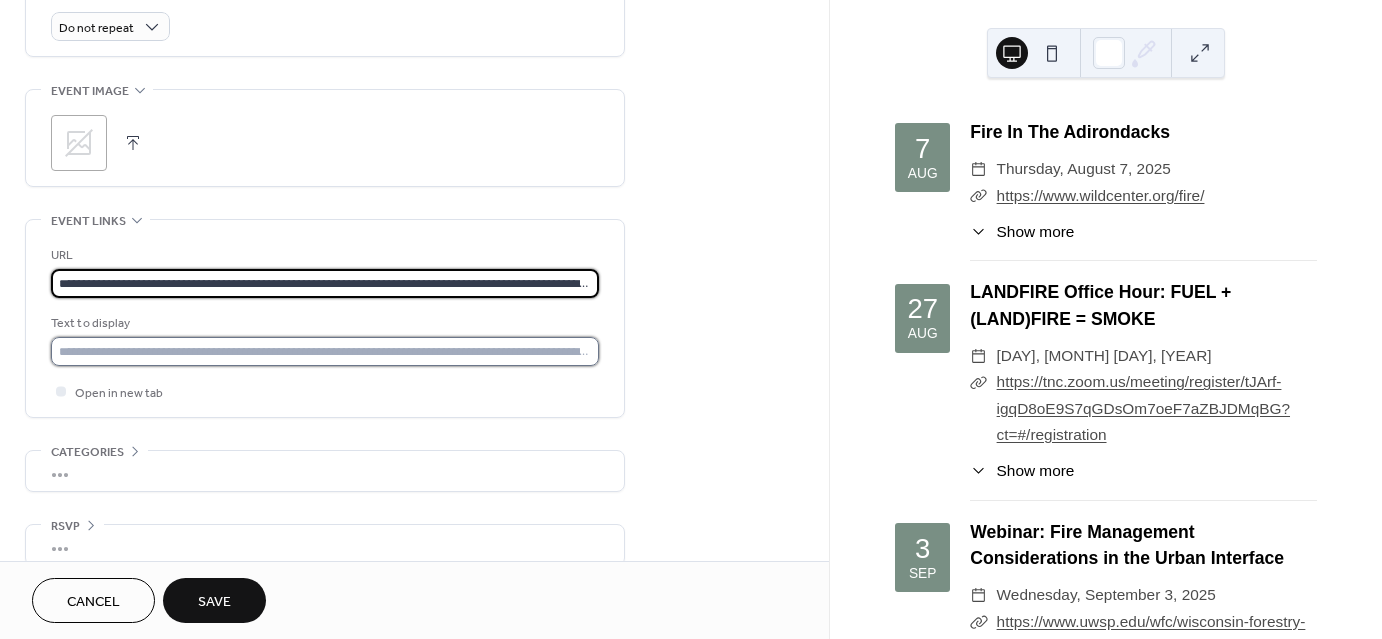 click at bounding box center [325, 351] 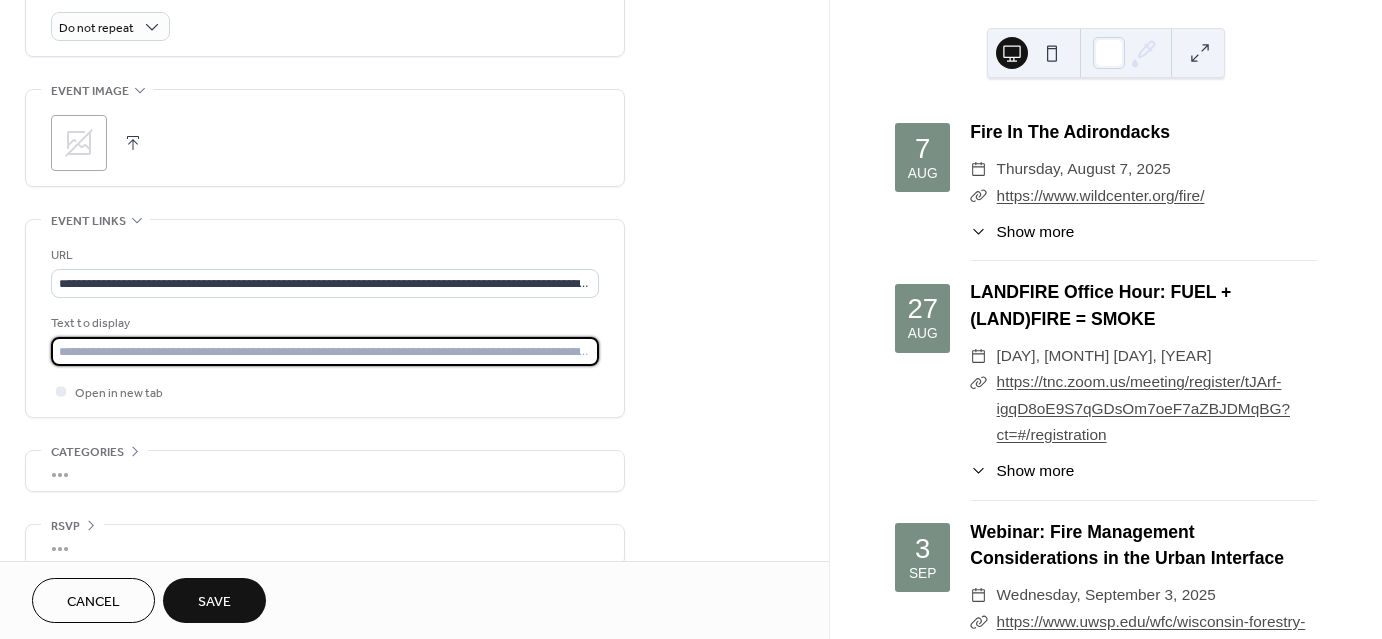 paste on "**********" 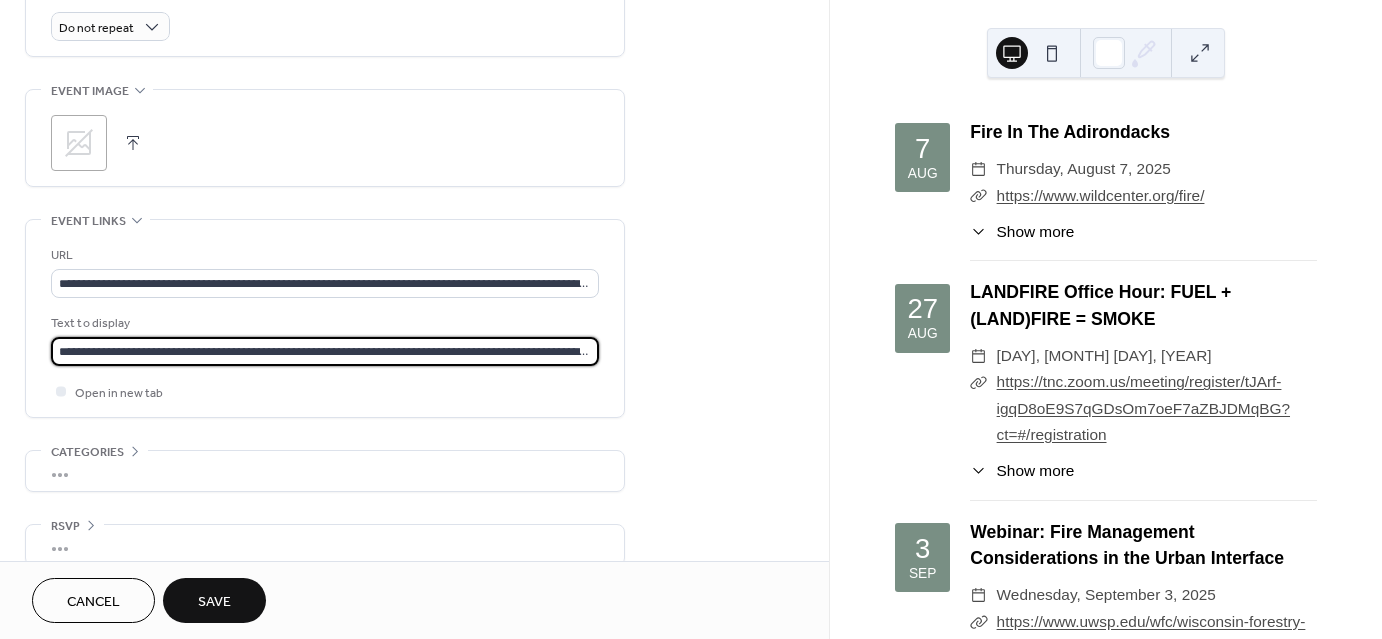 scroll, scrollTop: 0, scrollLeft: 369, axis: horizontal 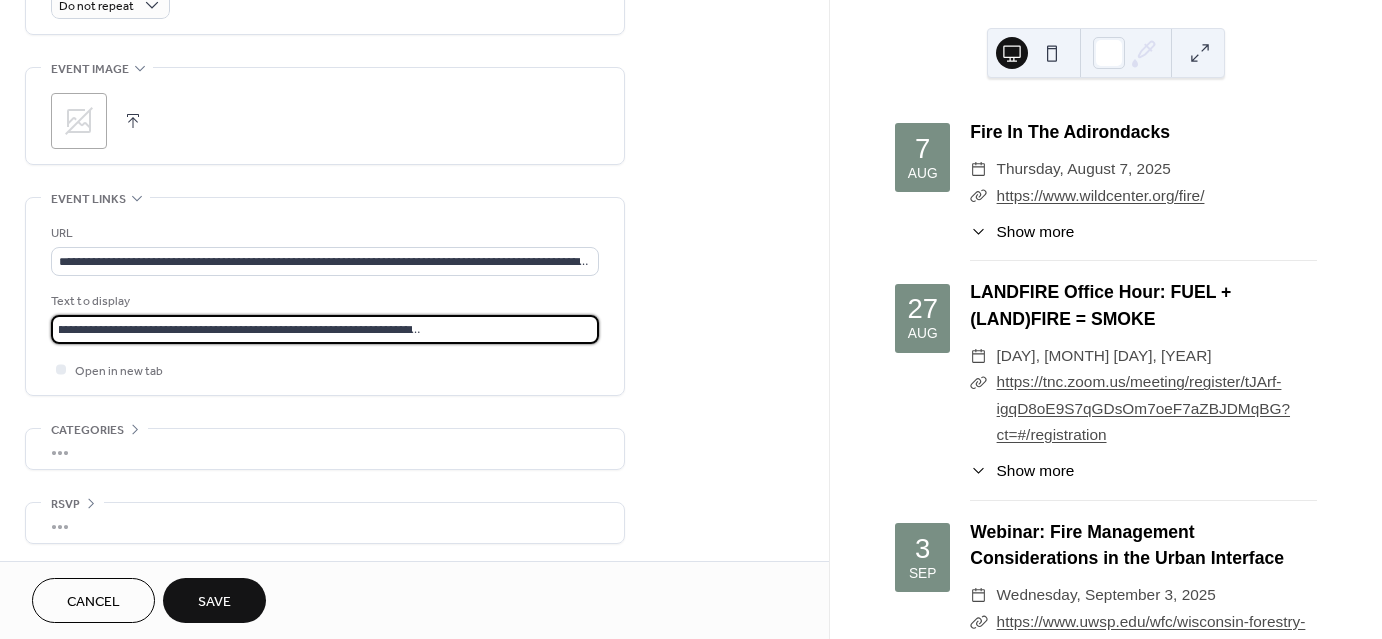 type on "**********" 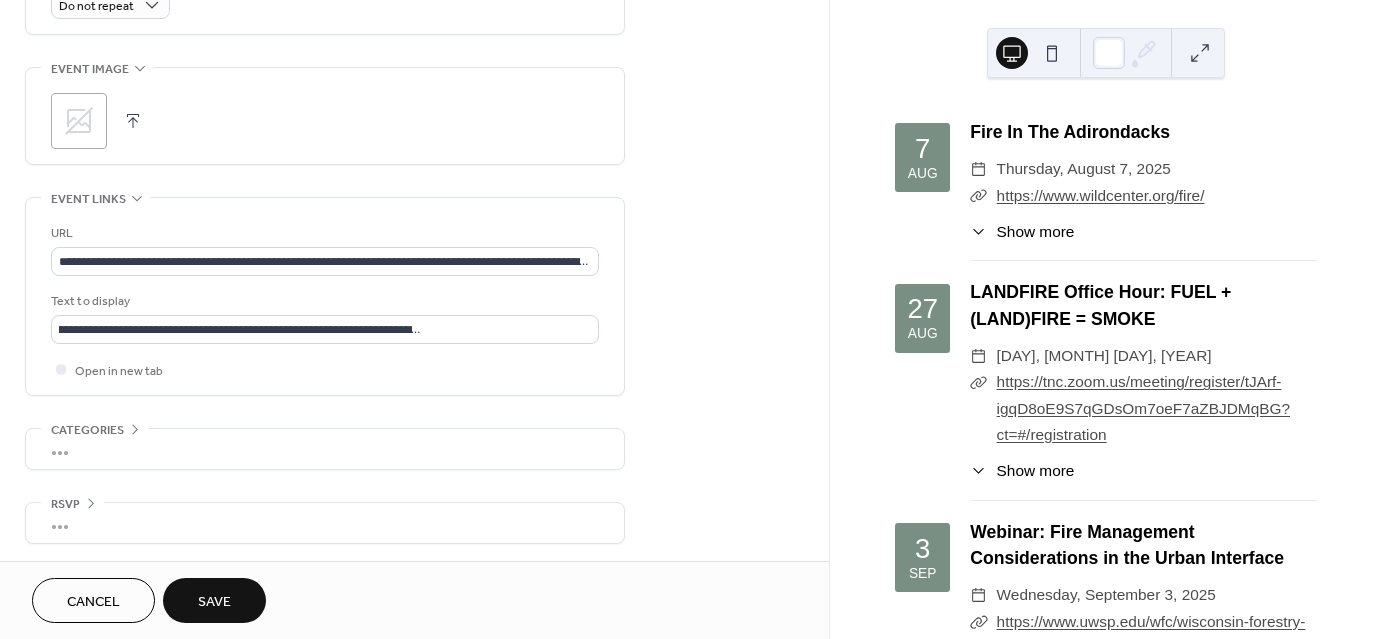 click on "Save" at bounding box center [214, 602] 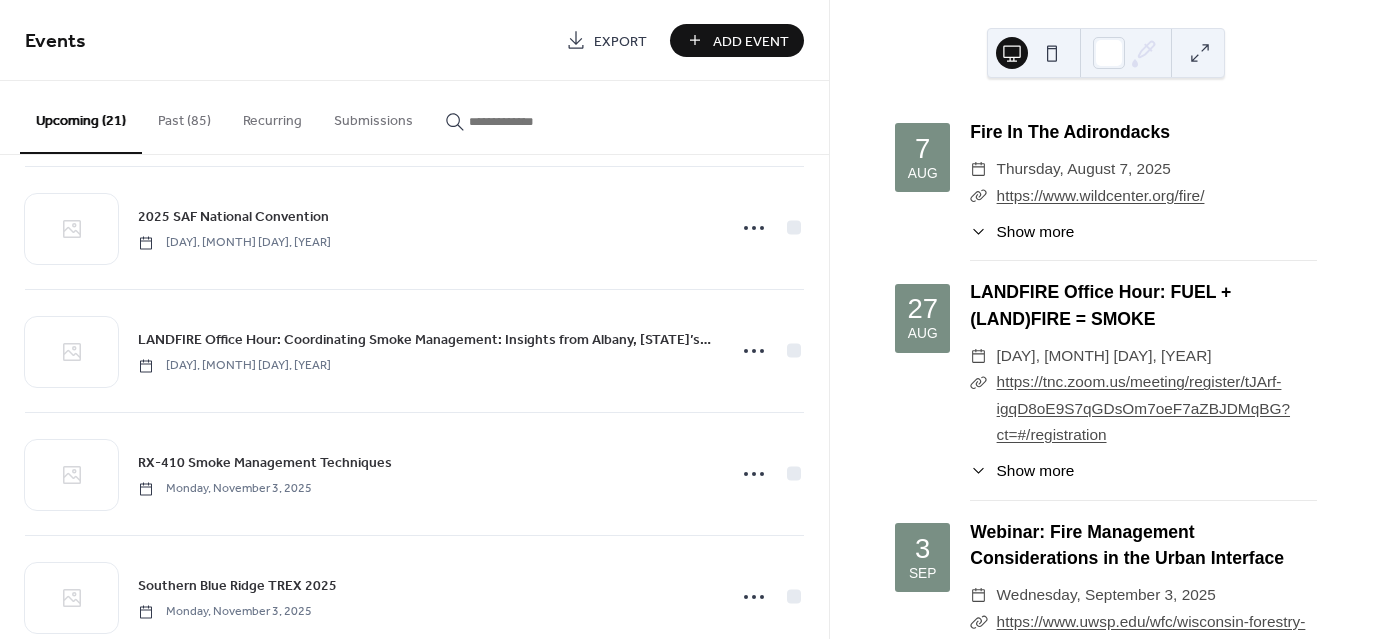 scroll, scrollTop: 1400, scrollLeft: 0, axis: vertical 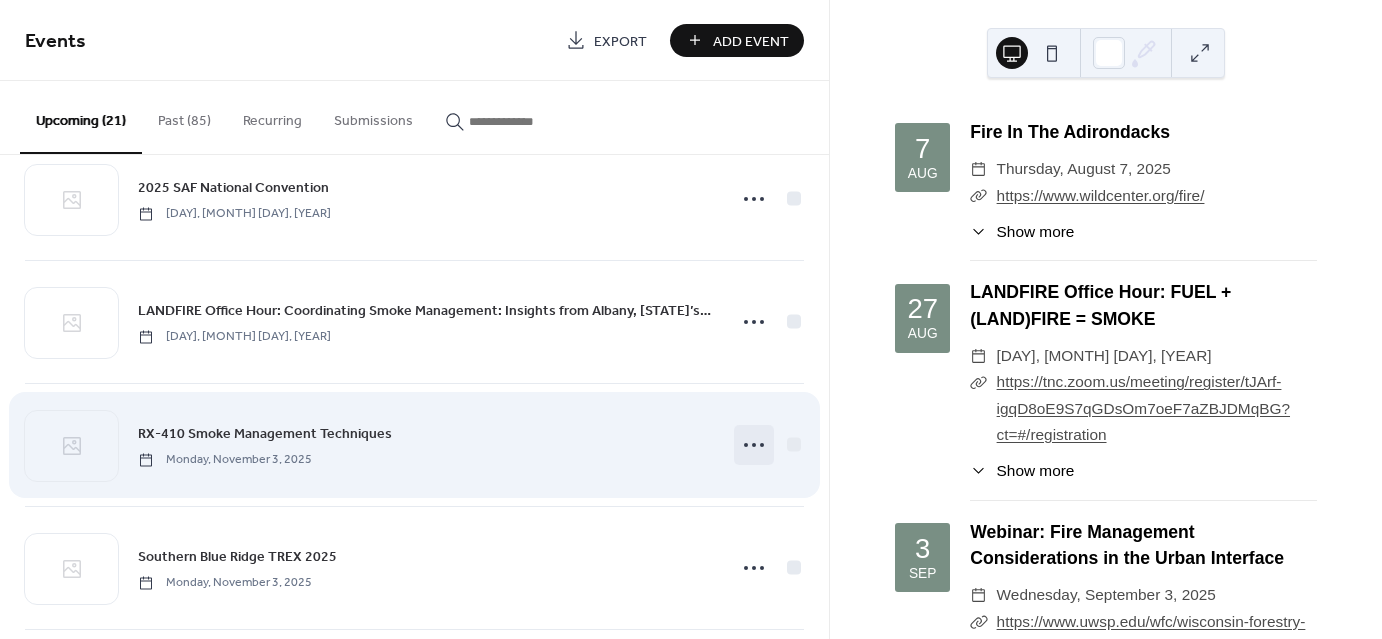 click 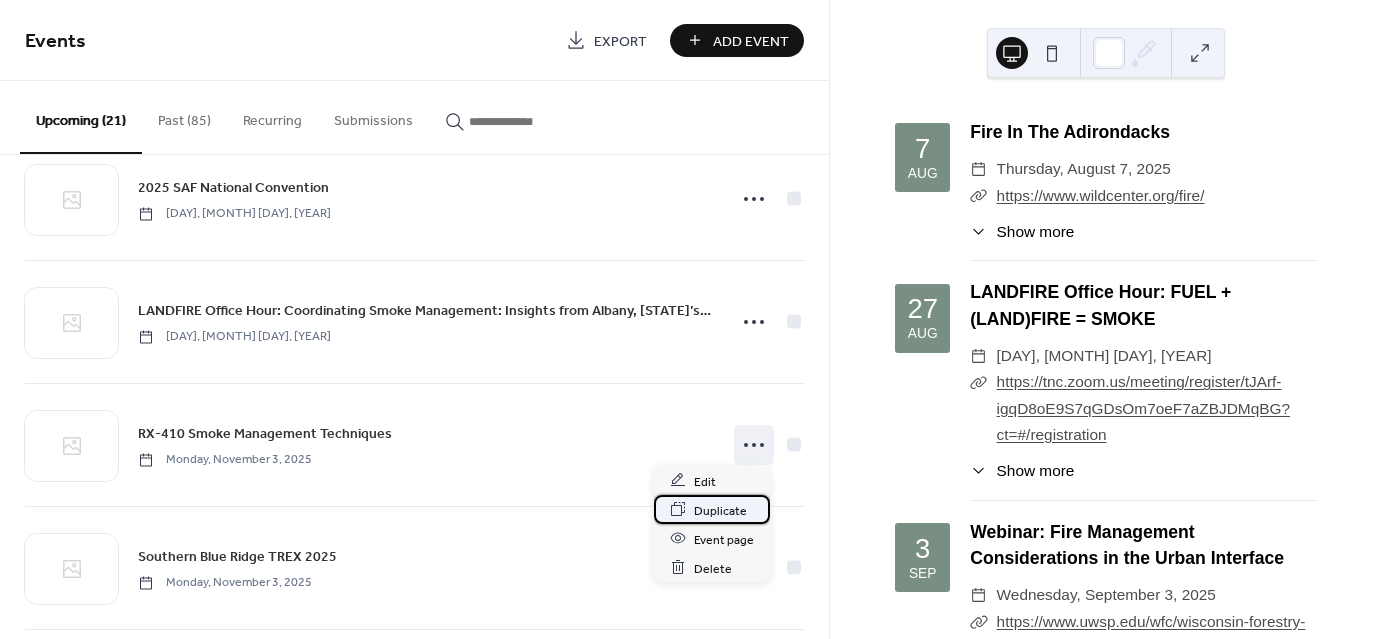 click on "Duplicate" at bounding box center (720, 510) 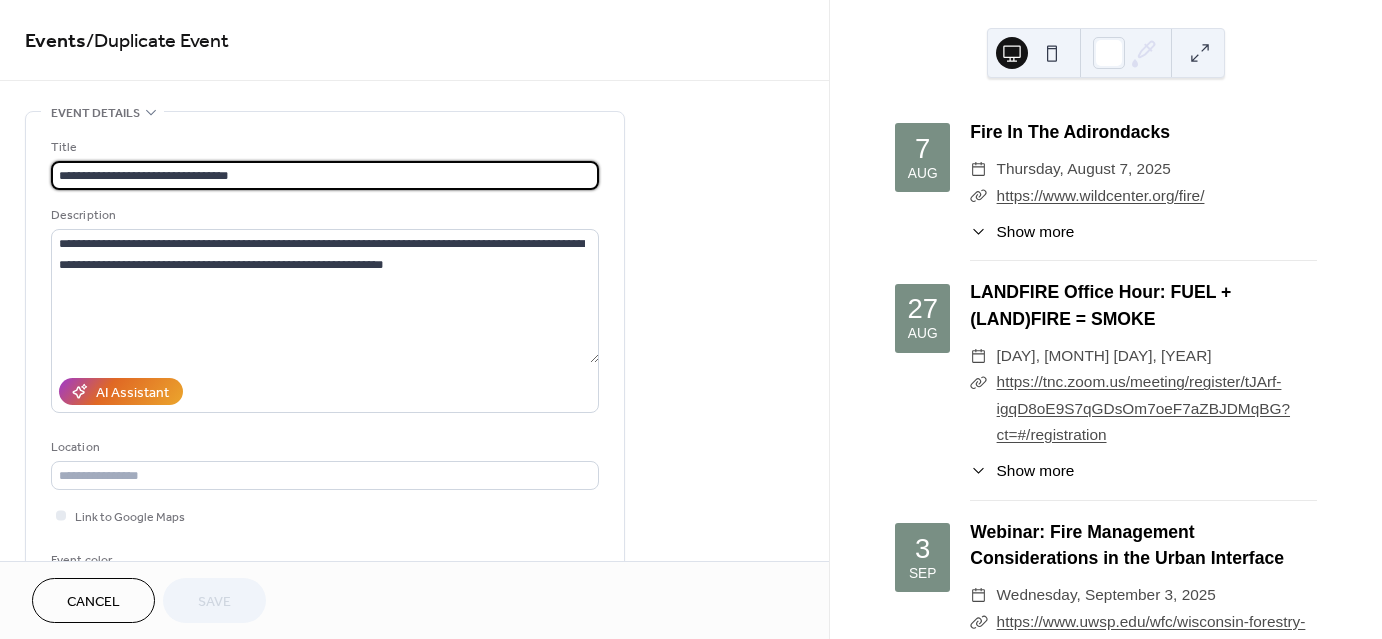 drag, startPoint x: 59, startPoint y: 171, endPoint x: 376, endPoint y: 144, distance: 318.14777 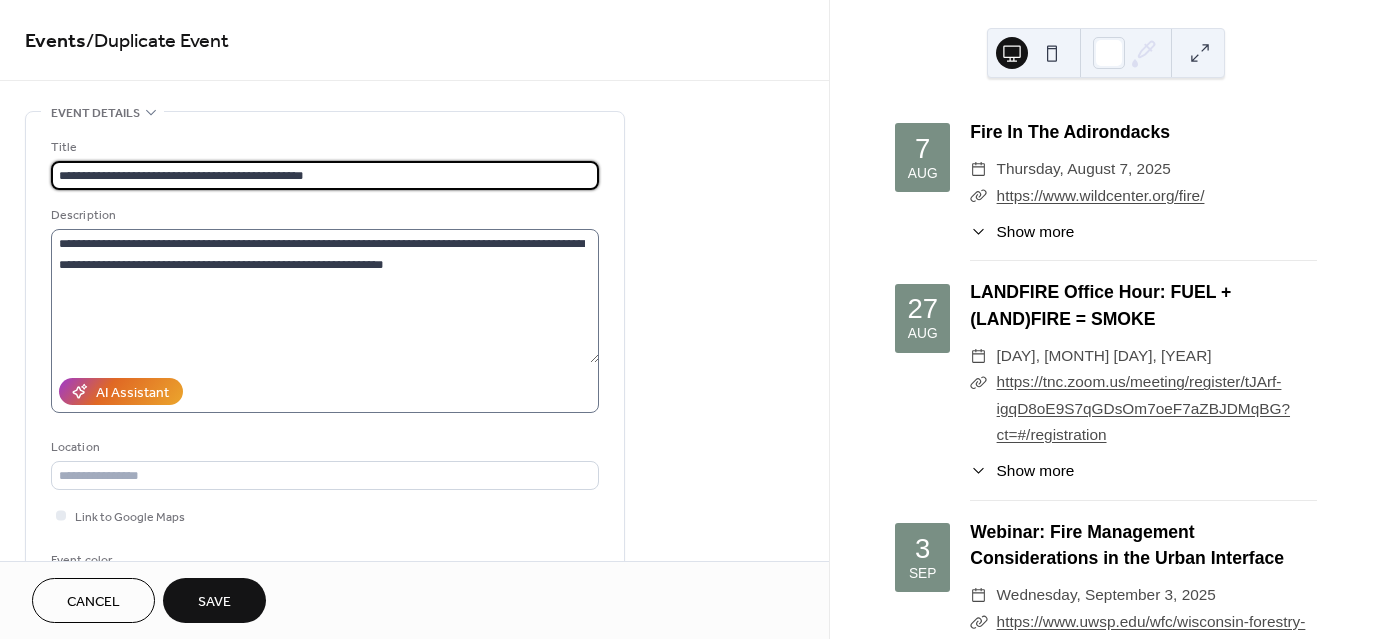 type on "**********" 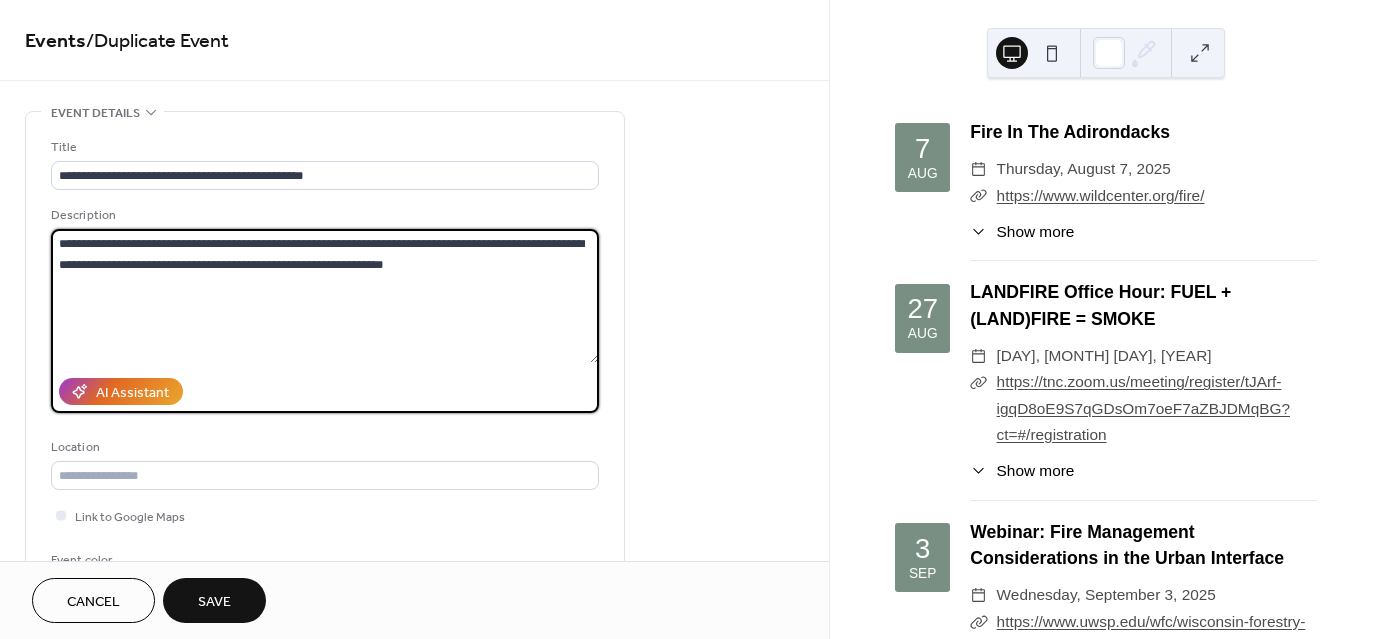 drag, startPoint x: 131, startPoint y: 243, endPoint x: 380, endPoint y: 240, distance: 249.01807 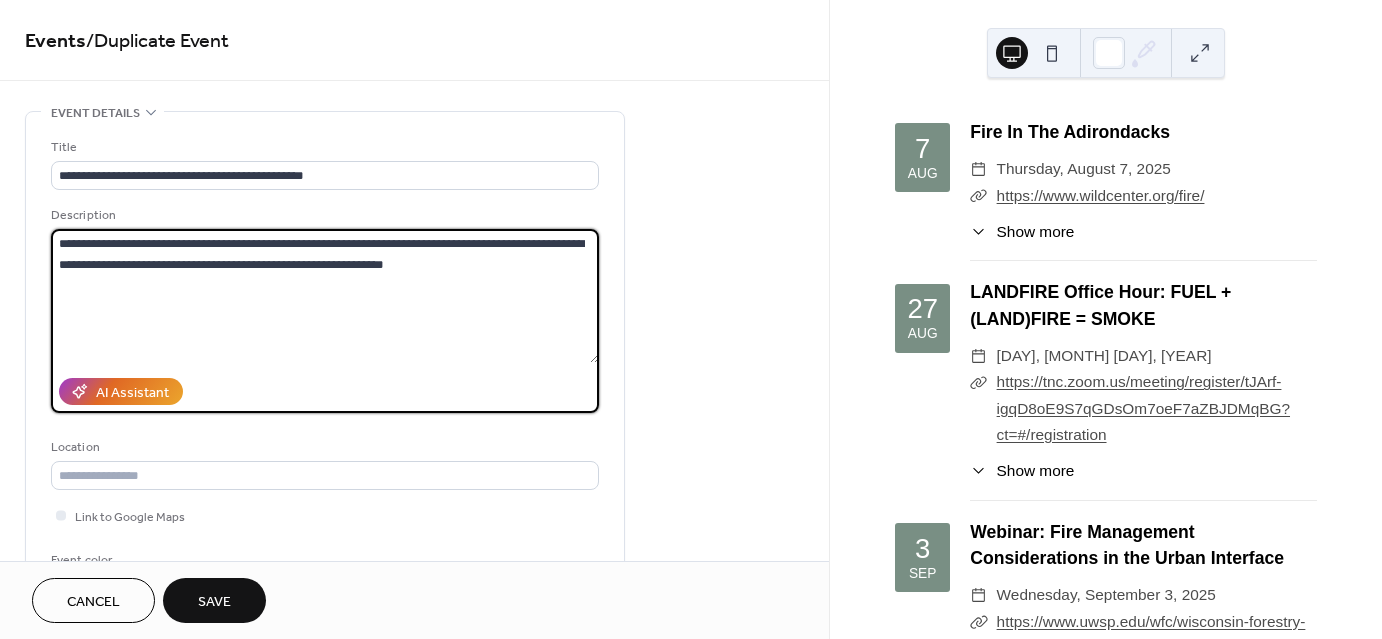 click on "**********" at bounding box center [325, 296] 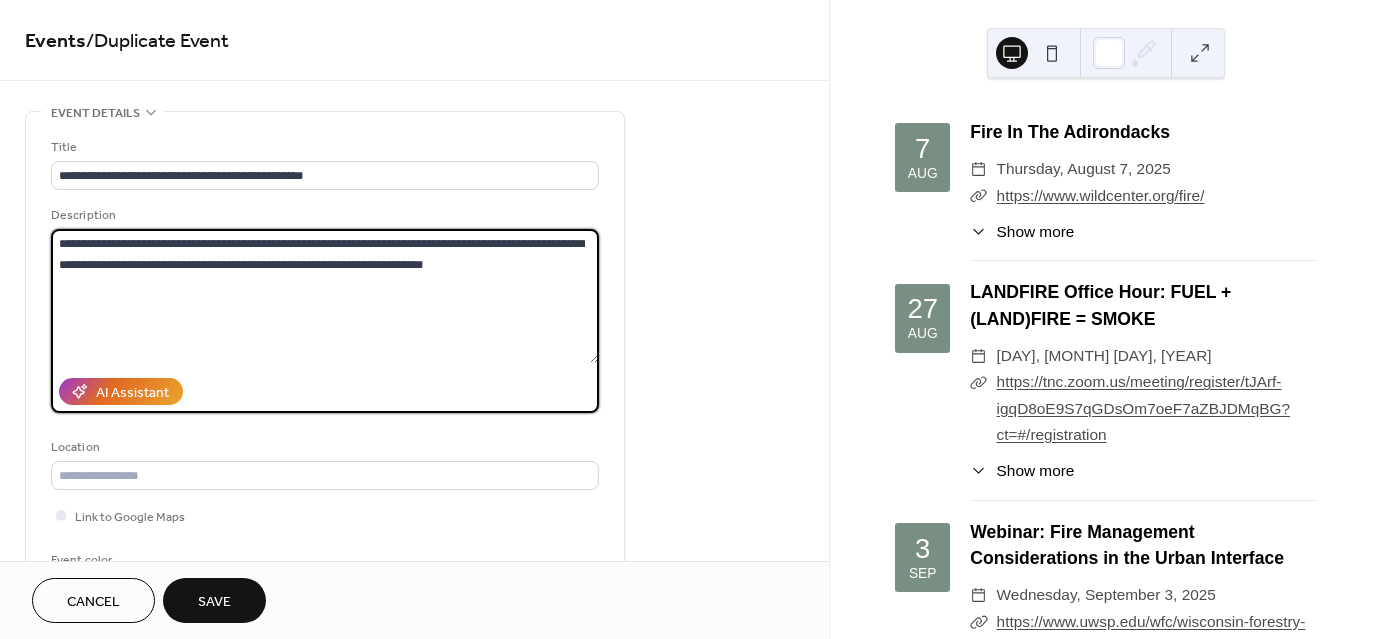 drag, startPoint x: 472, startPoint y: 242, endPoint x: 581, endPoint y: 243, distance: 109.004585 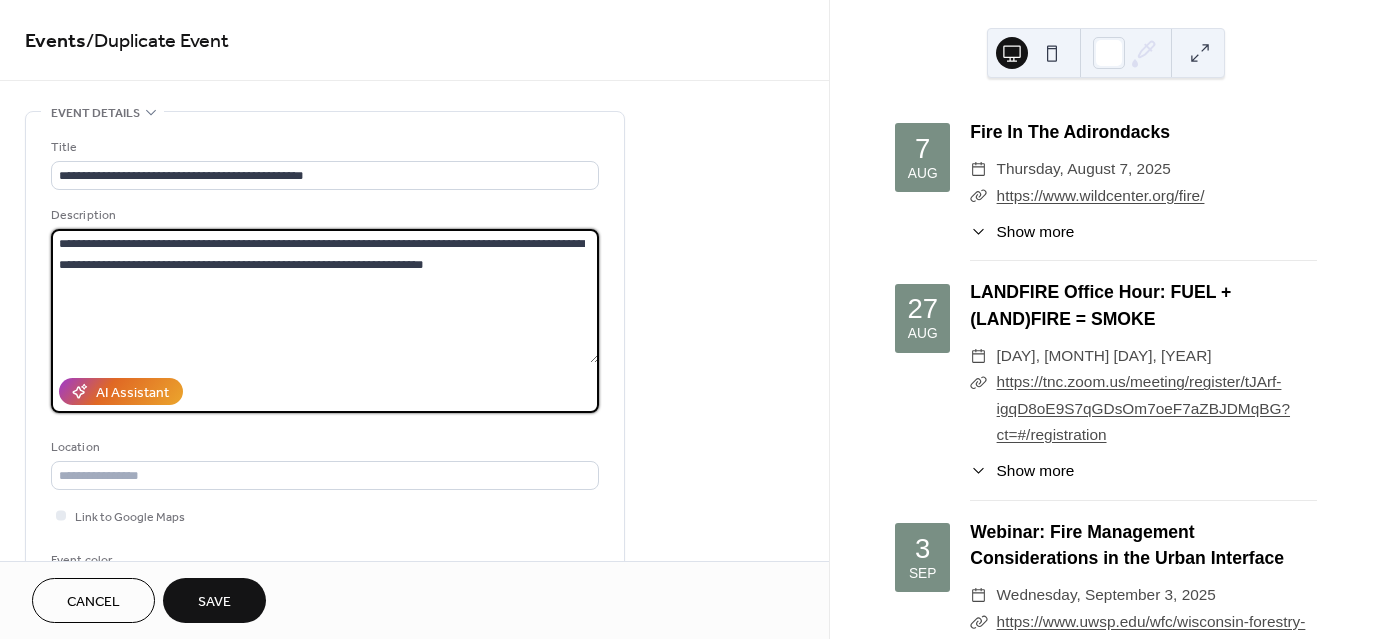 click on "**********" at bounding box center [325, 296] 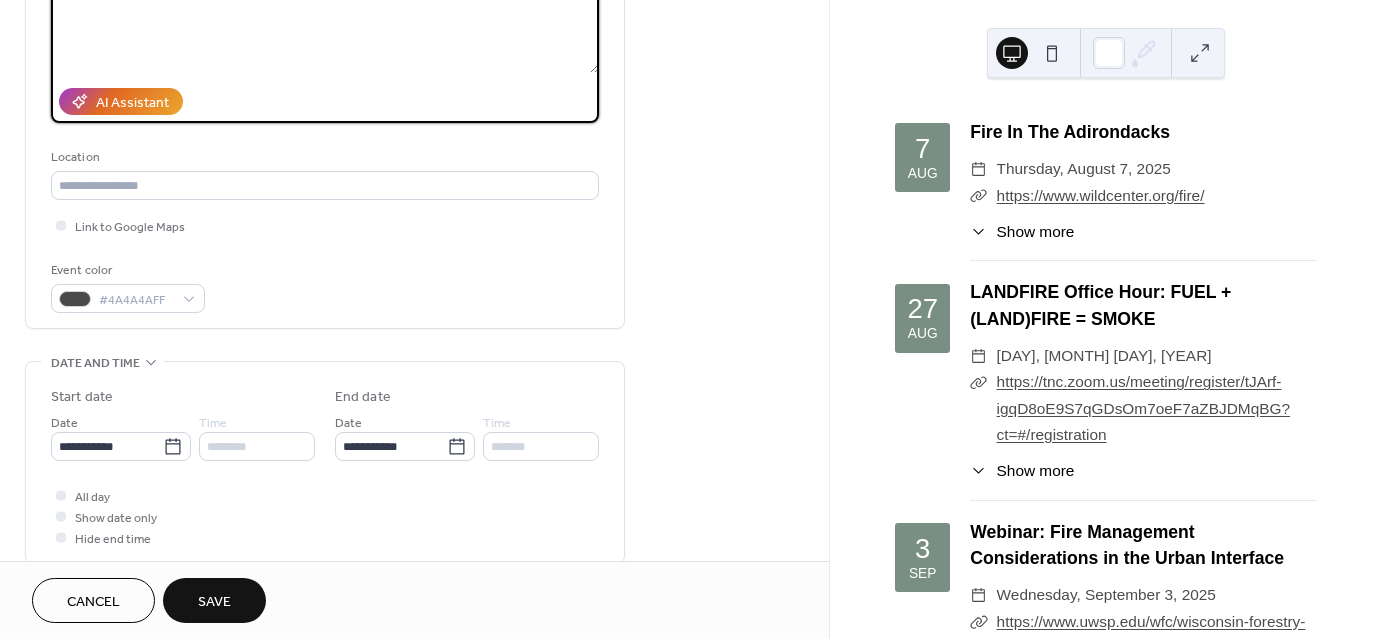 scroll, scrollTop: 400, scrollLeft: 0, axis: vertical 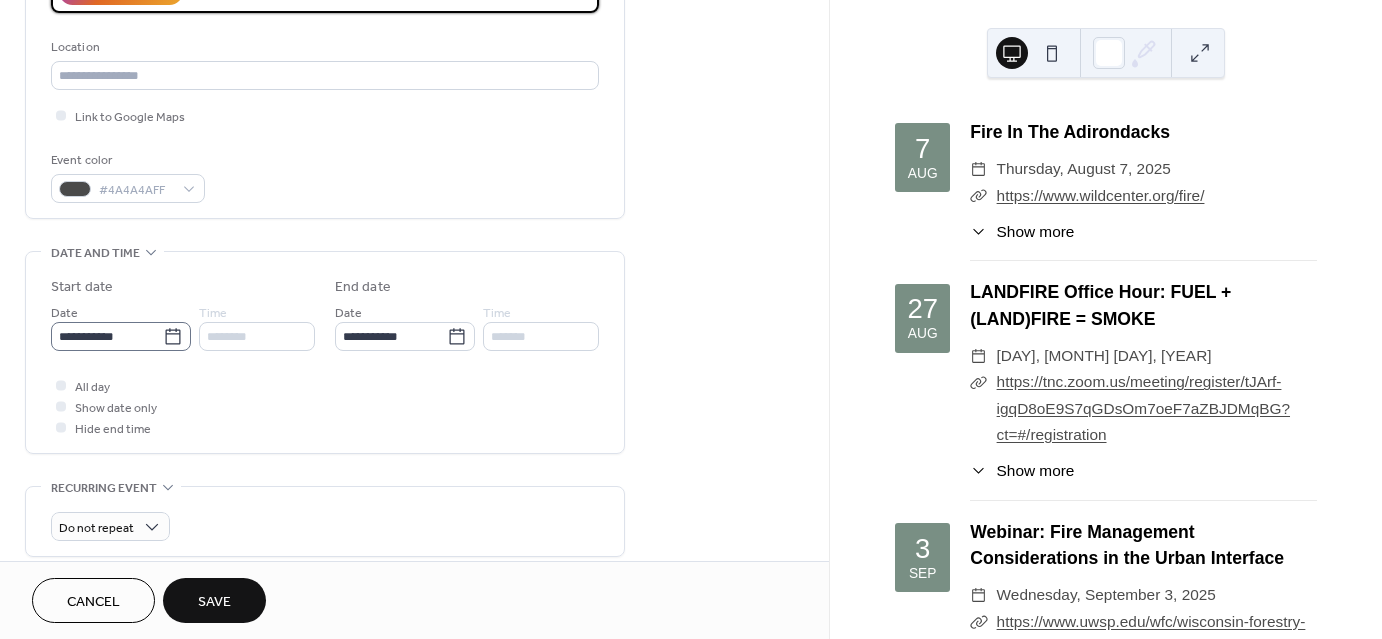 type on "**********" 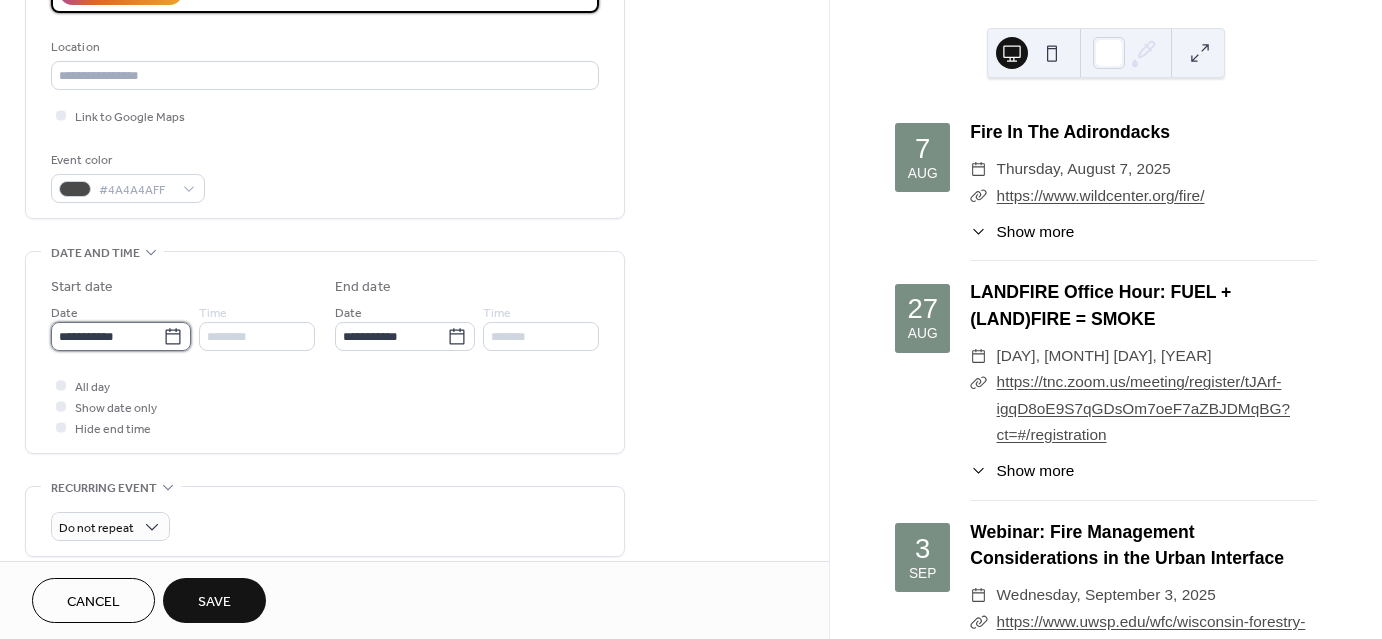 click on "**********" at bounding box center (107, 336) 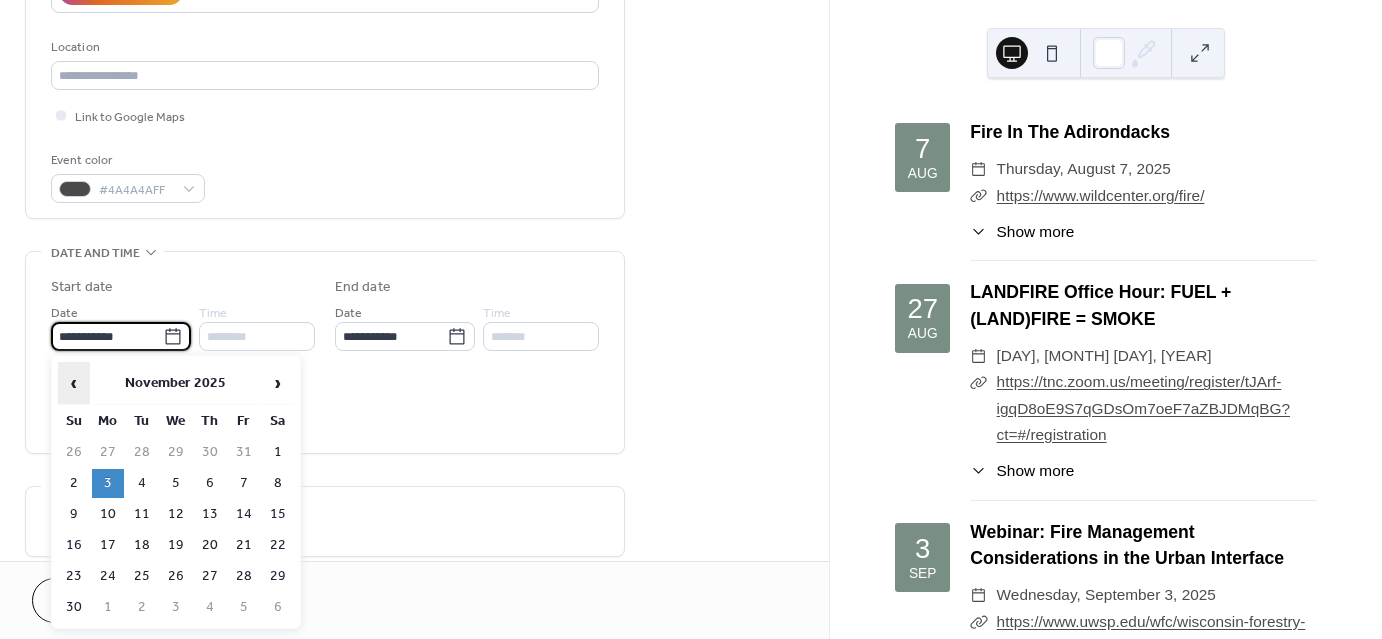 click on "‹" at bounding box center (74, 383) 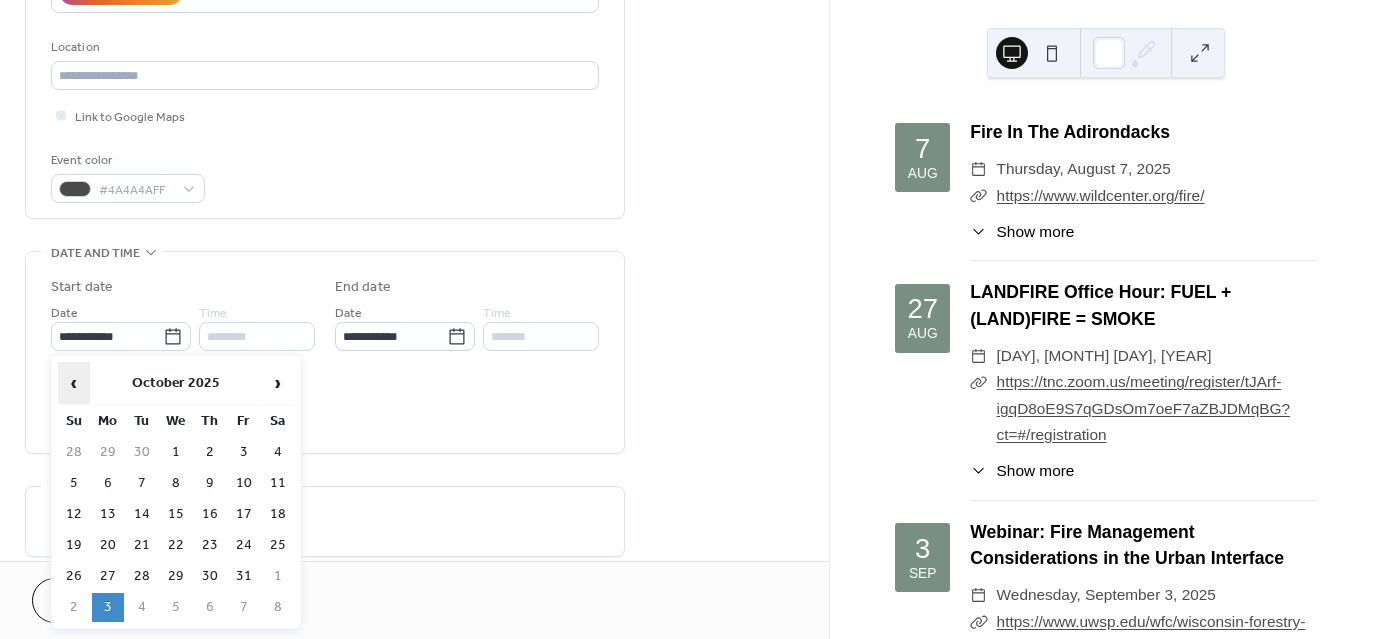 click on "‹" at bounding box center [74, 383] 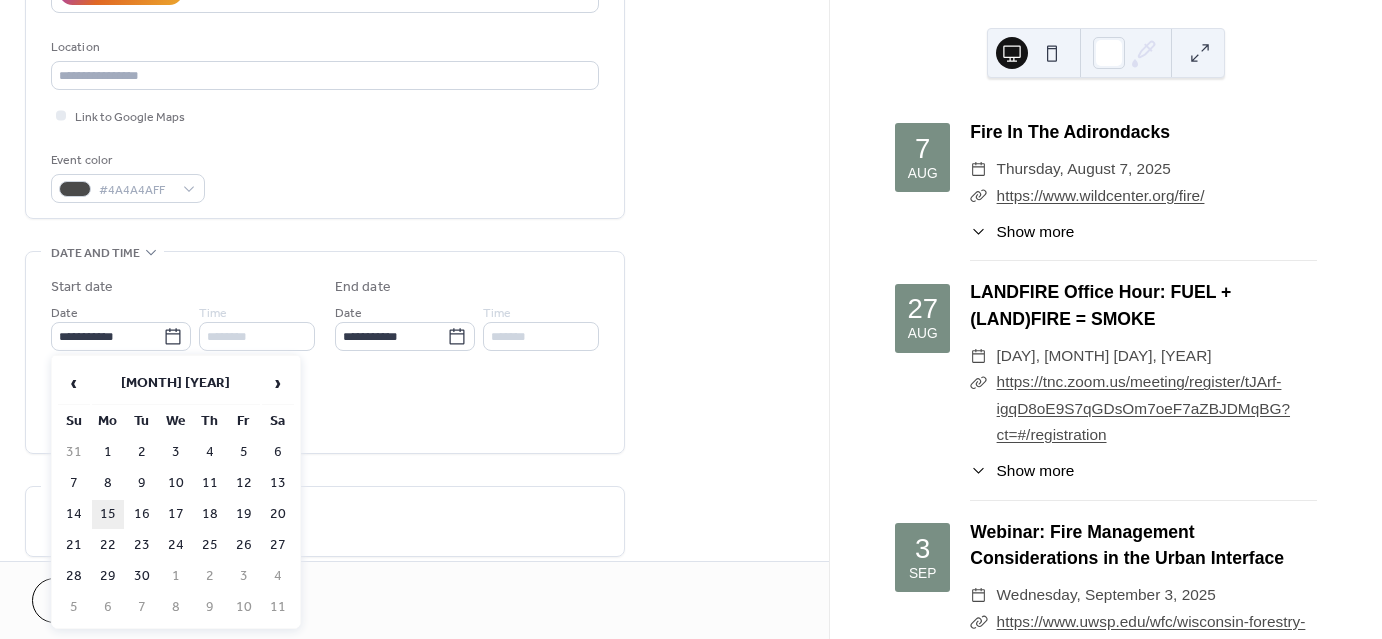 click on "15" at bounding box center (108, 514) 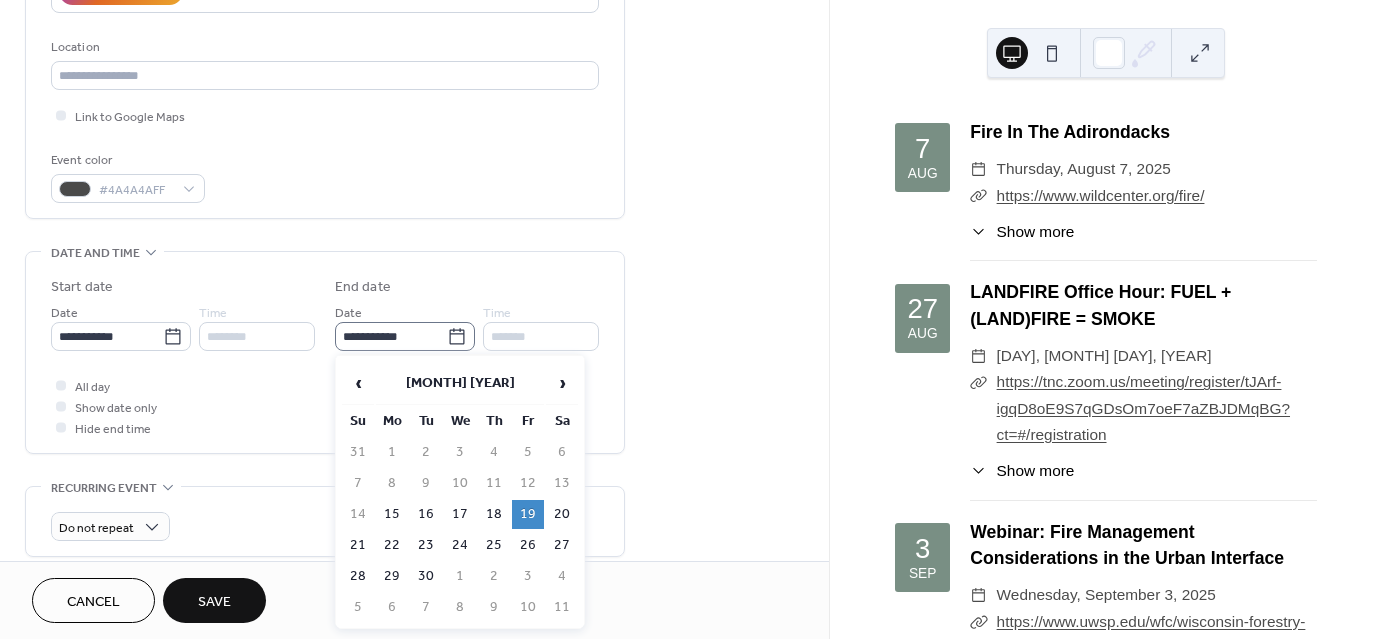 click 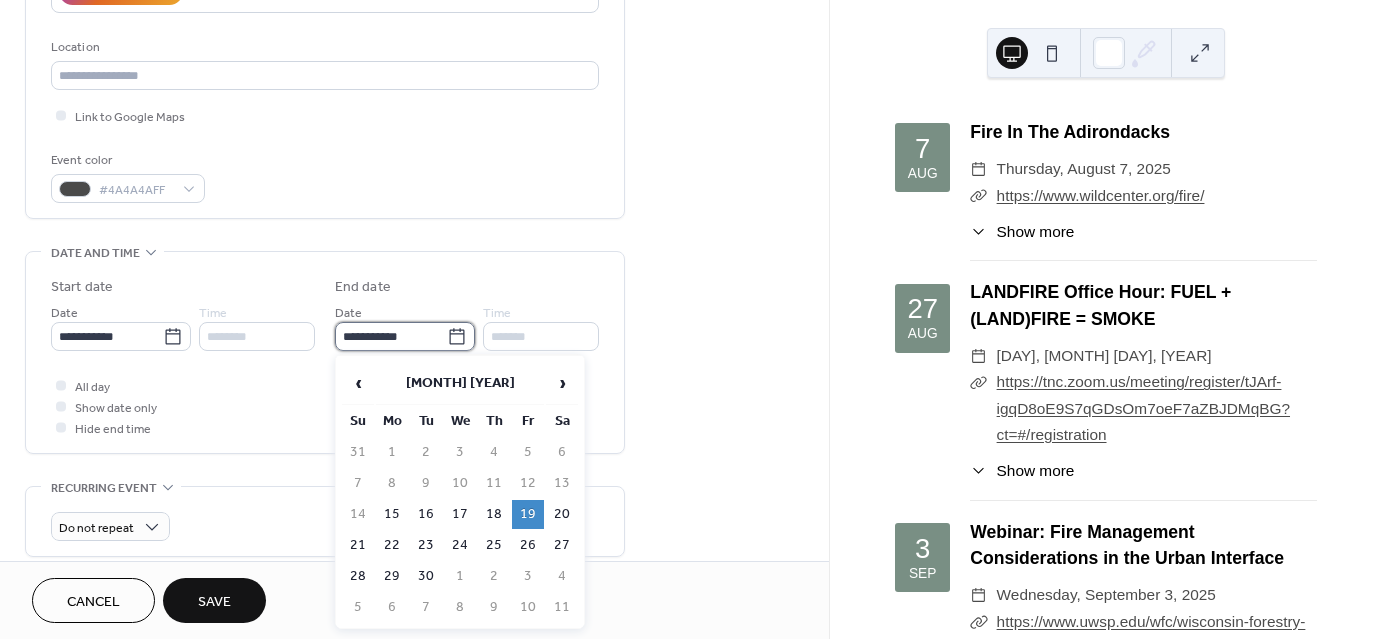 click on "**********" at bounding box center (391, 336) 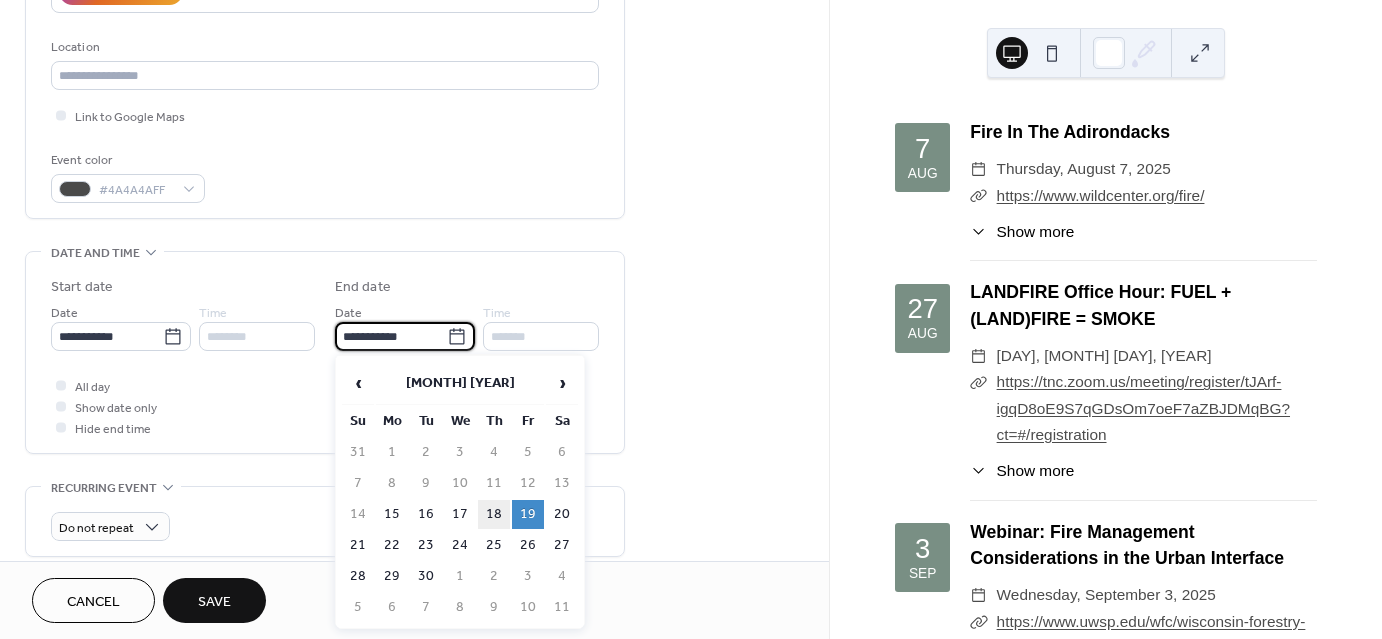 click on "18" at bounding box center [494, 514] 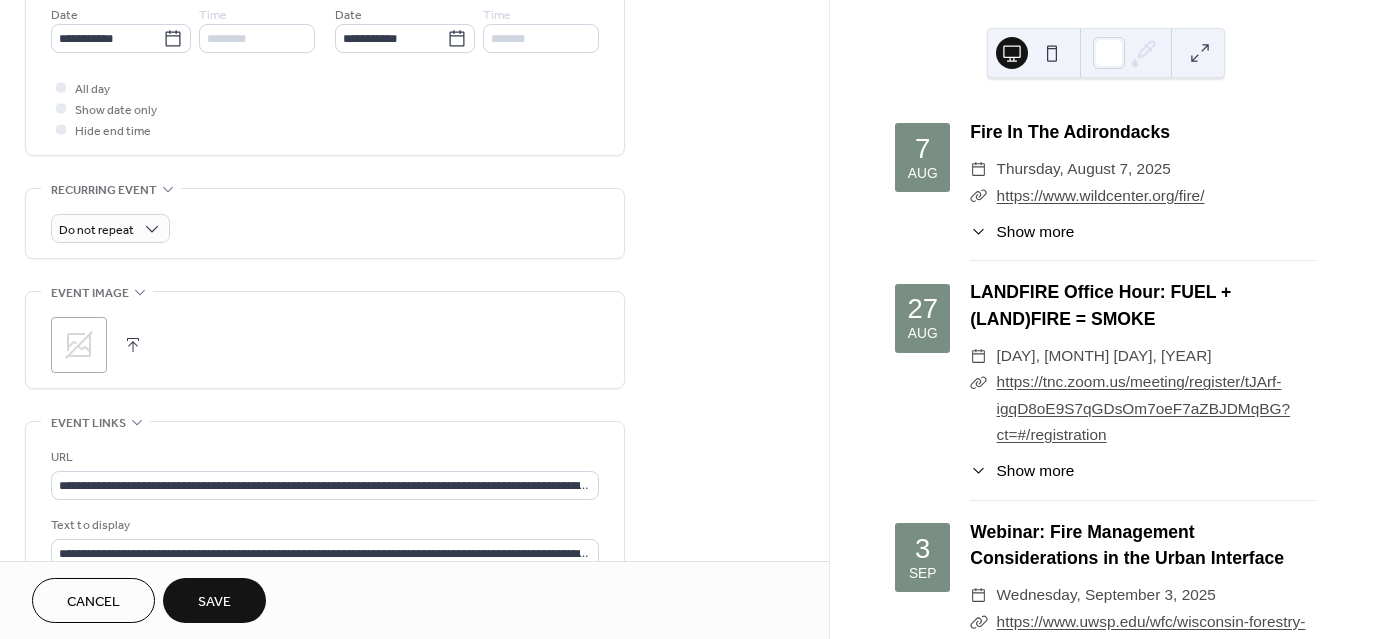 scroll, scrollTop: 700, scrollLeft: 0, axis: vertical 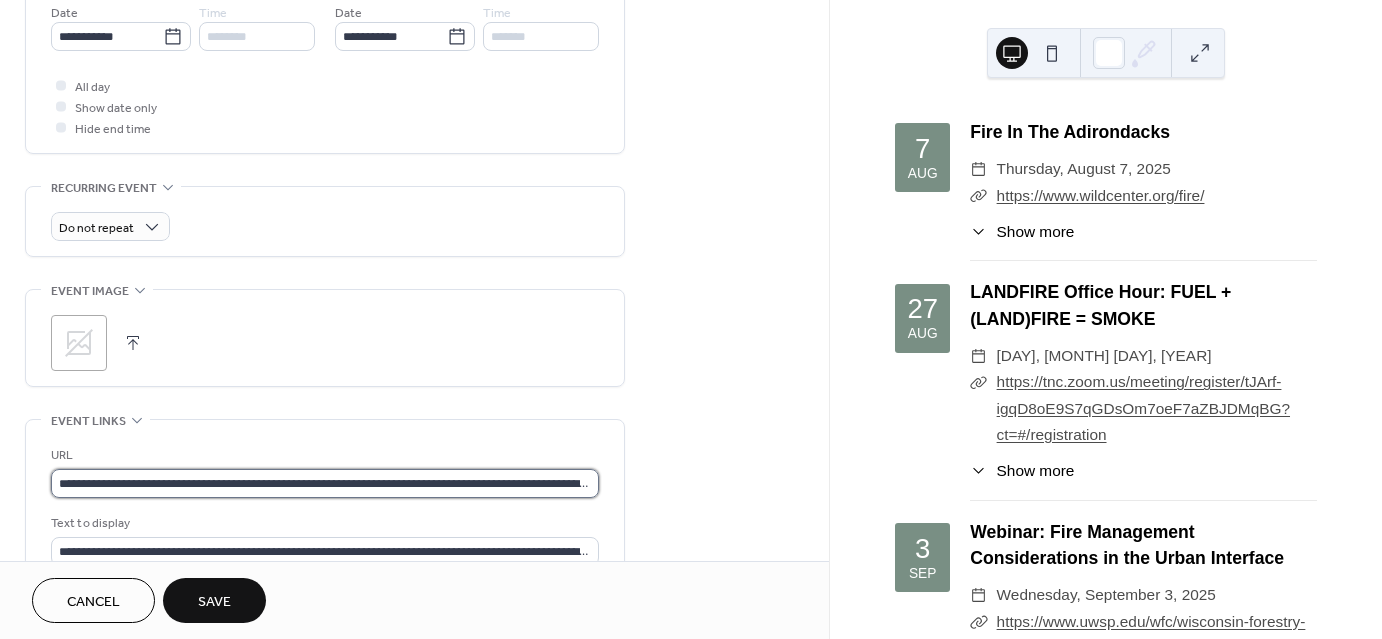 click on "**********" at bounding box center [325, 483] 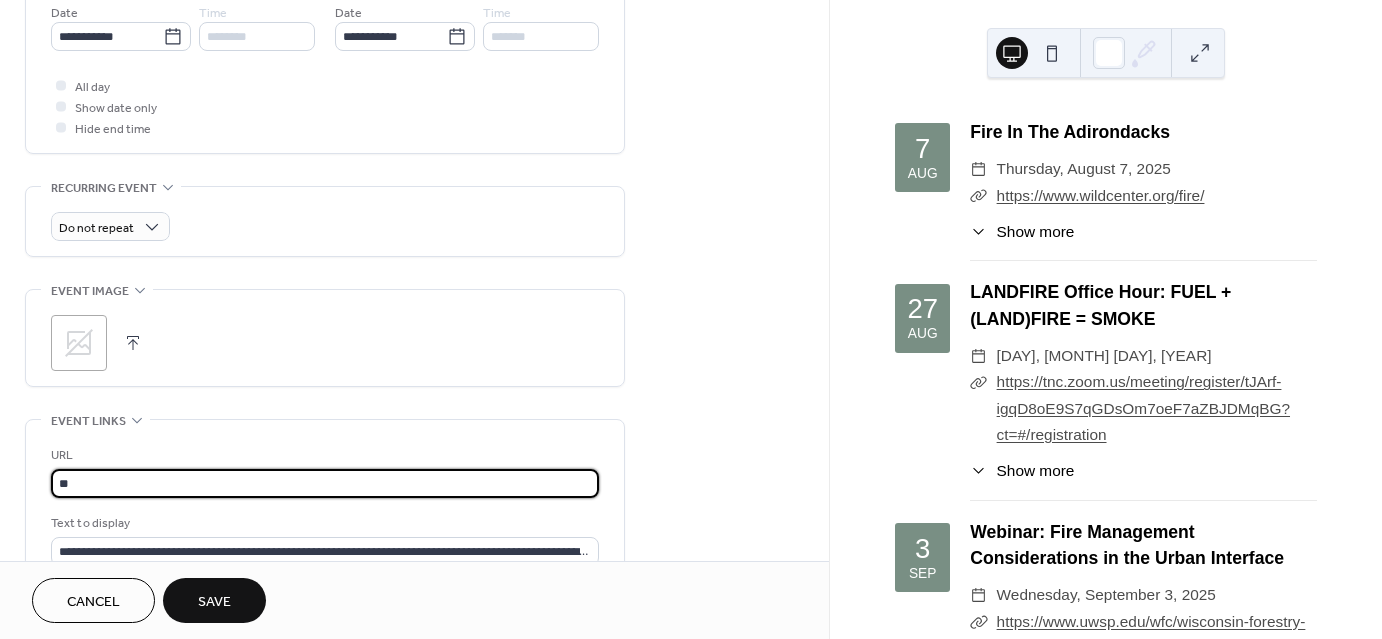 type on "*" 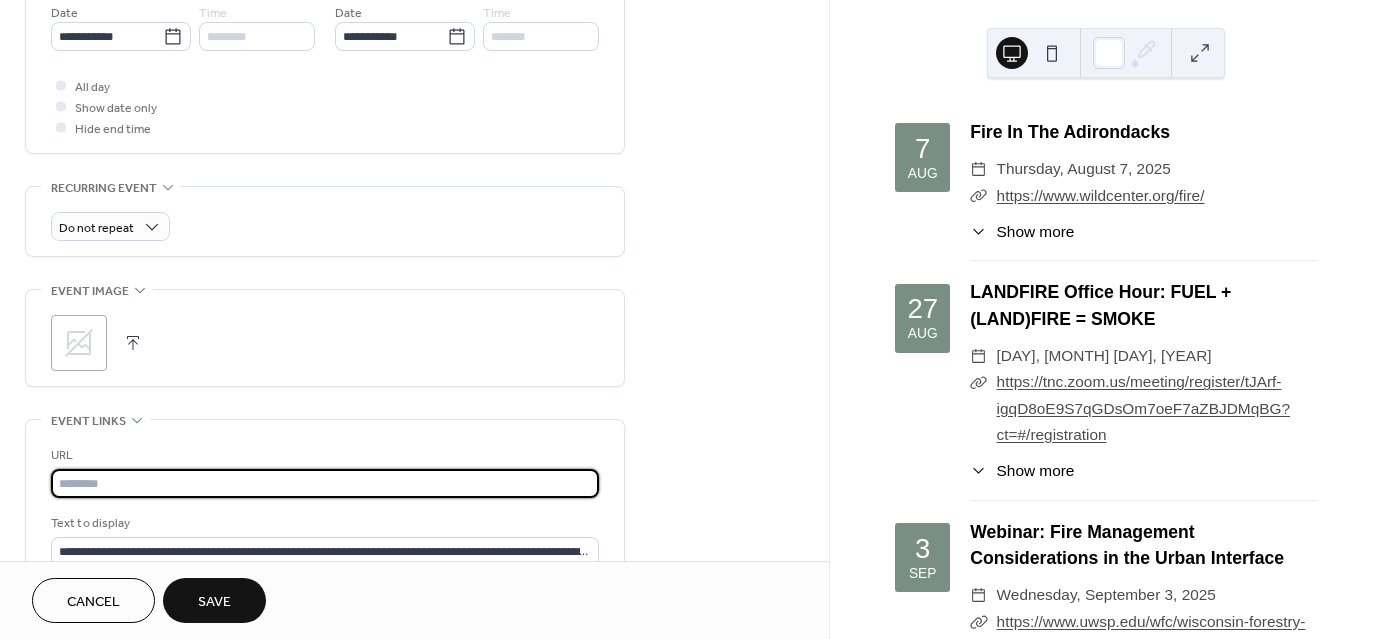 paste on "**********" 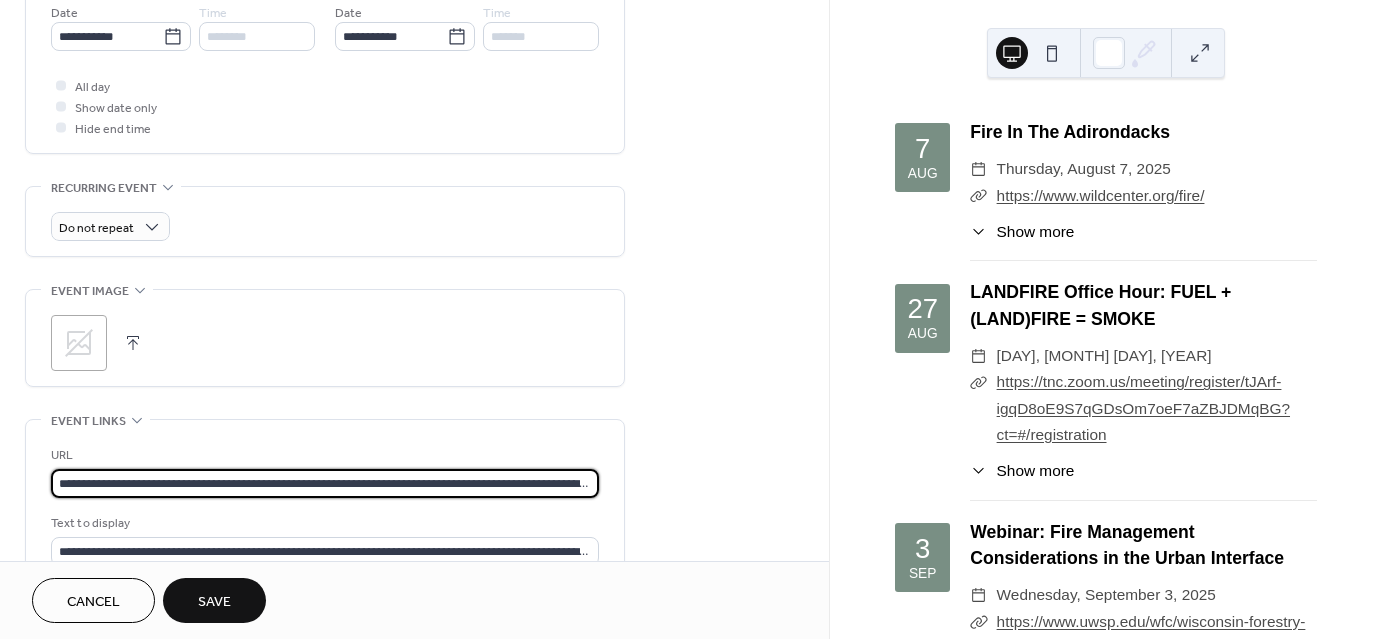 scroll, scrollTop: 0, scrollLeft: 359, axis: horizontal 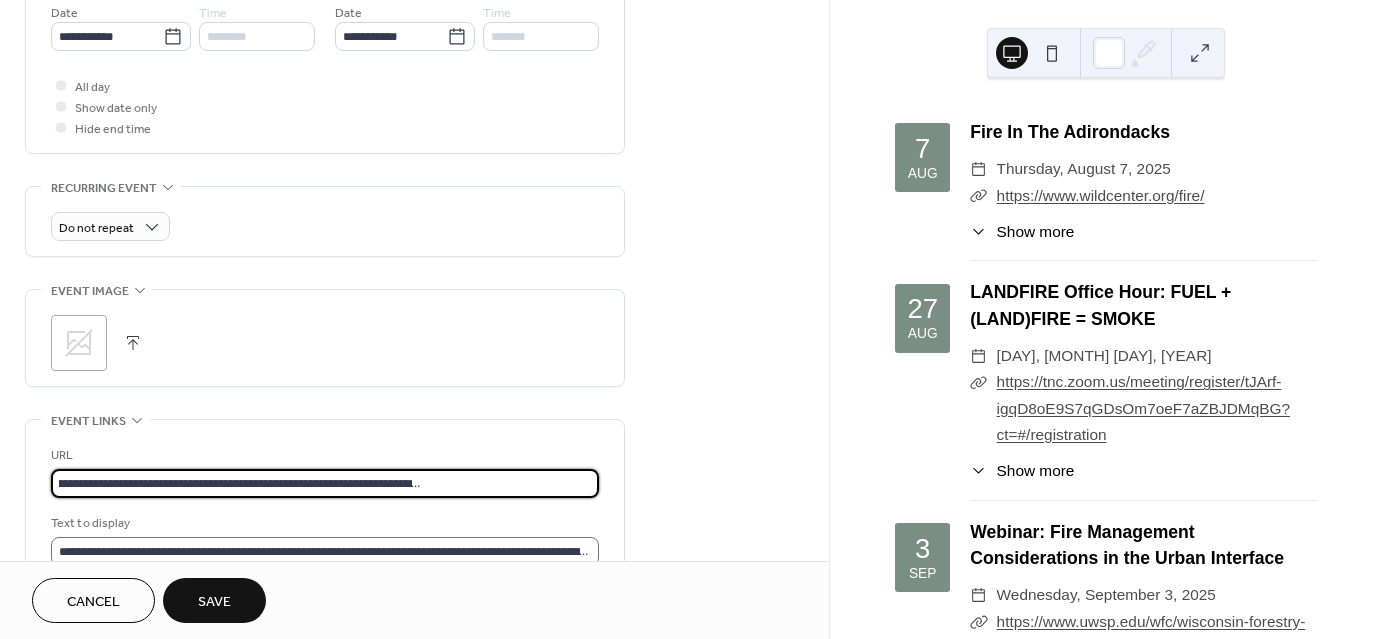 type on "**********" 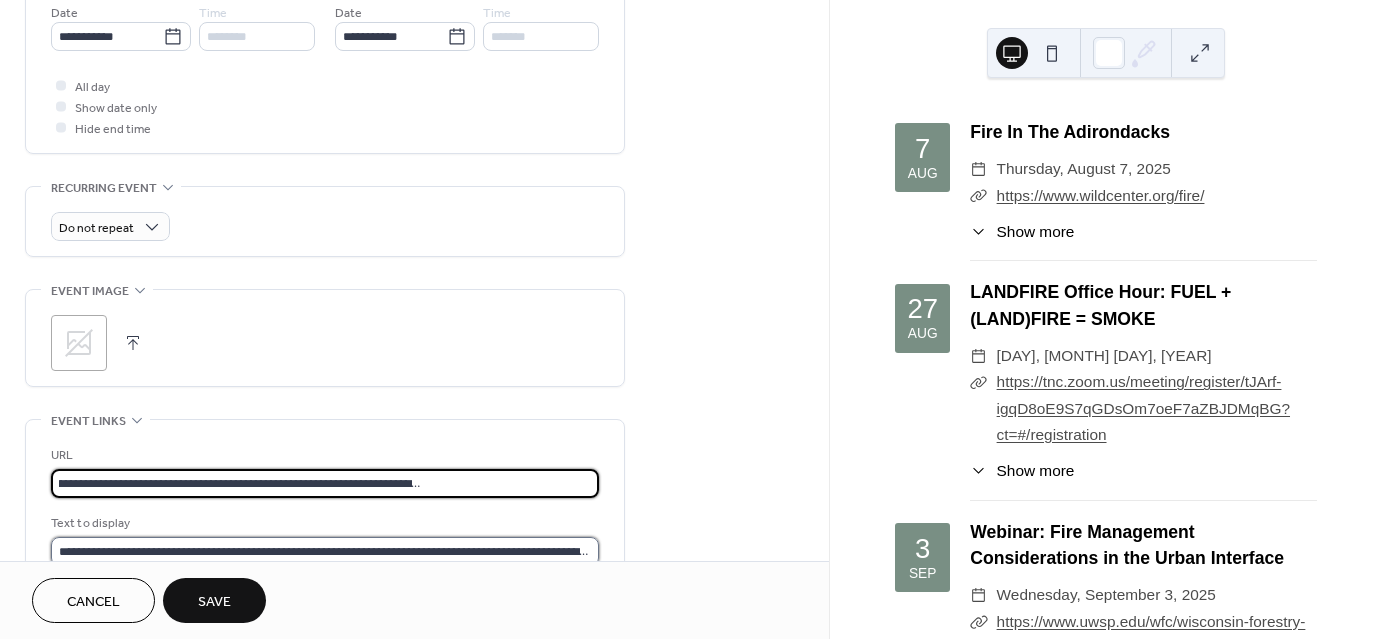scroll, scrollTop: 0, scrollLeft: 0, axis: both 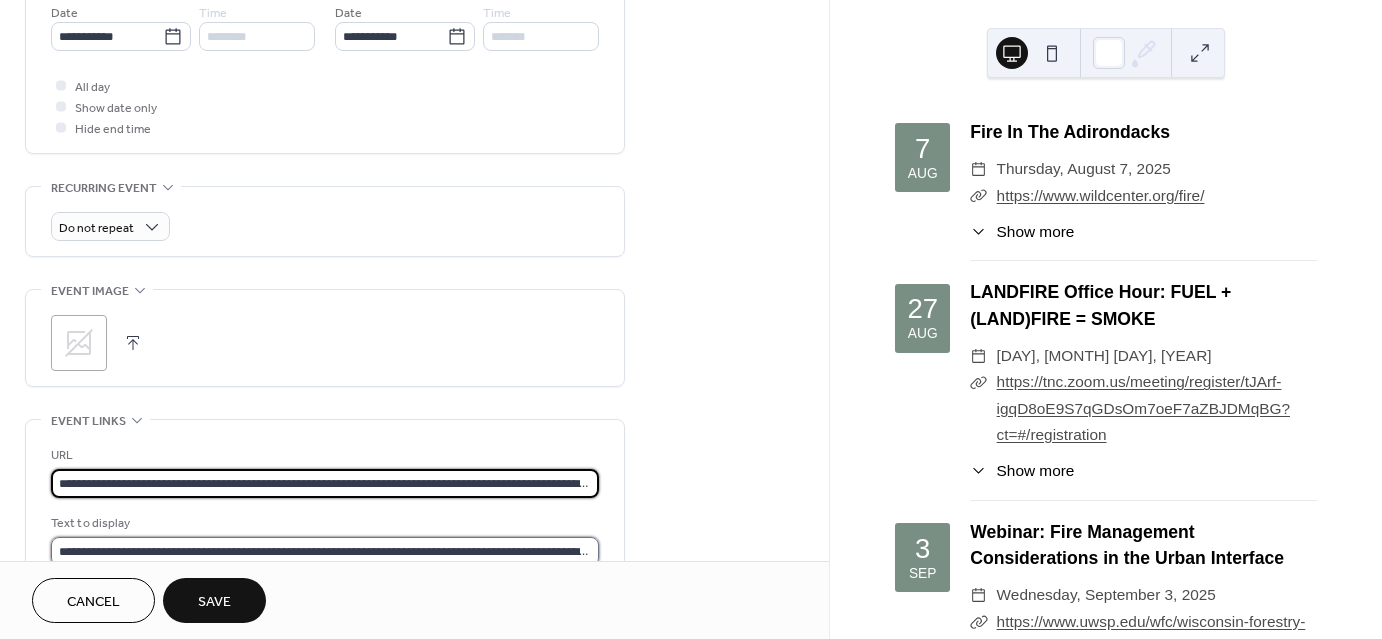 click on "**********" at bounding box center (325, 551) 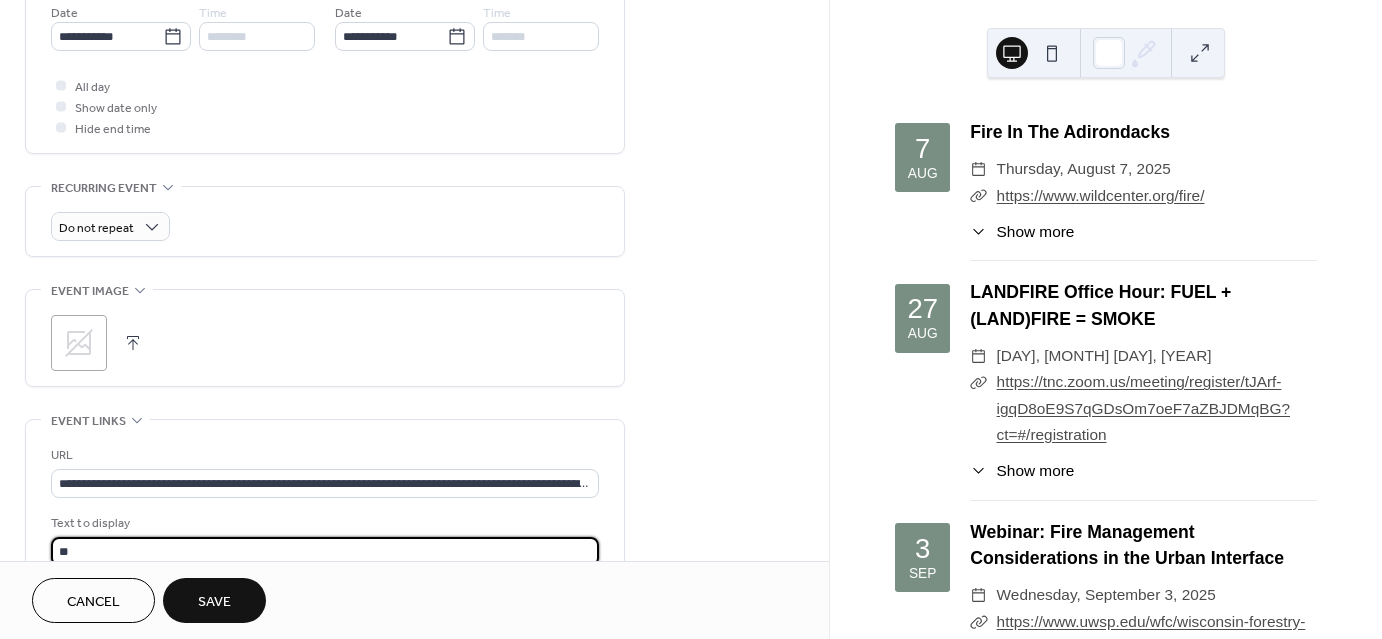 type on "*" 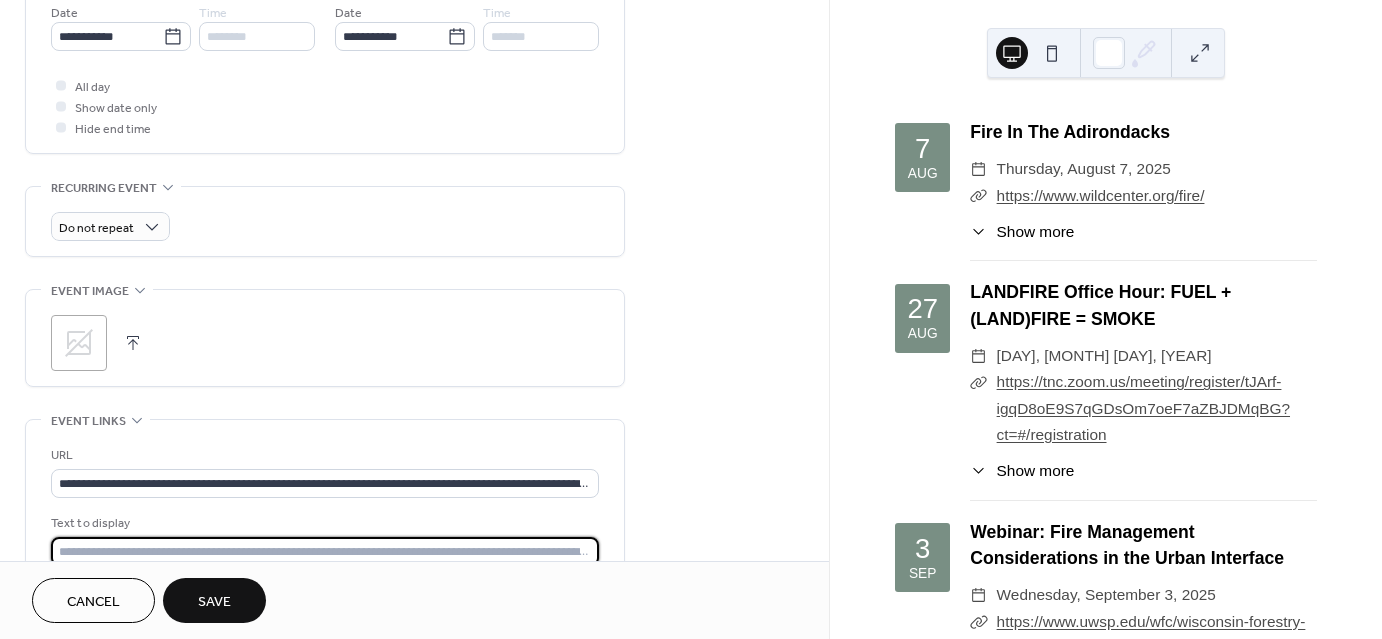 paste on "**********" 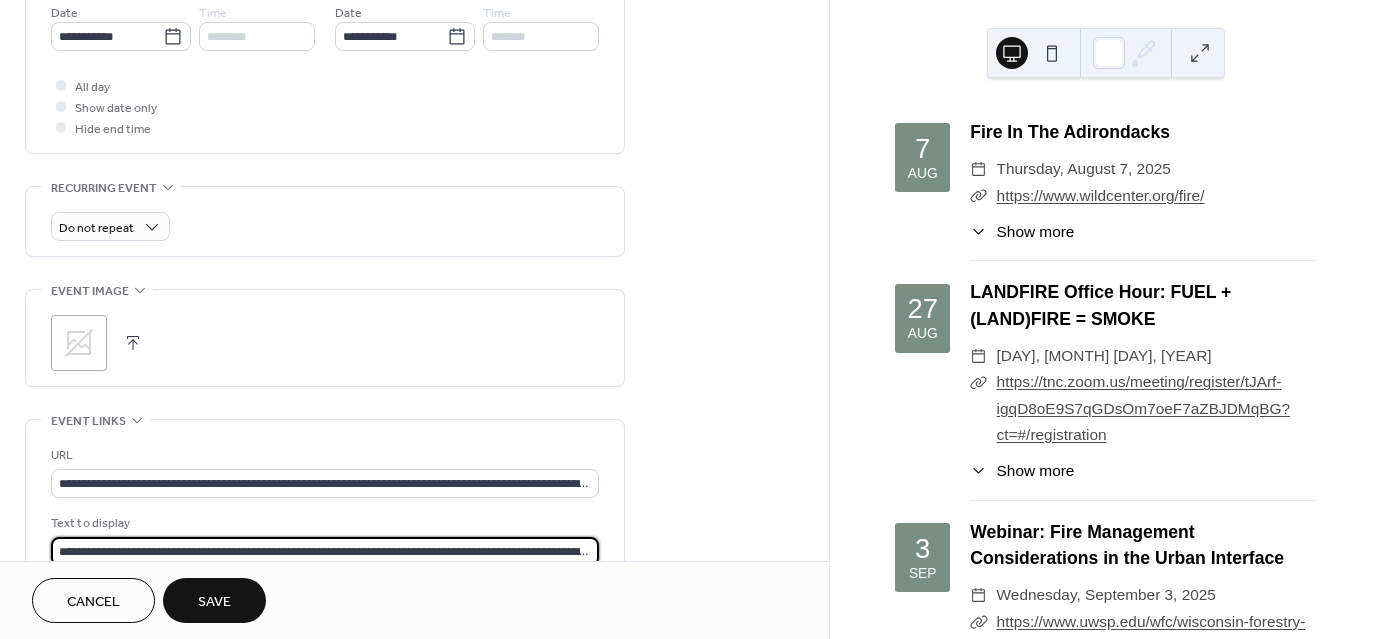 scroll, scrollTop: 0, scrollLeft: 359, axis: horizontal 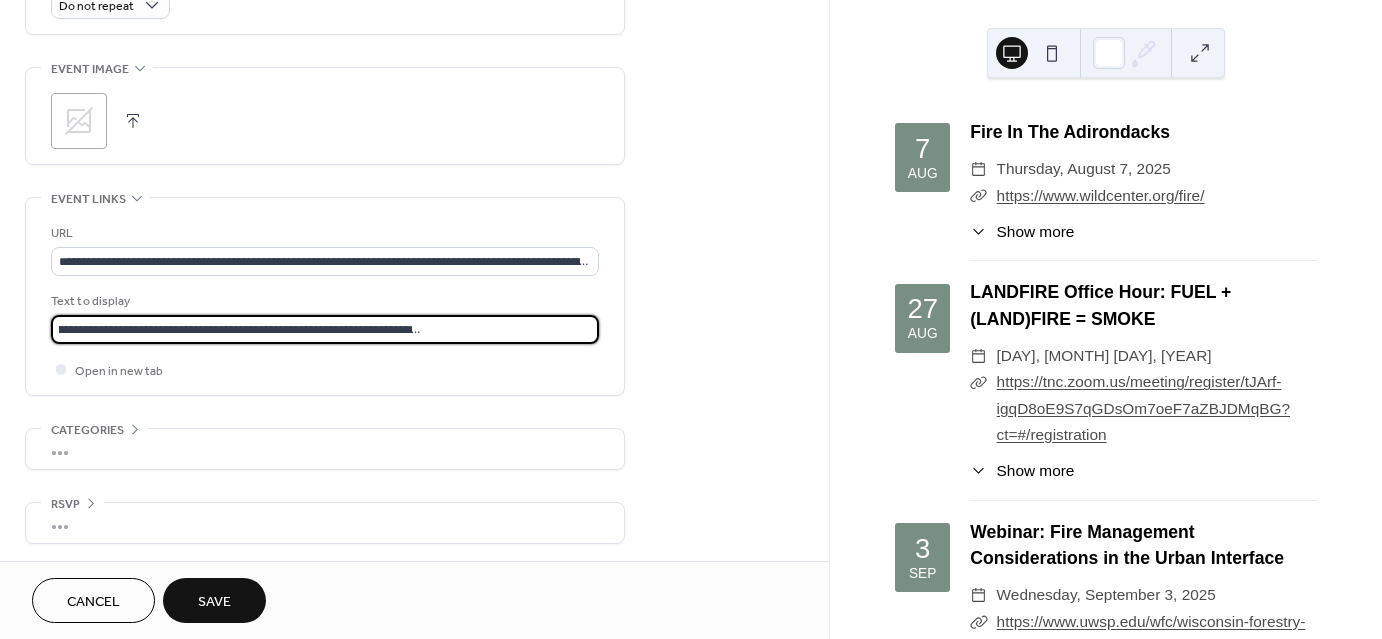 type on "**********" 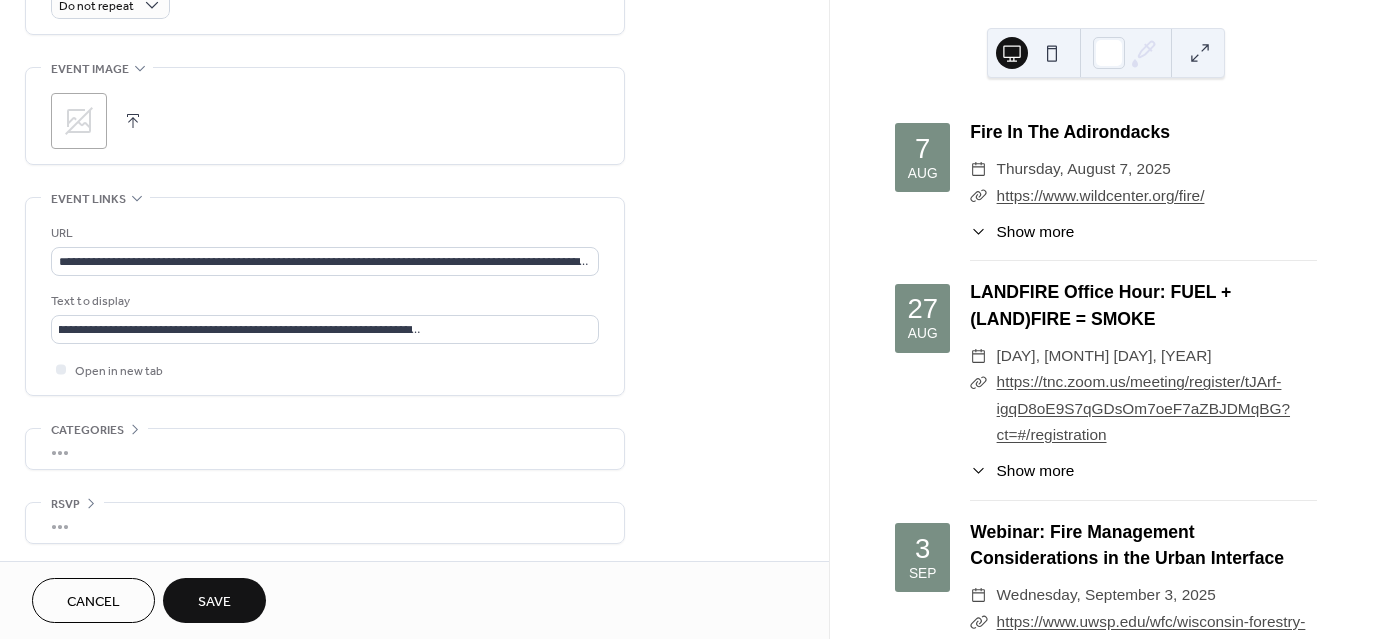 scroll, scrollTop: 0, scrollLeft: 0, axis: both 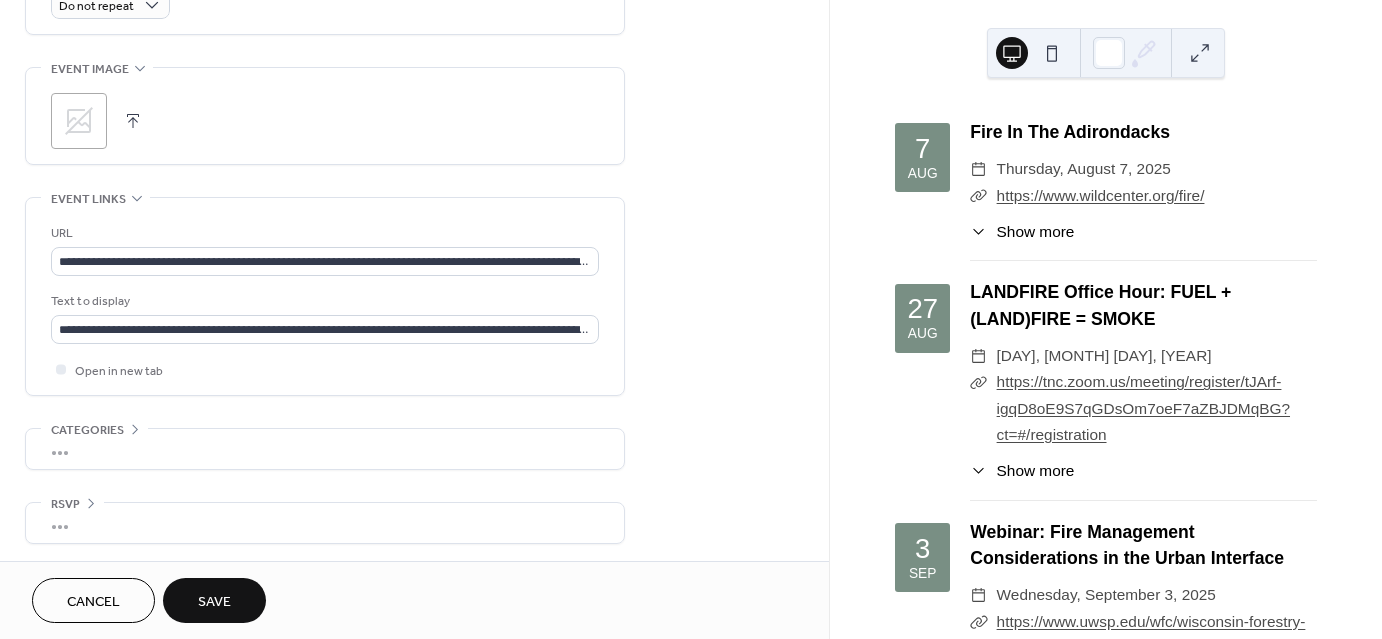 click on "Save" at bounding box center [214, 602] 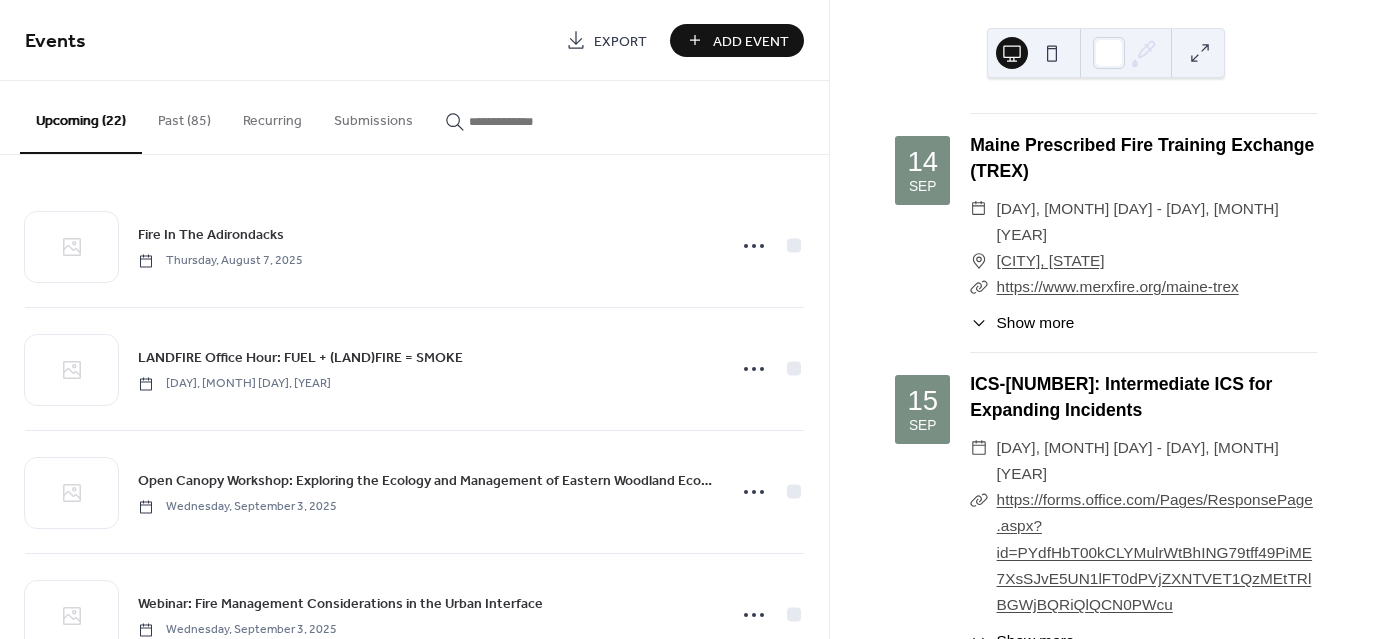 scroll, scrollTop: 1000, scrollLeft: 0, axis: vertical 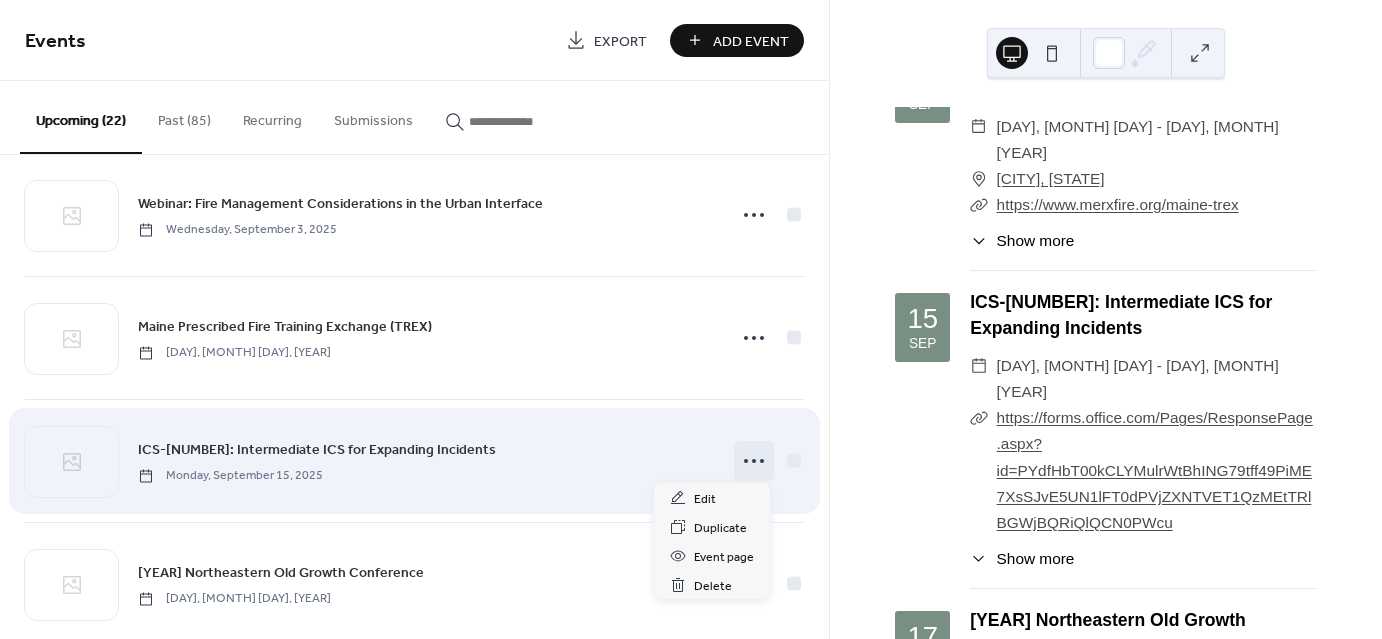 click 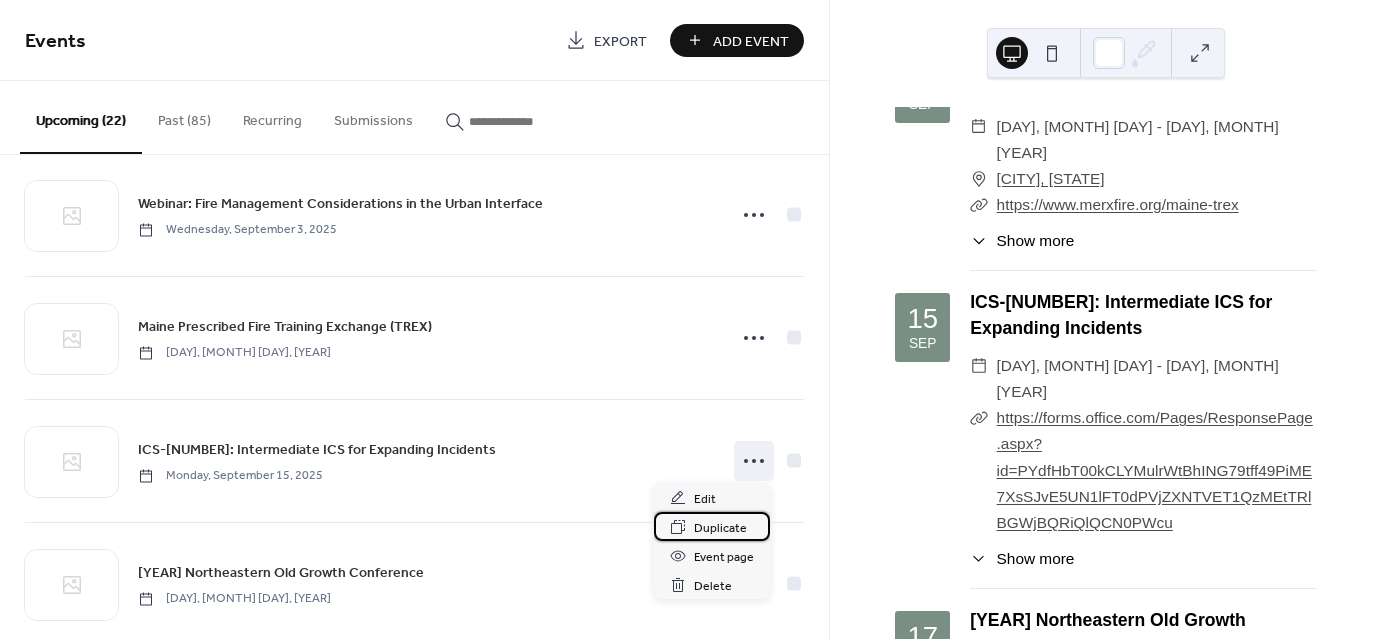click on "Duplicate" at bounding box center (712, 526) 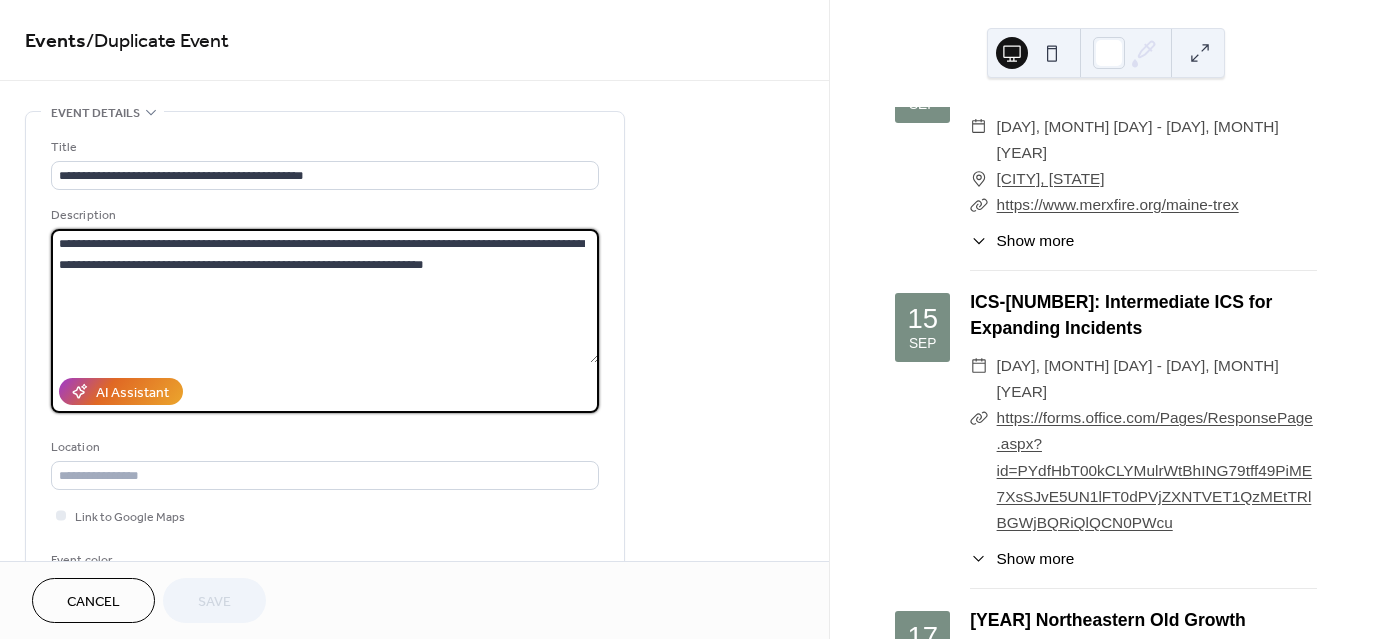 click on "**********" at bounding box center (325, 296) 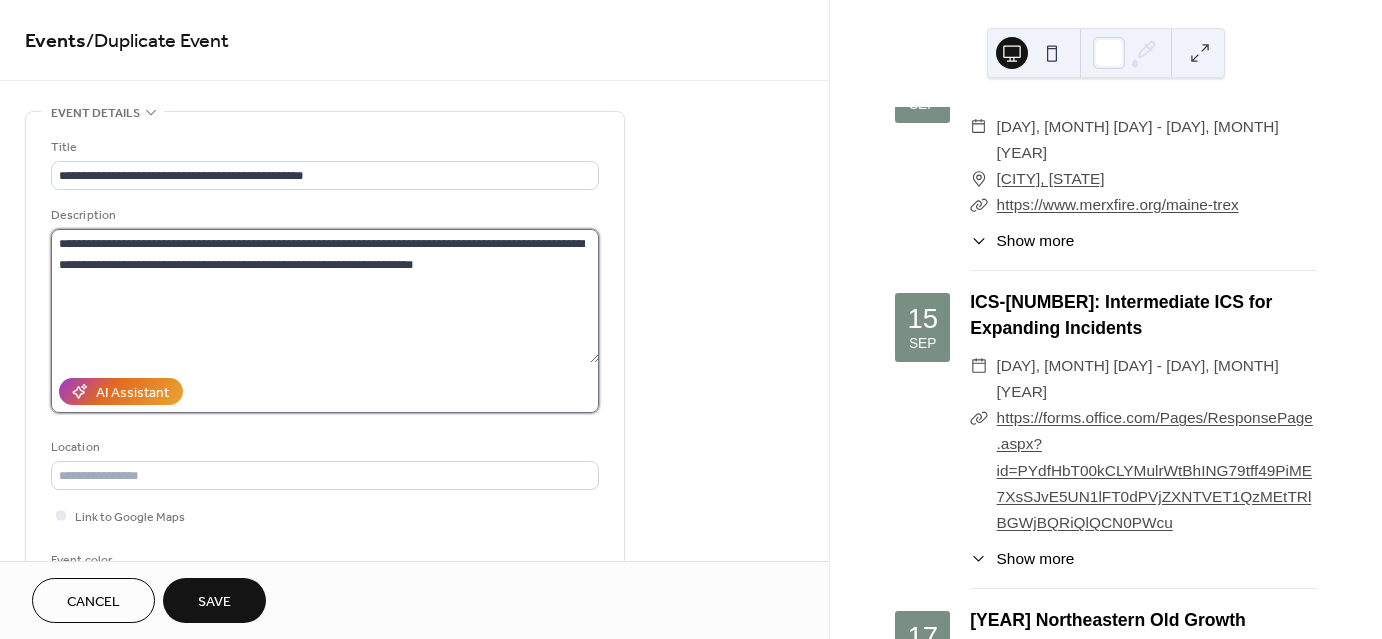 click on "**********" at bounding box center [325, 296] 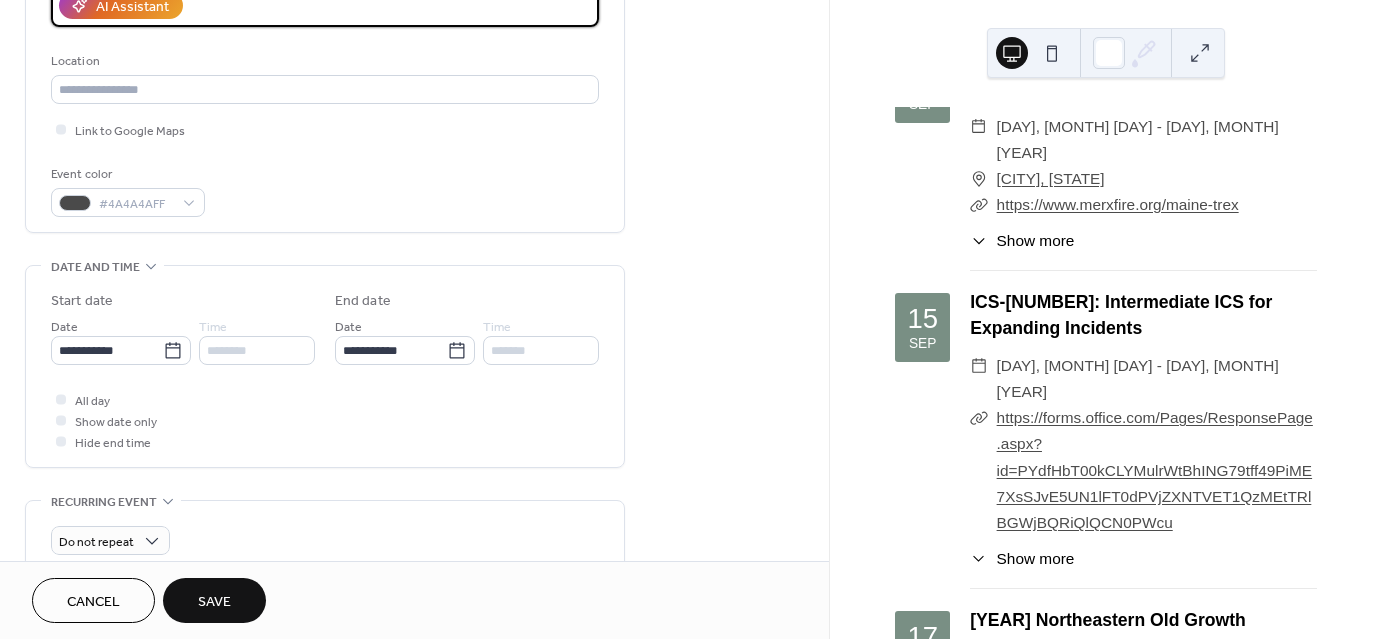 scroll, scrollTop: 400, scrollLeft: 0, axis: vertical 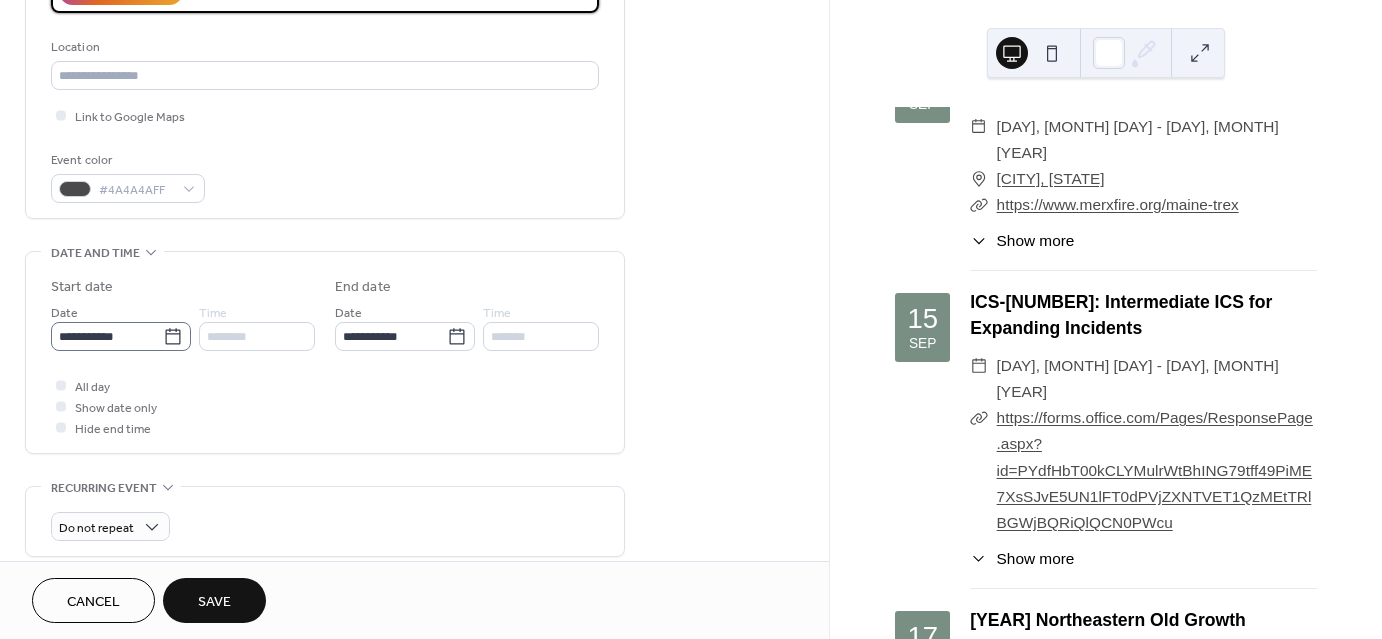 type on "**********" 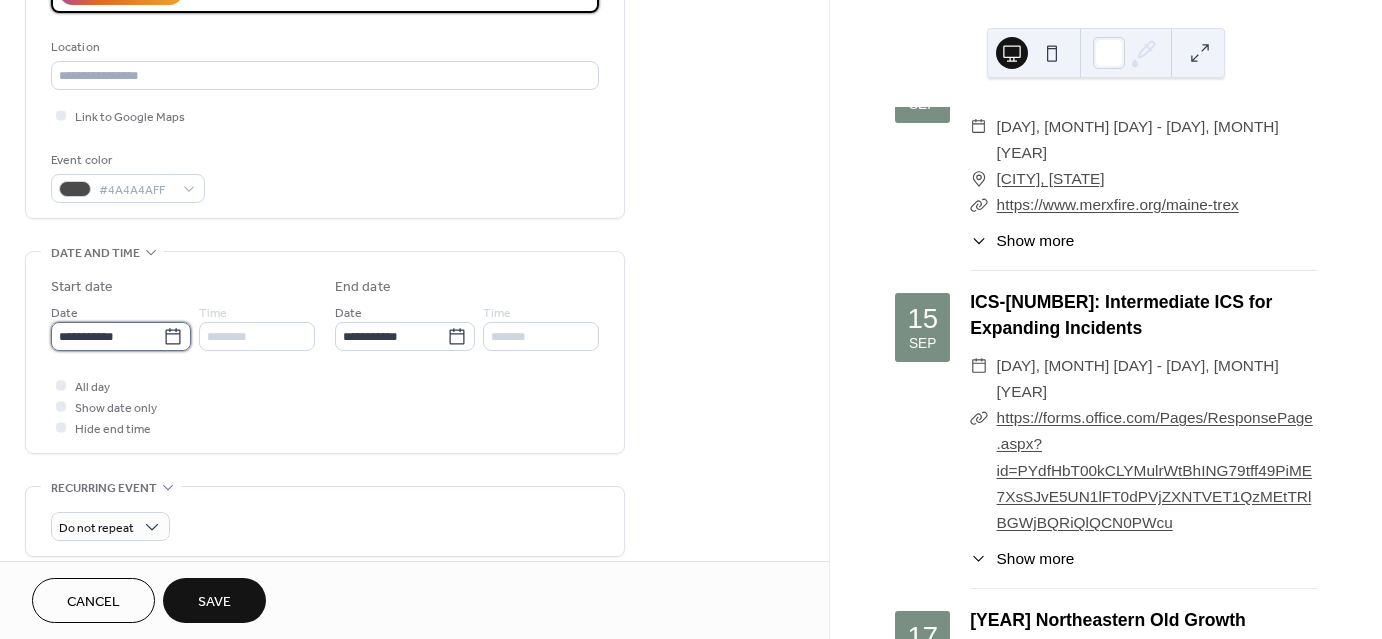 click on "**********" at bounding box center [107, 336] 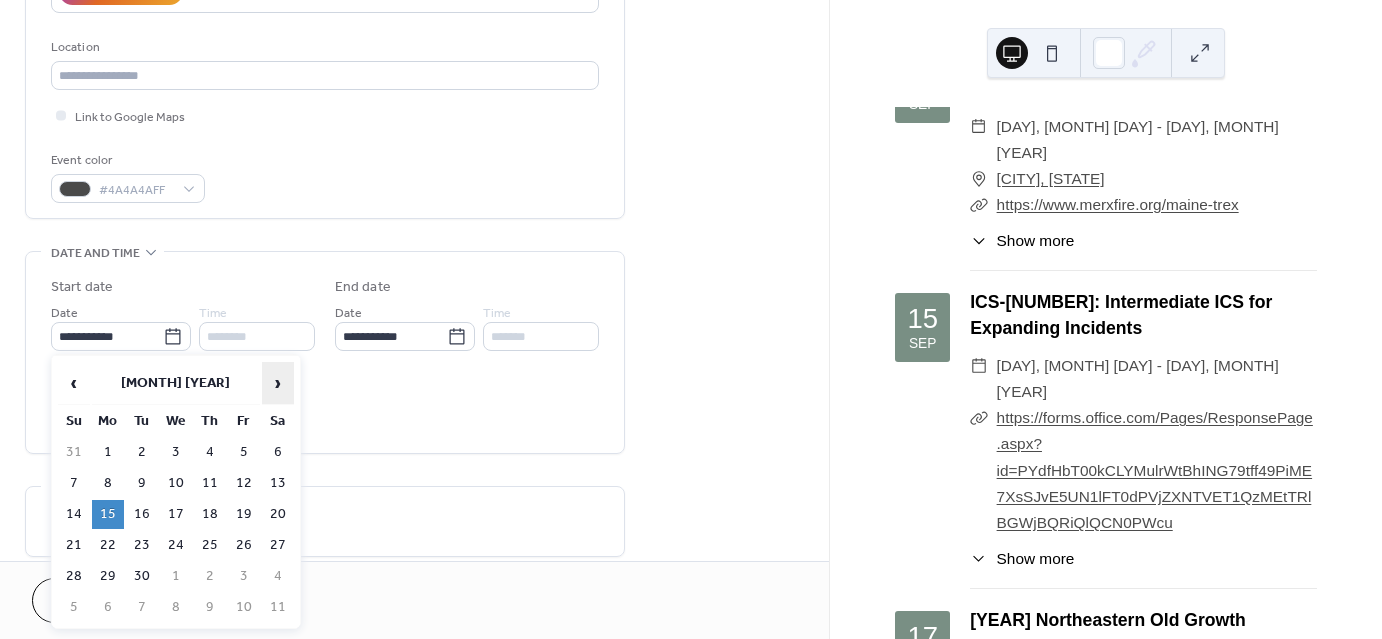 click on "›" at bounding box center [278, 383] 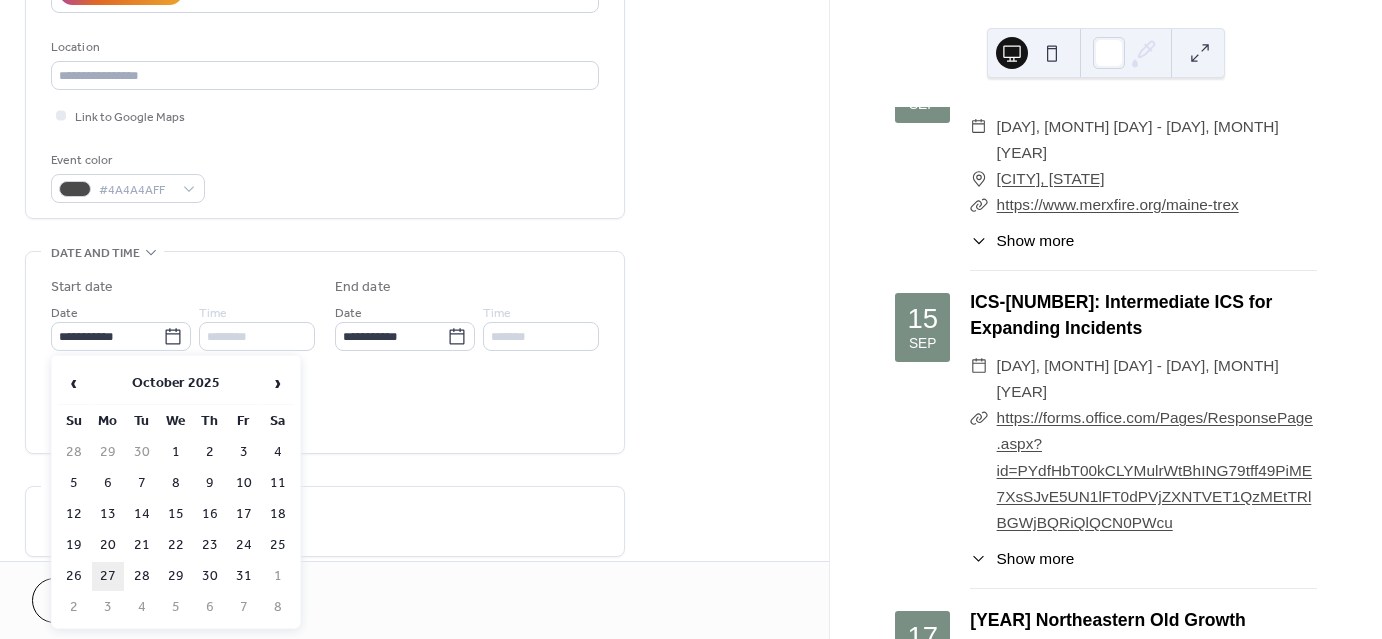 click on "27" at bounding box center (108, 576) 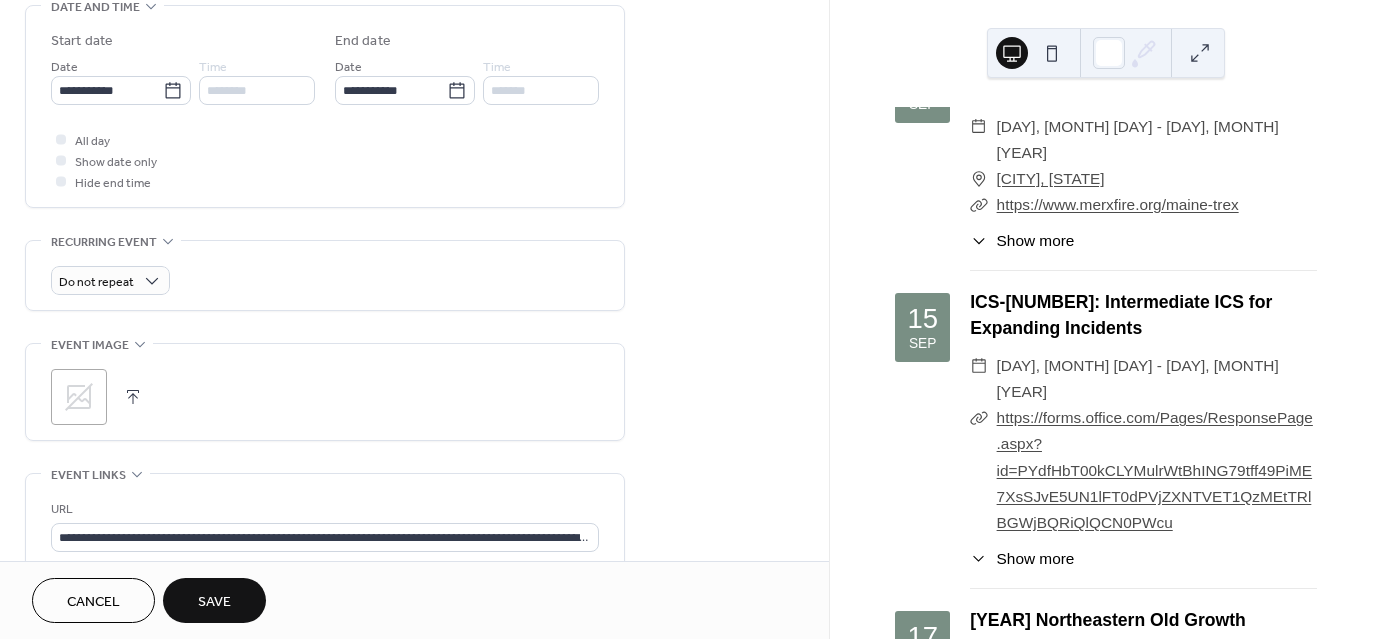 scroll, scrollTop: 800, scrollLeft: 0, axis: vertical 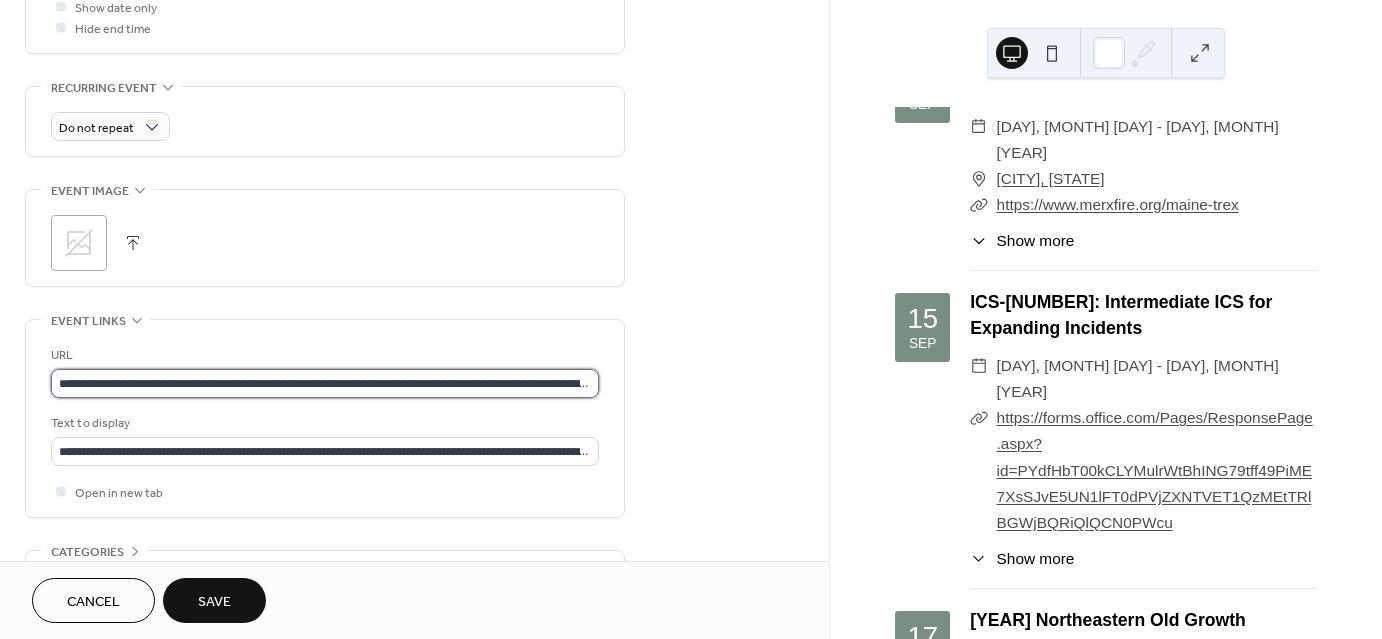 click on "**********" at bounding box center (325, 383) 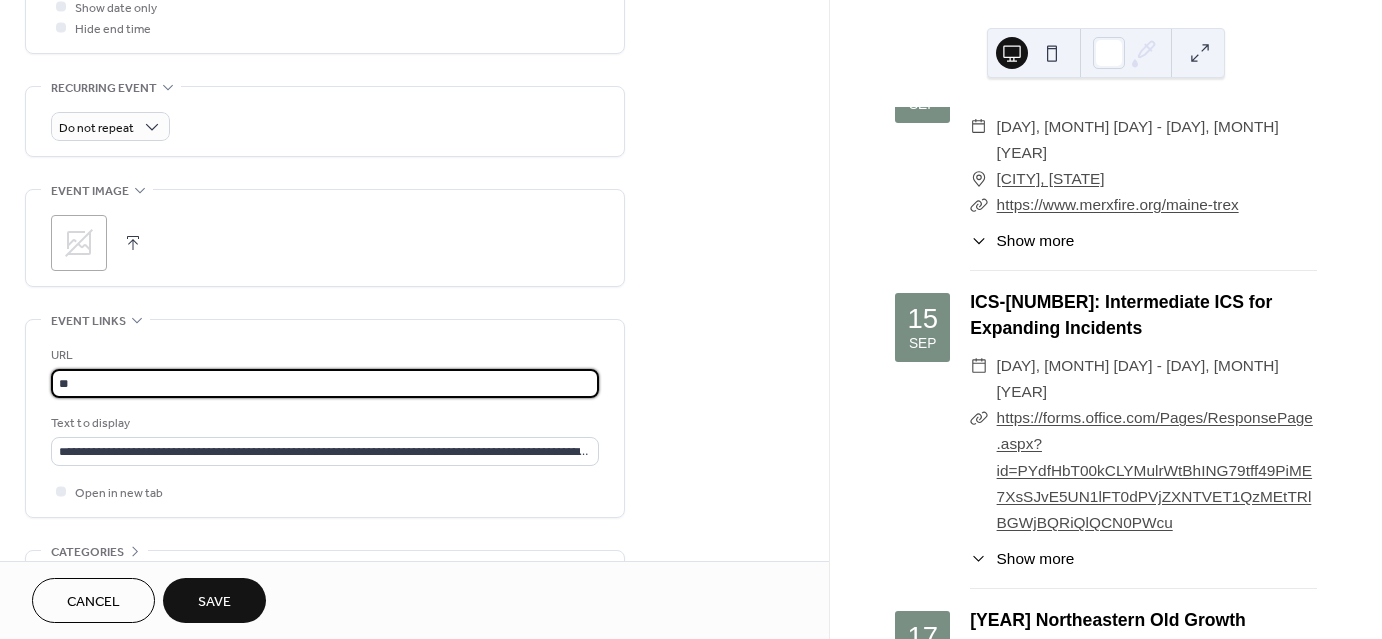 type on "*" 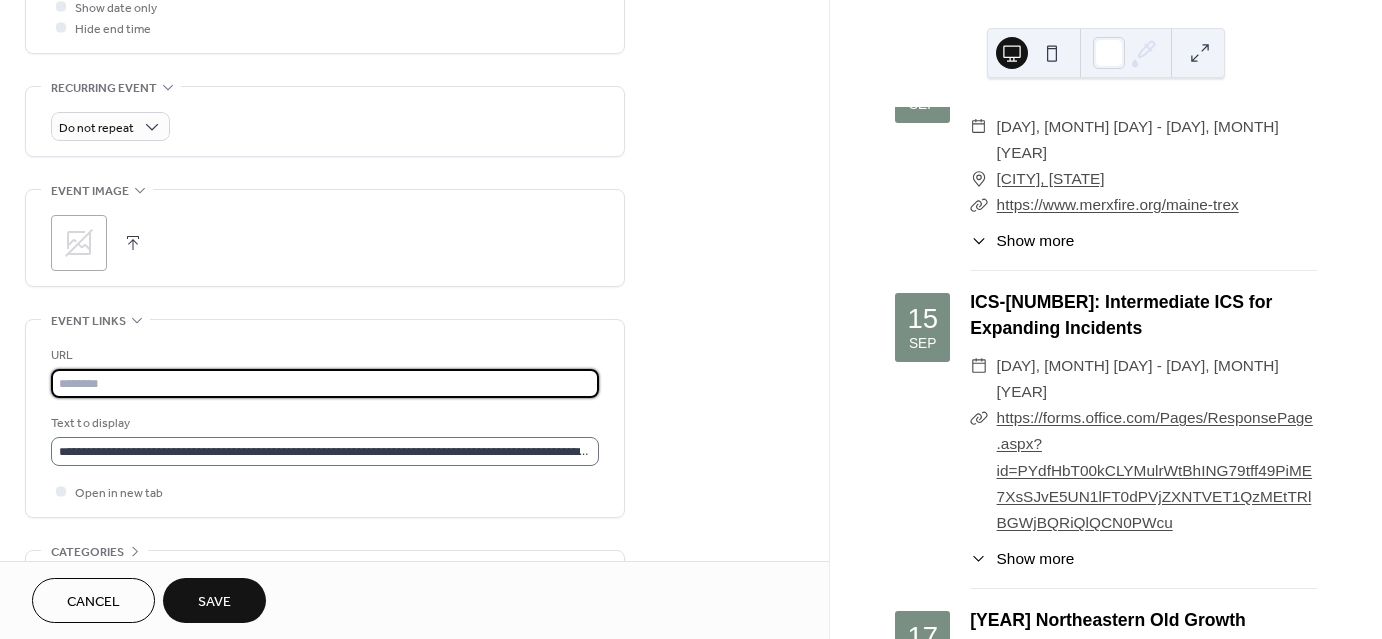 type 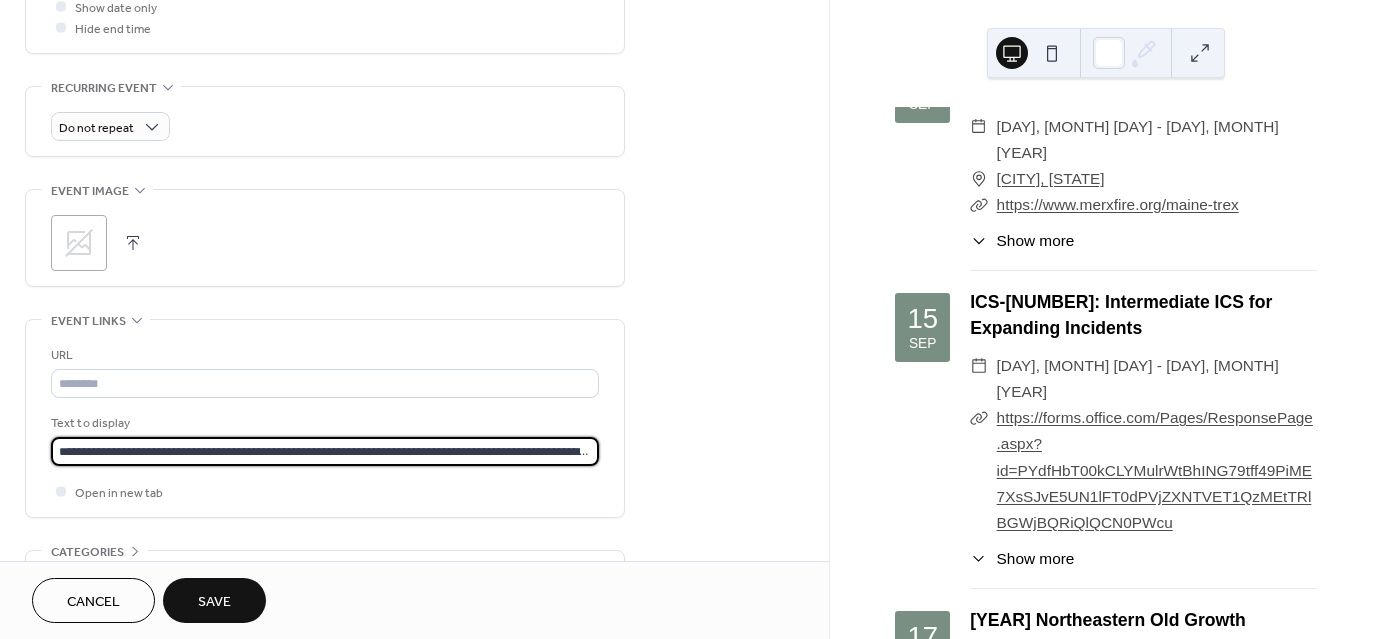 click on "**********" at bounding box center [325, 451] 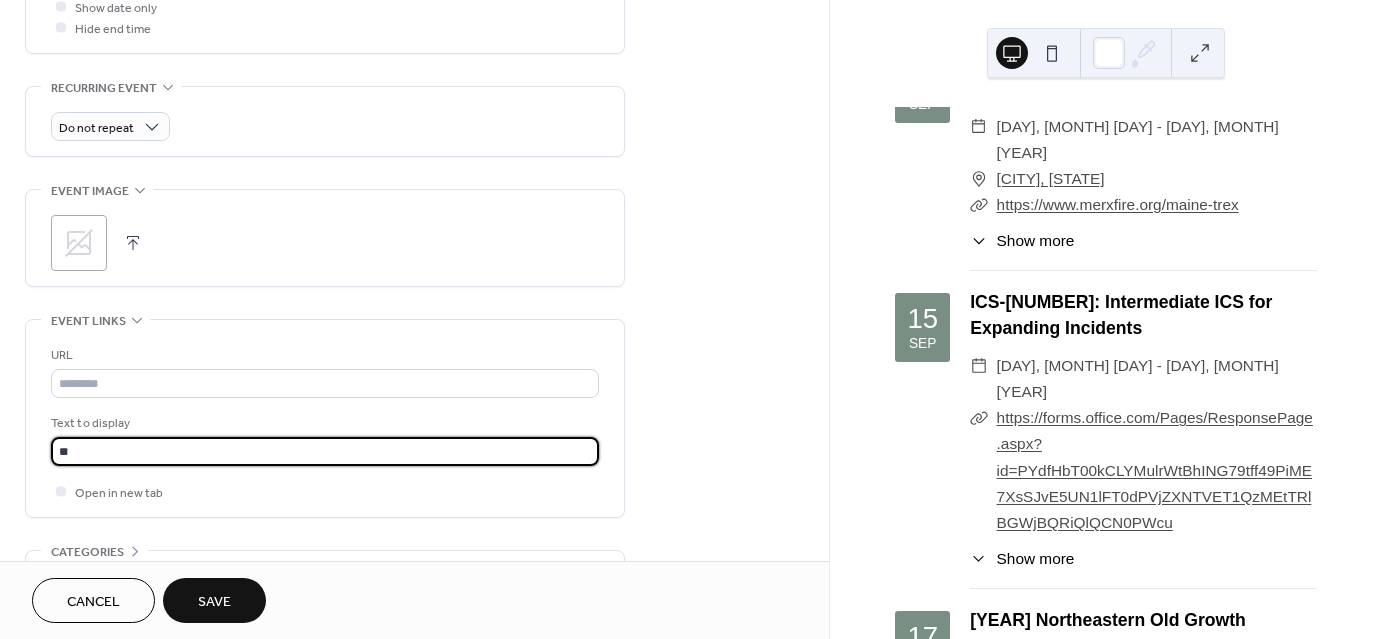 type on "*" 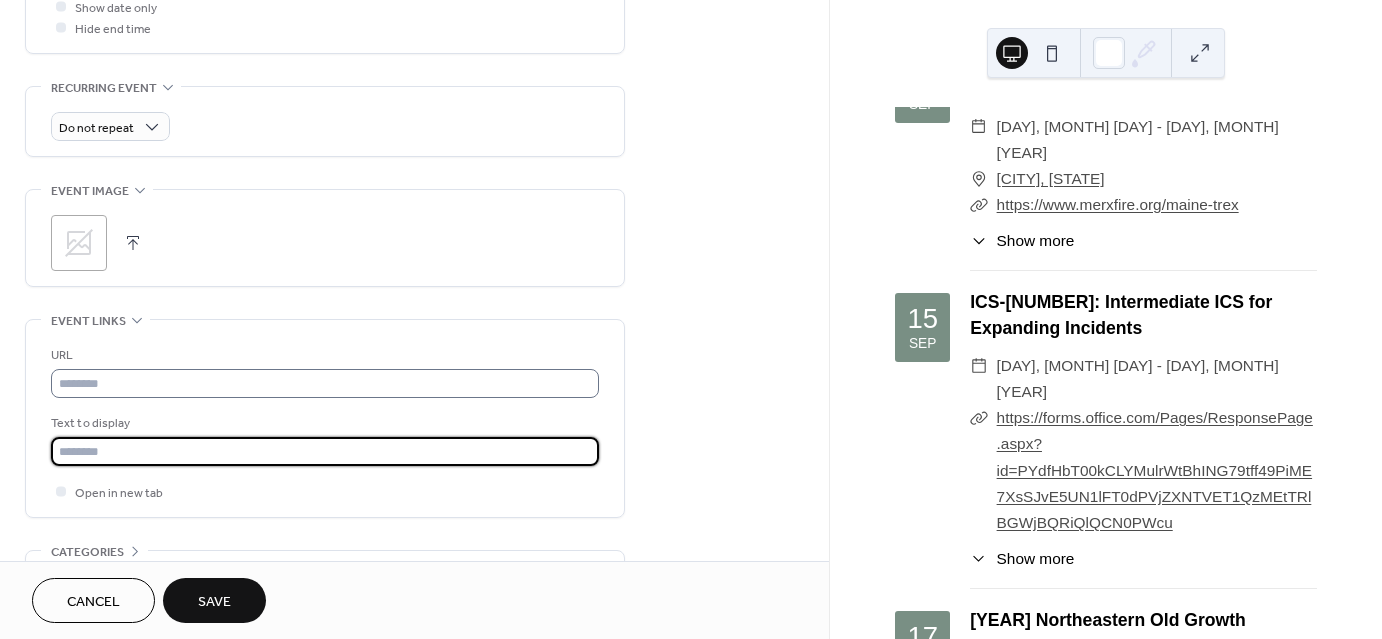 type 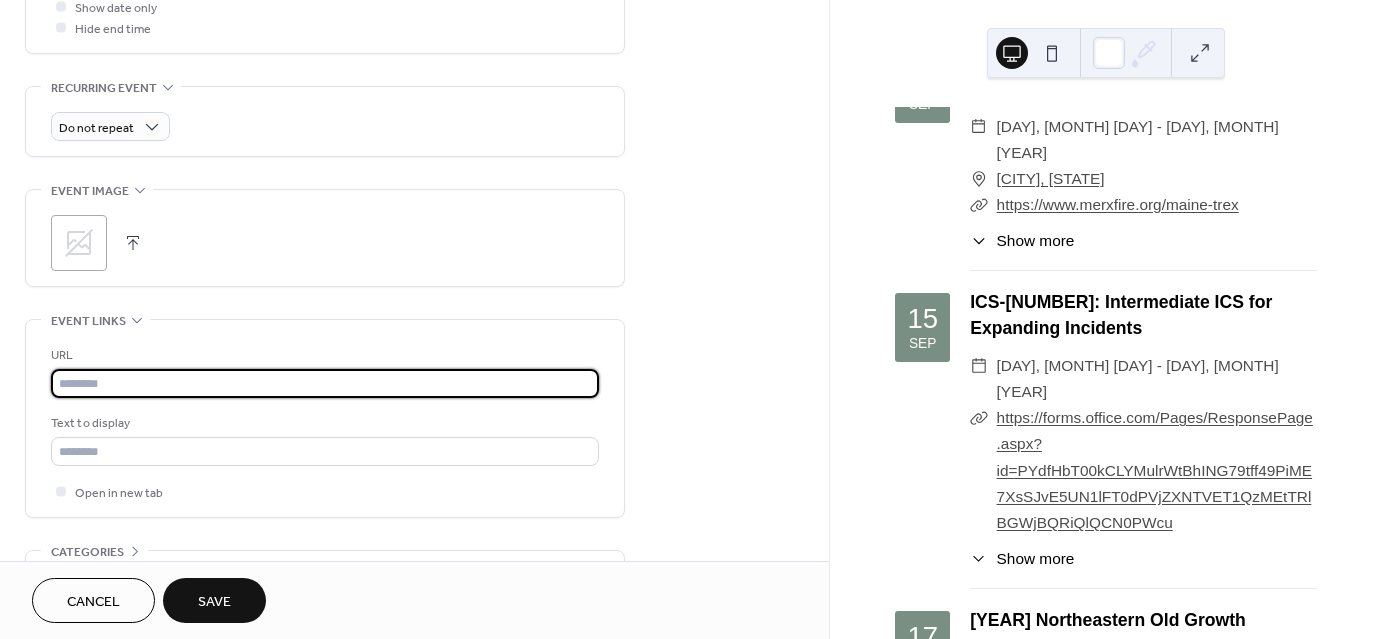 click at bounding box center (325, 383) 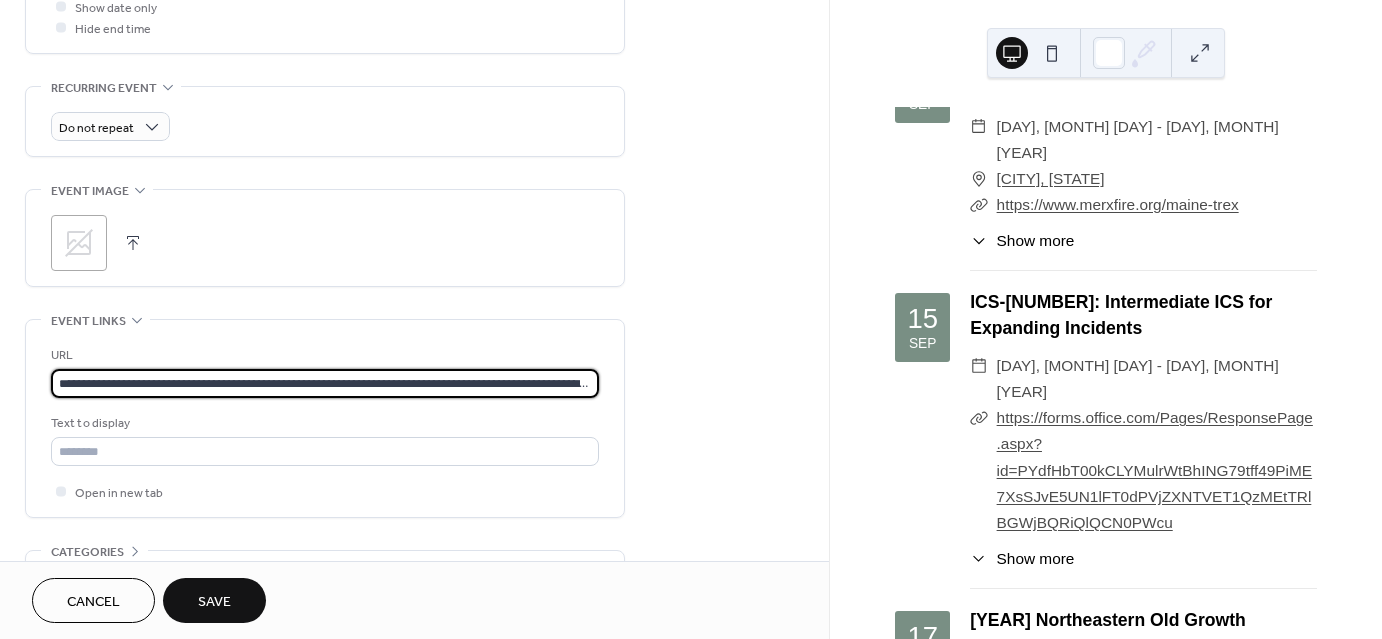 scroll, scrollTop: 0, scrollLeft: 359, axis: horizontal 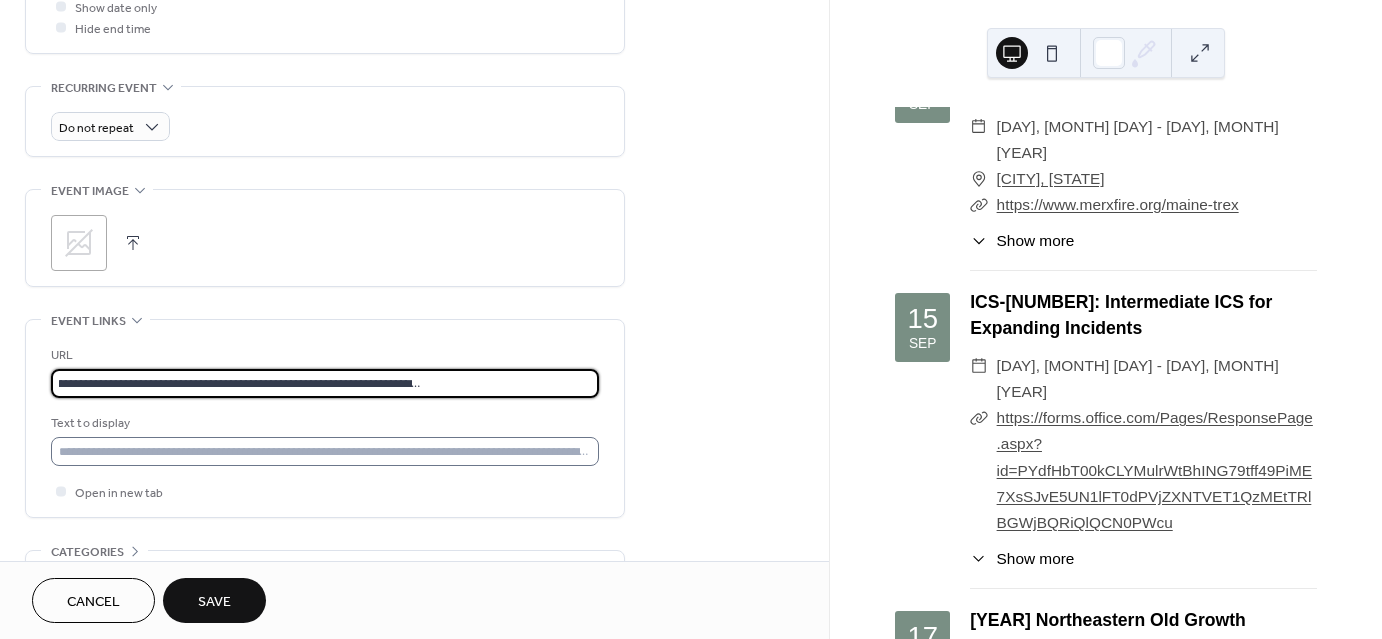 type on "**********" 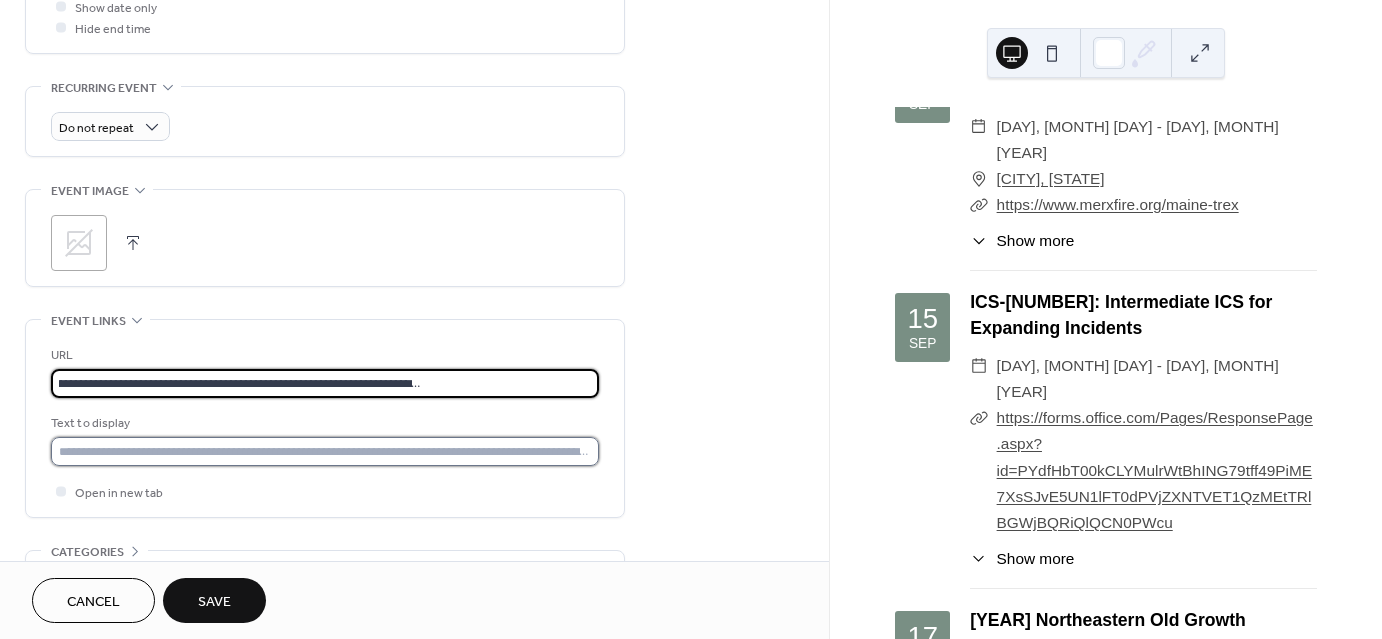 scroll, scrollTop: 0, scrollLeft: 0, axis: both 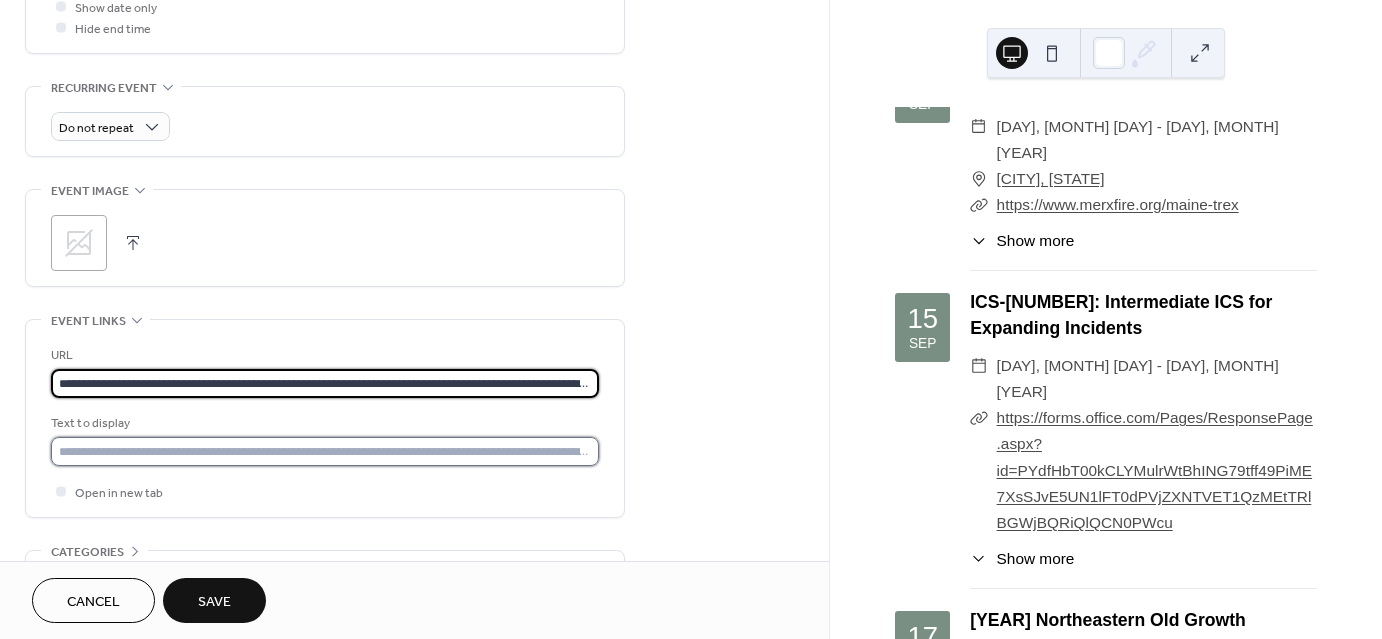 click at bounding box center [325, 451] 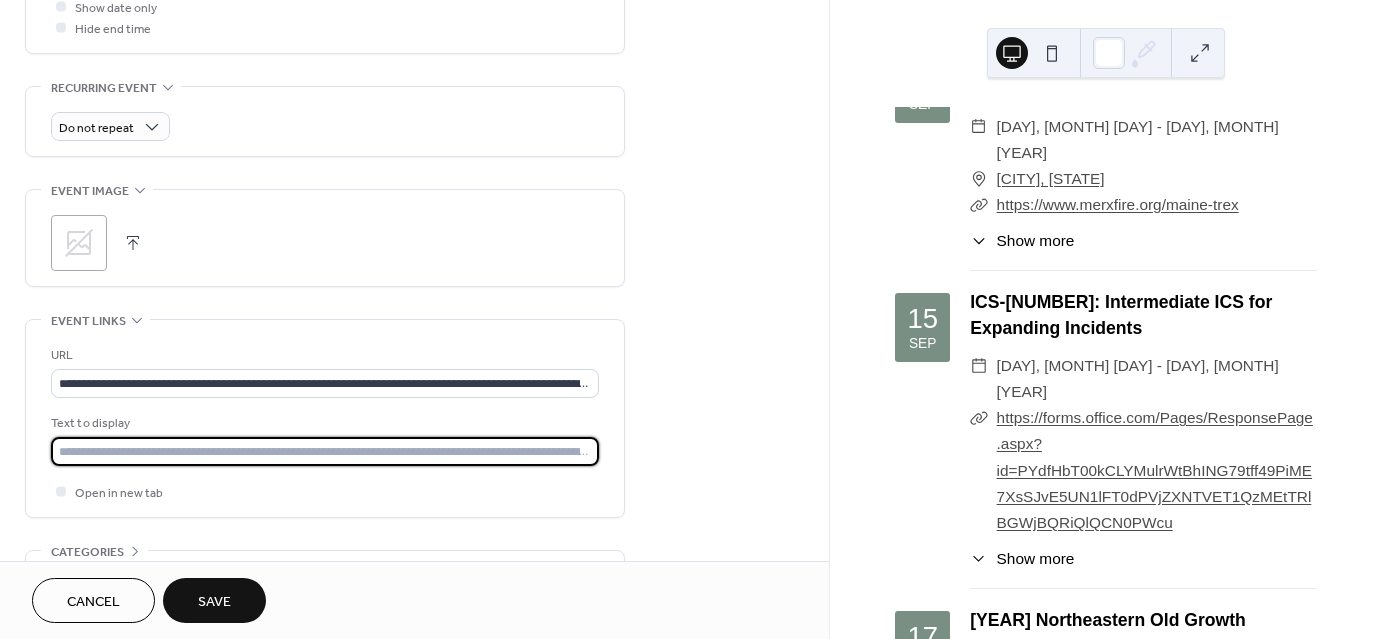 paste on "**********" 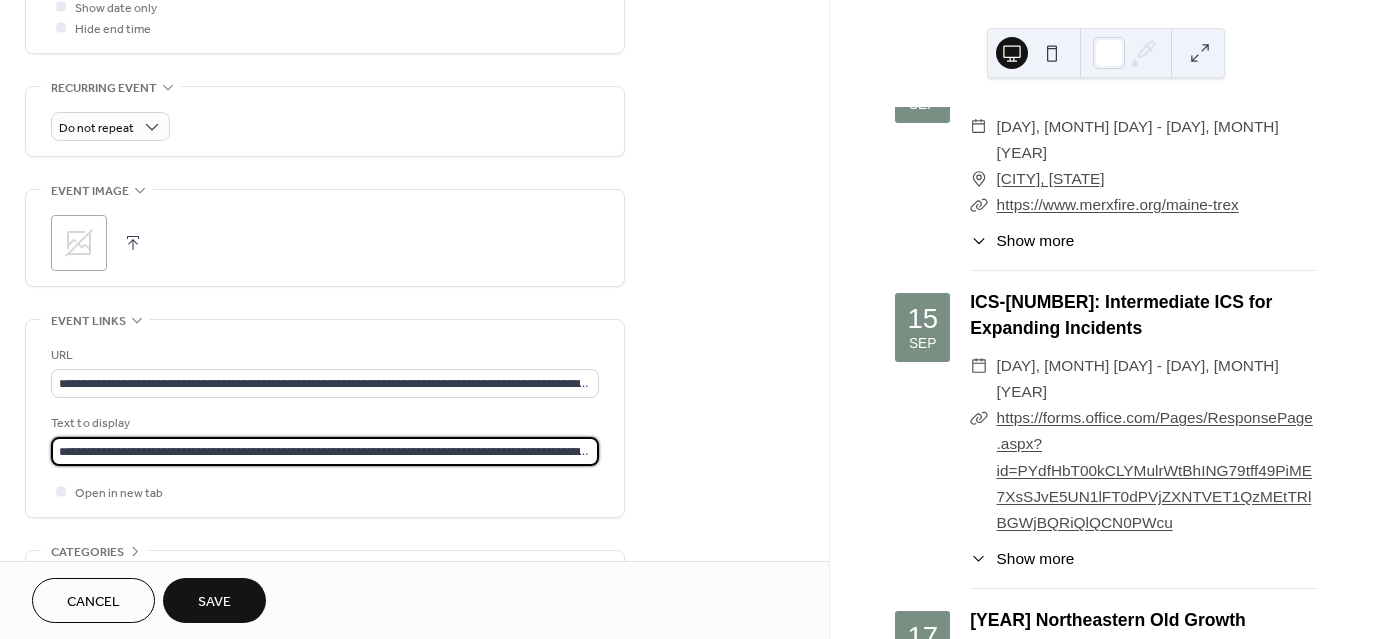 scroll, scrollTop: 0, scrollLeft: 359, axis: horizontal 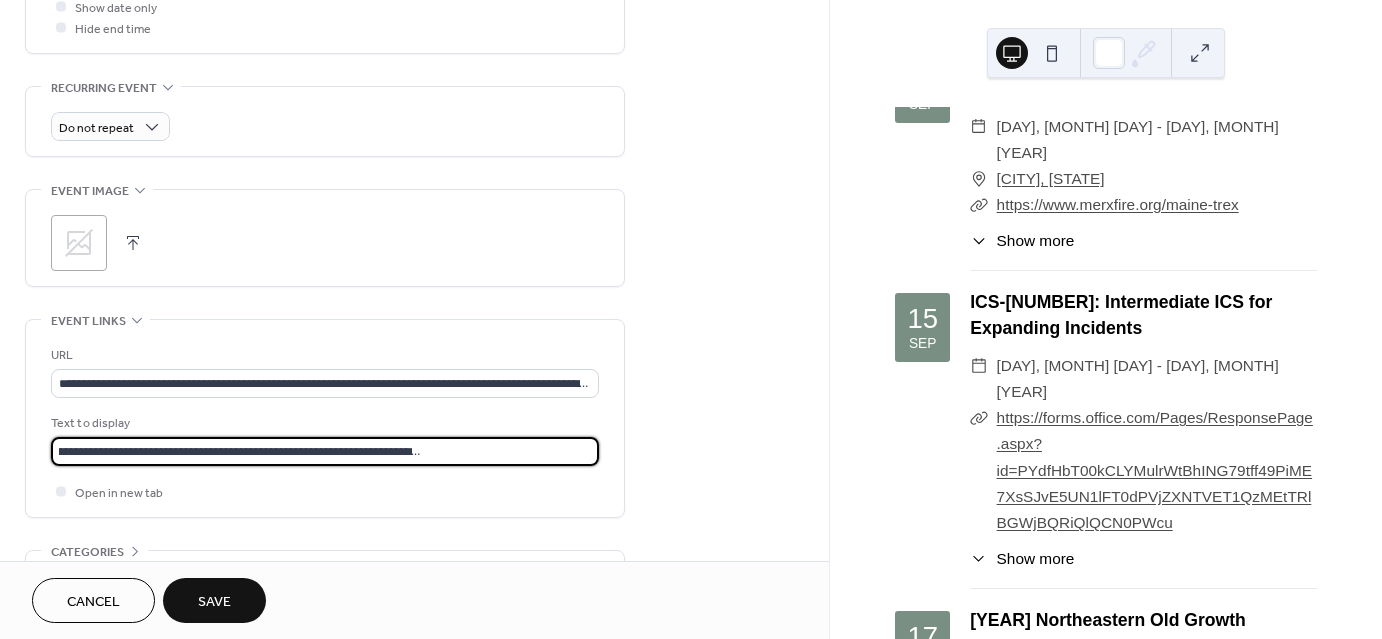 type on "**********" 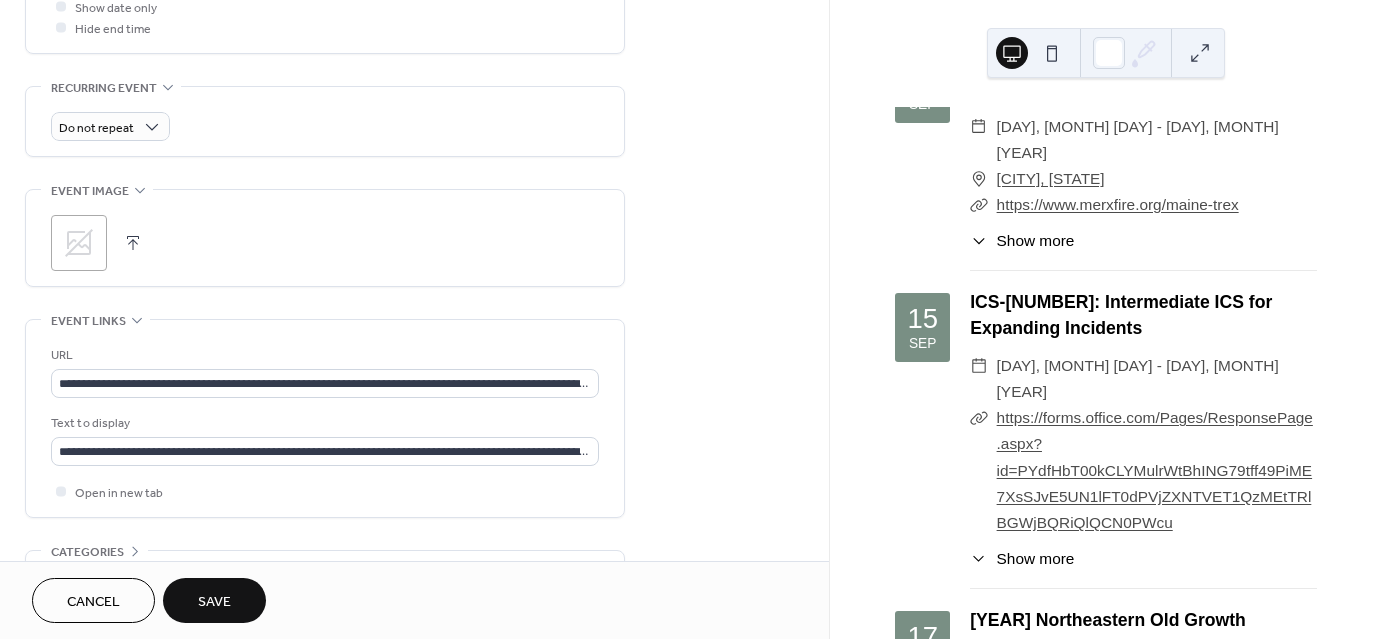 click on "Save" at bounding box center (214, 600) 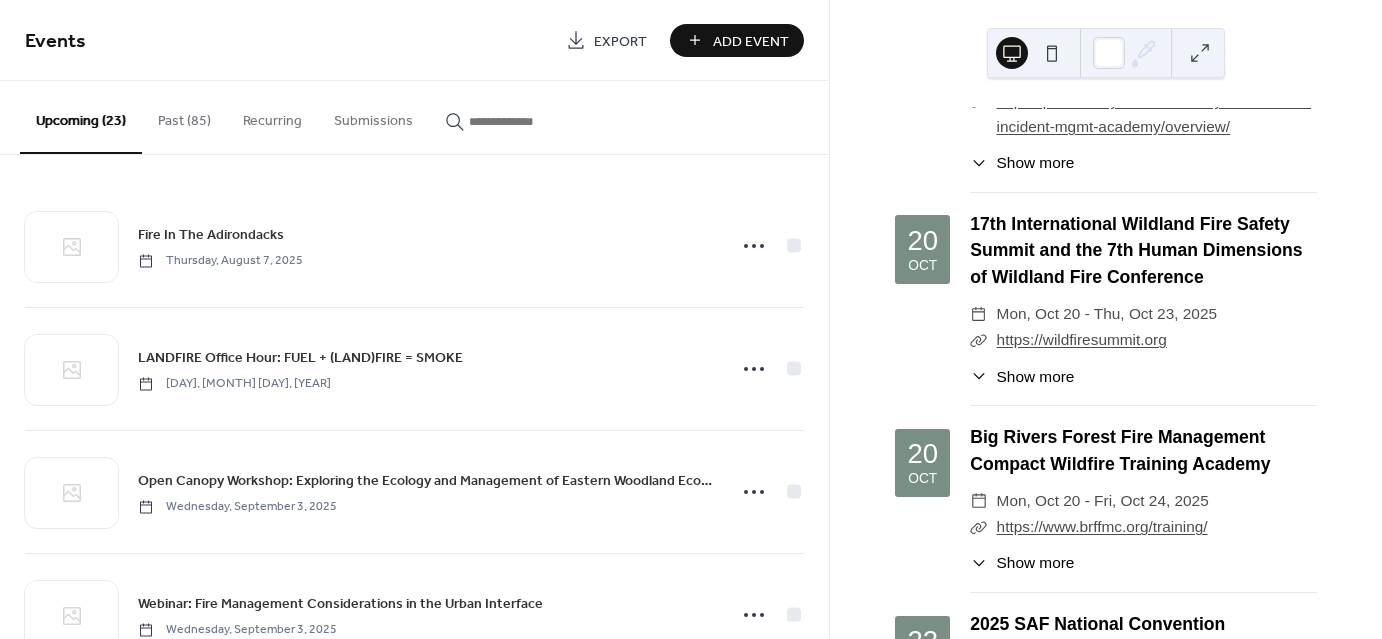 scroll, scrollTop: 2600, scrollLeft: 0, axis: vertical 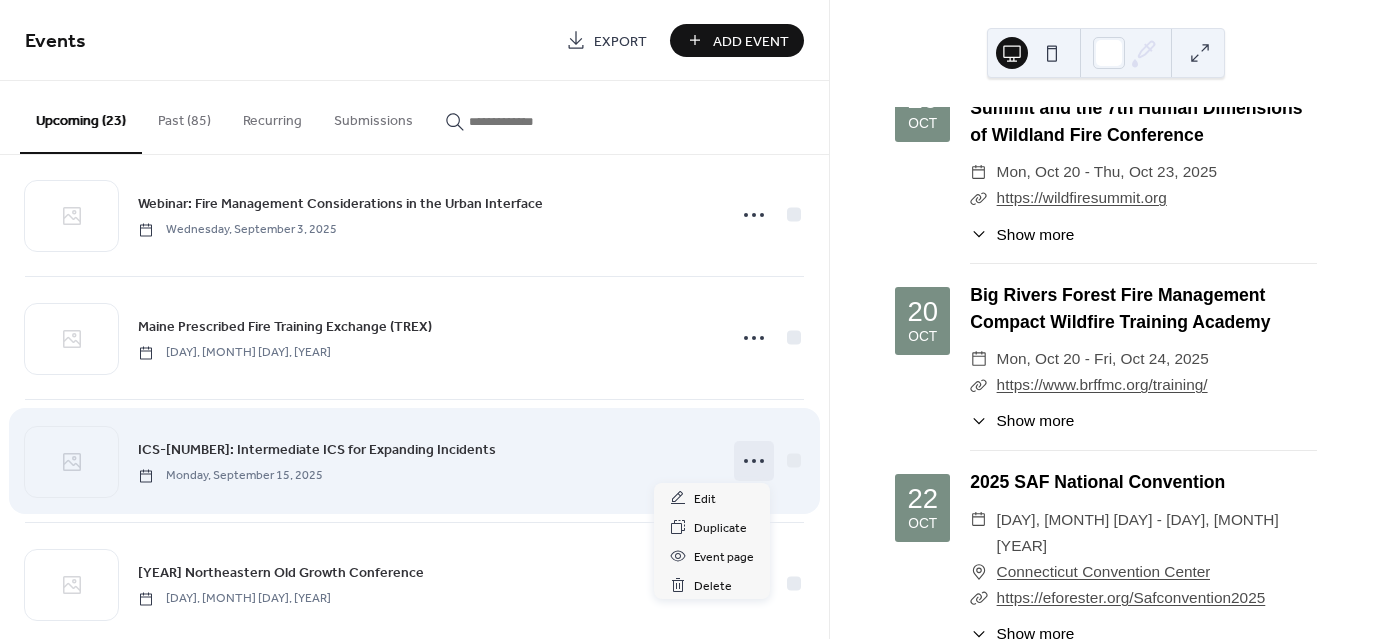 click 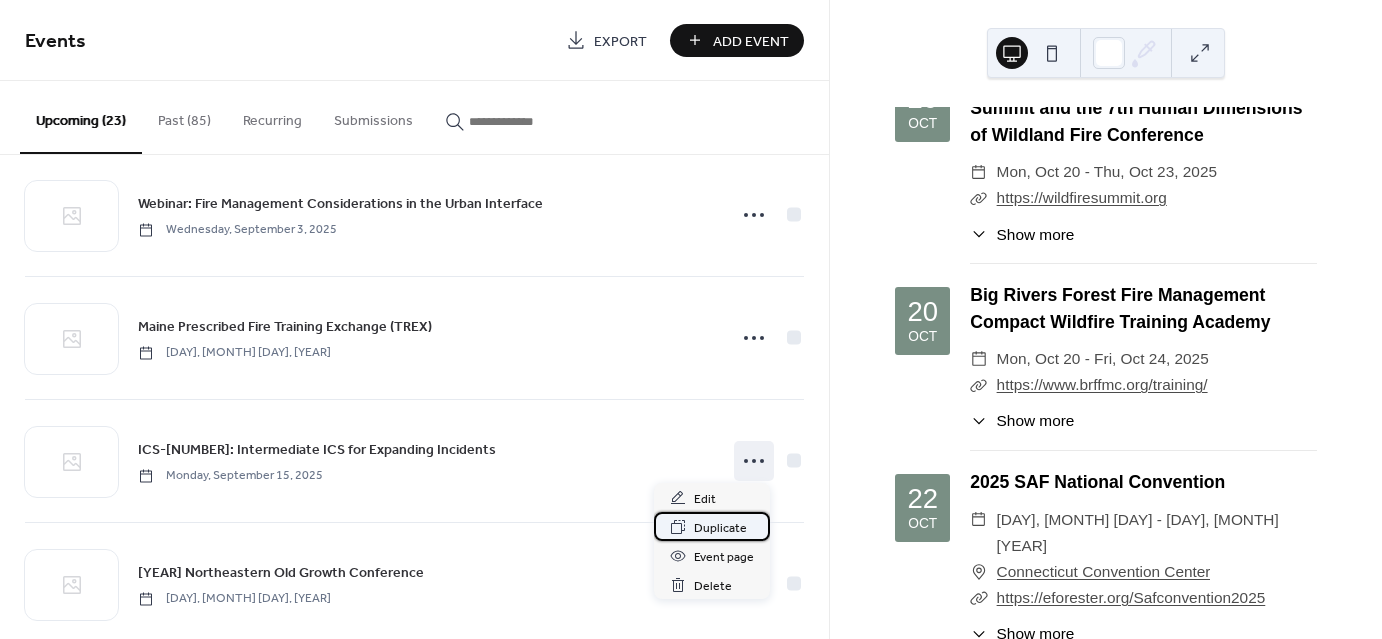 click on "Duplicate" at bounding box center [720, 528] 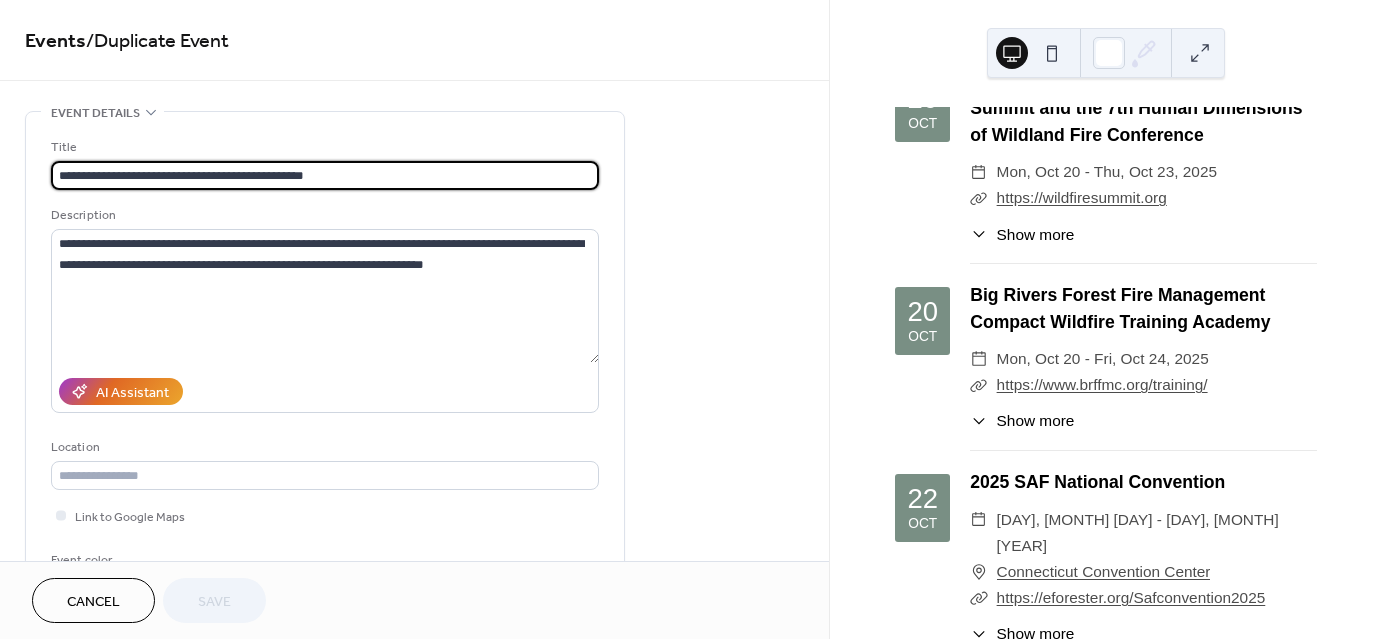 click on "**********" at bounding box center [325, 175] 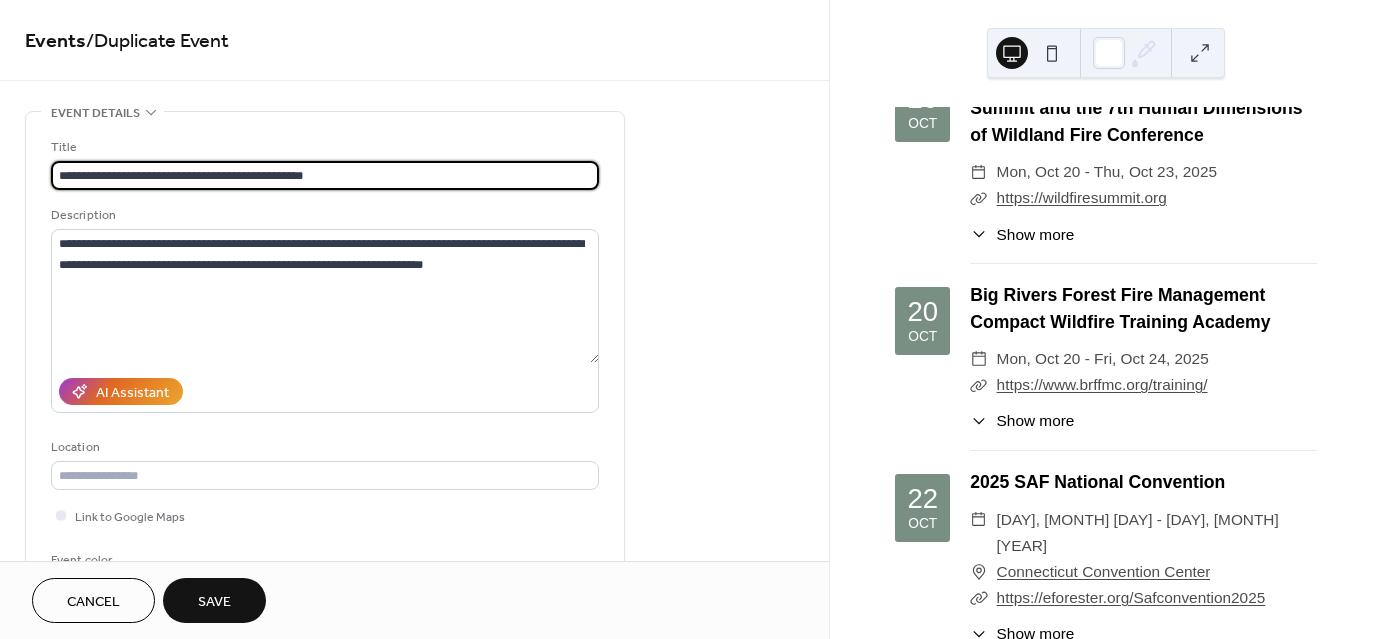 click on "**********" at bounding box center (325, 175) 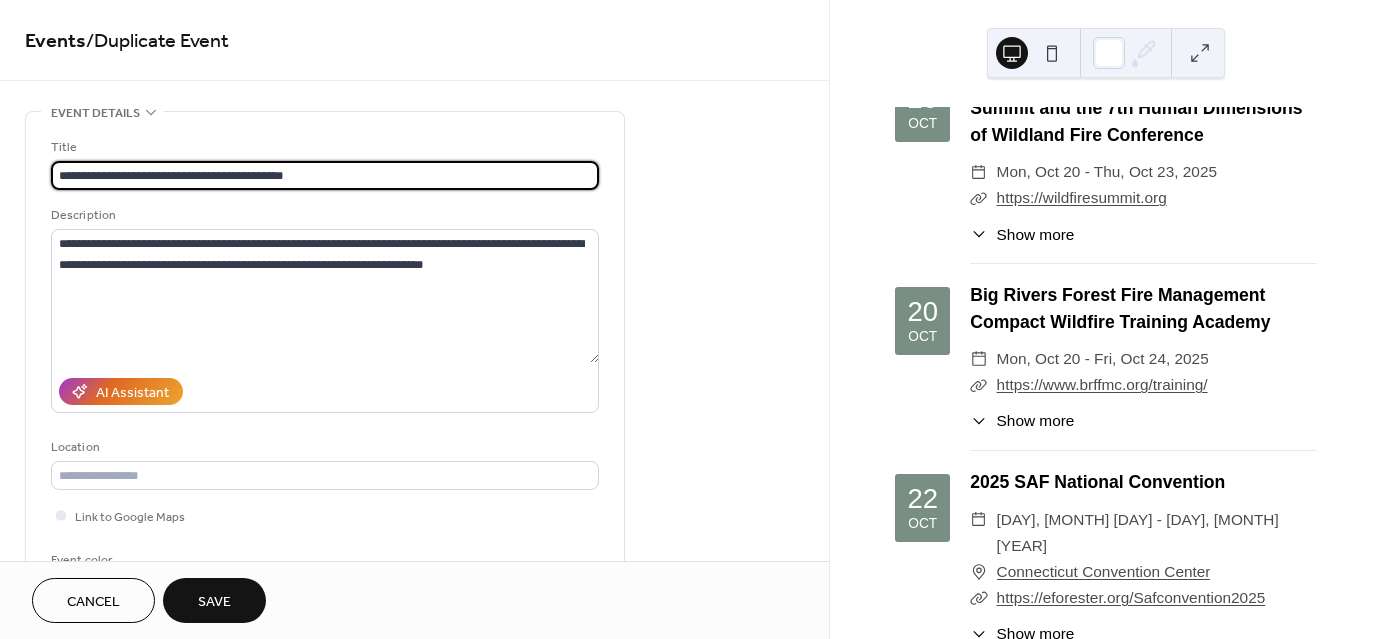 click on "**********" at bounding box center (325, 175) 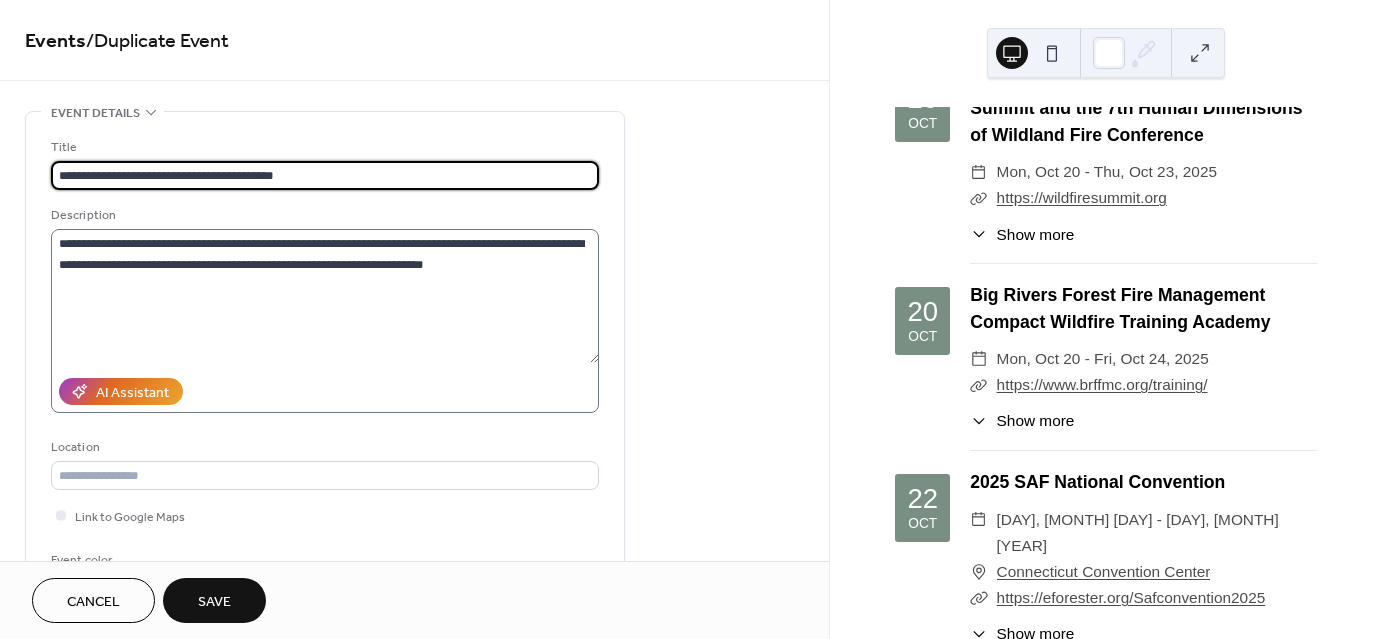 type on "**********" 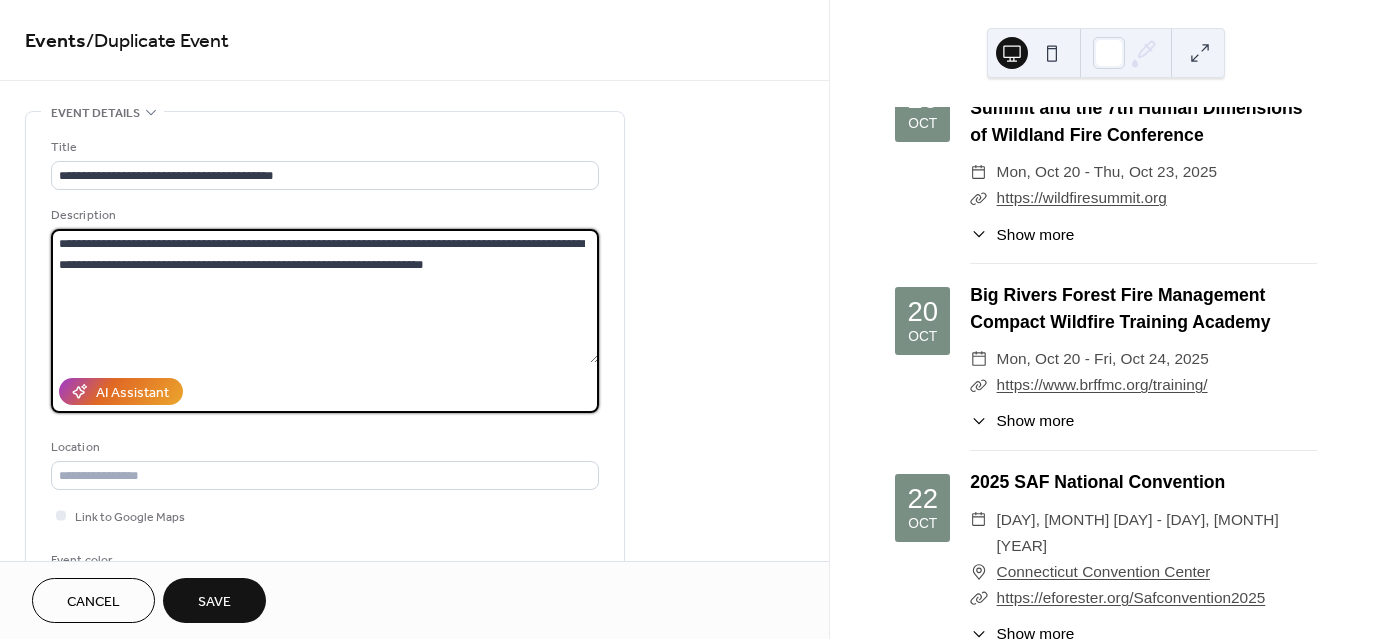 click on "**********" at bounding box center (325, 296) 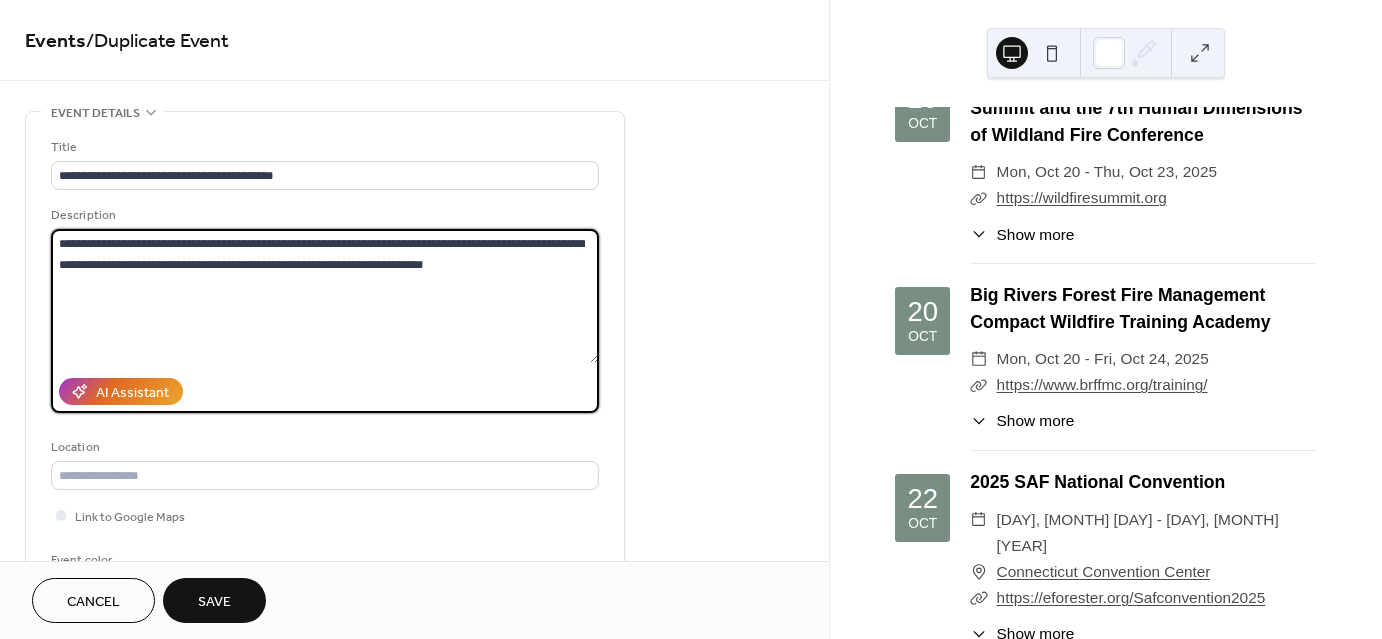 drag, startPoint x: 178, startPoint y: 243, endPoint x: 244, endPoint y: 246, distance: 66.068146 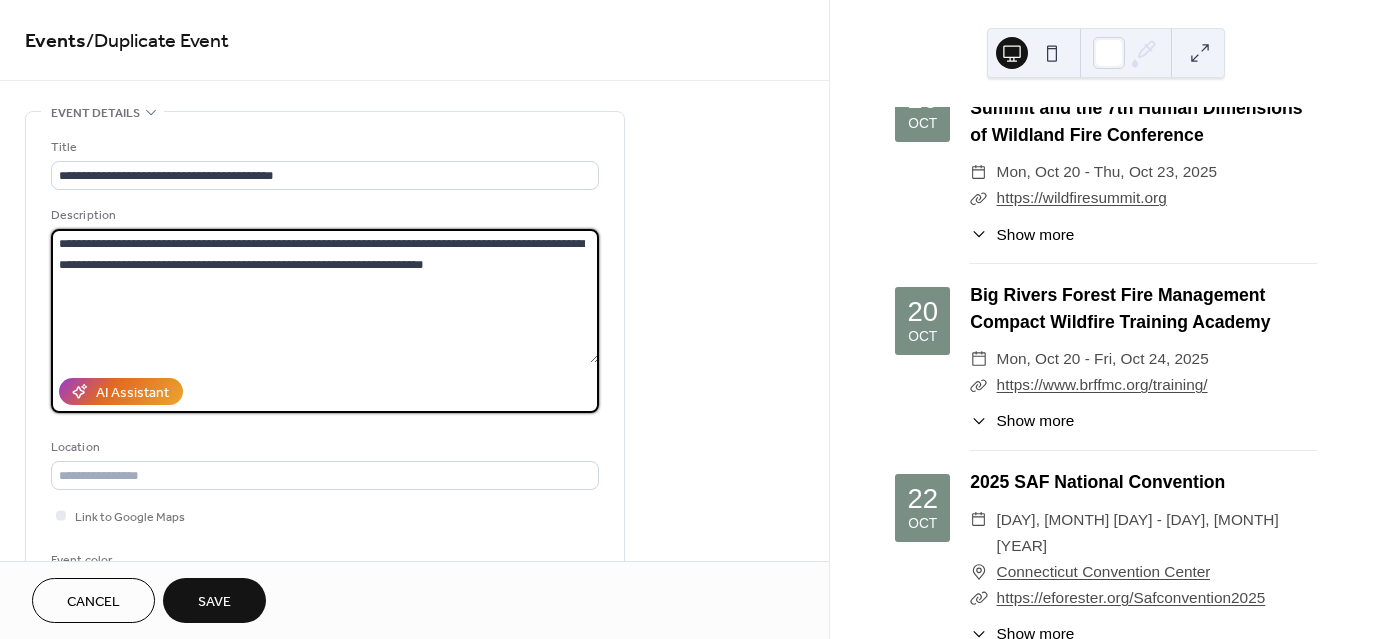 click on "**********" at bounding box center [325, 296] 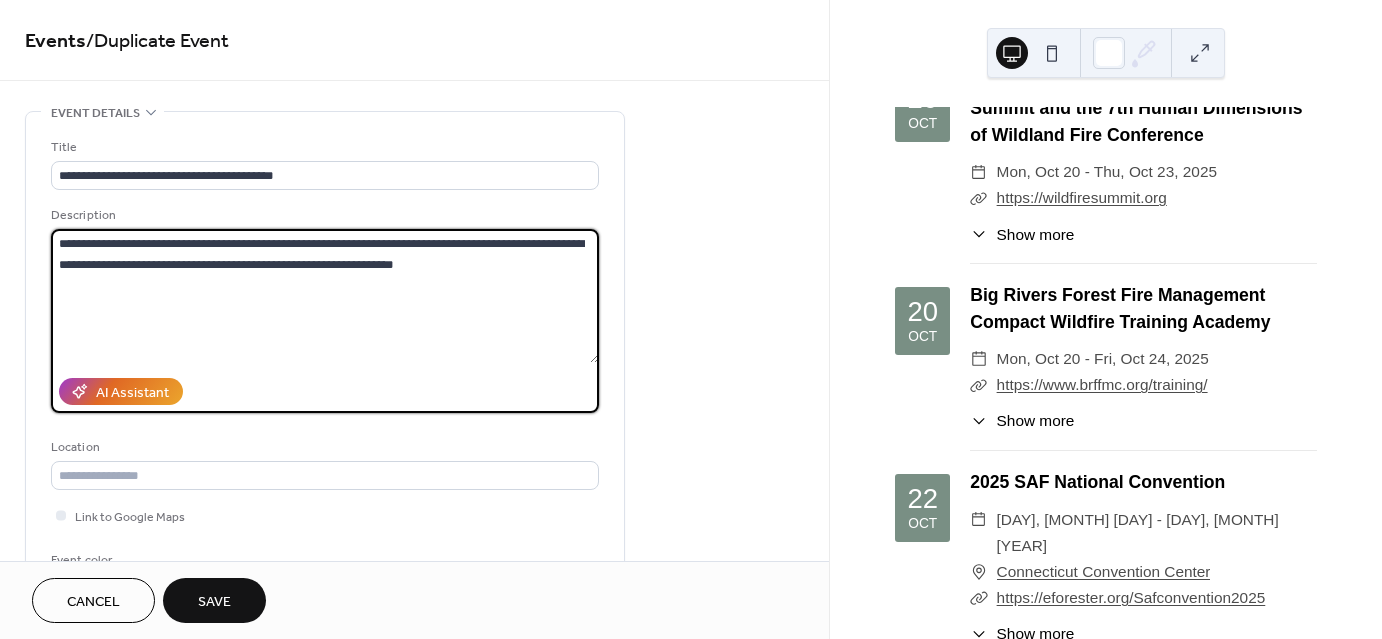 drag, startPoint x: 446, startPoint y: 244, endPoint x: 544, endPoint y: 225, distance: 99.824844 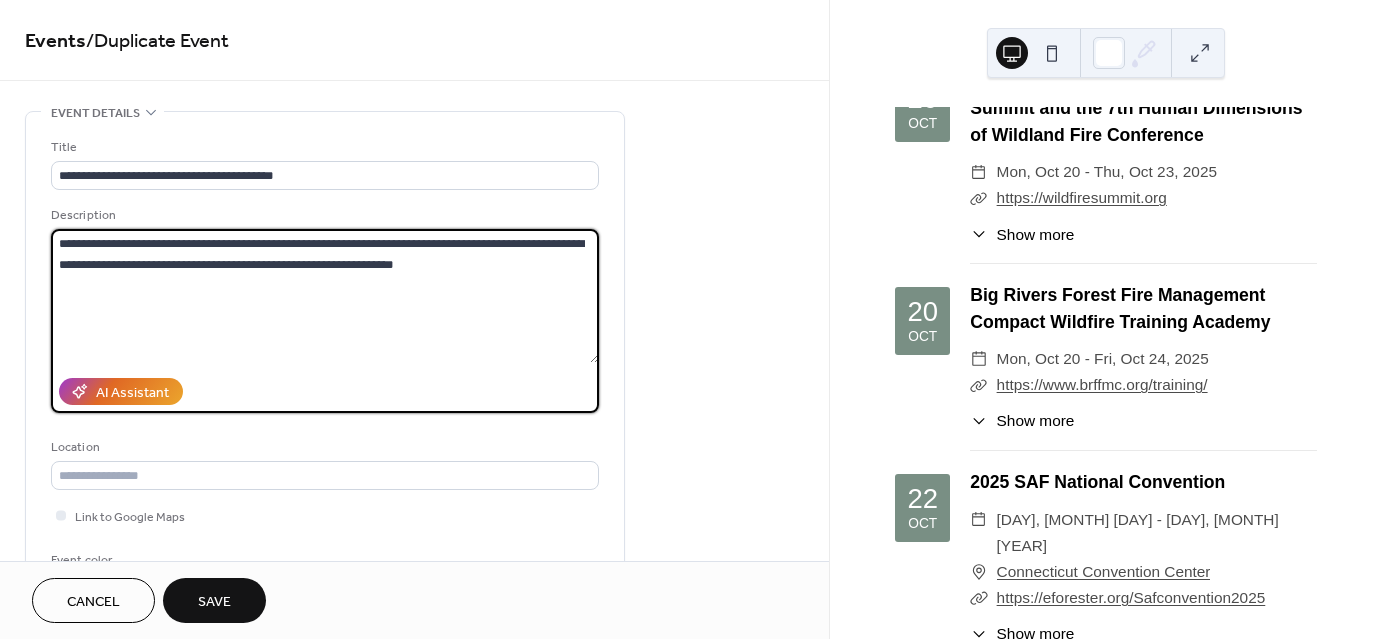 click on "**********" at bounding box center (325, 309) 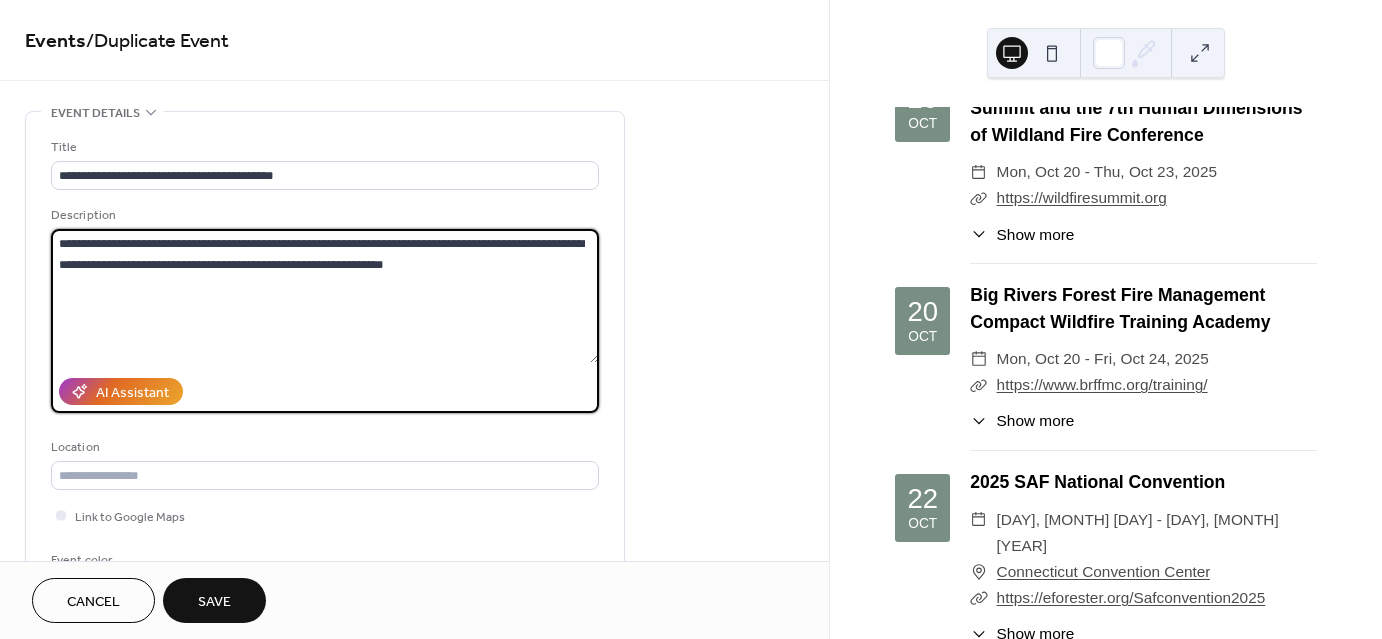 click on "**********" at bounding box center (325, 296) 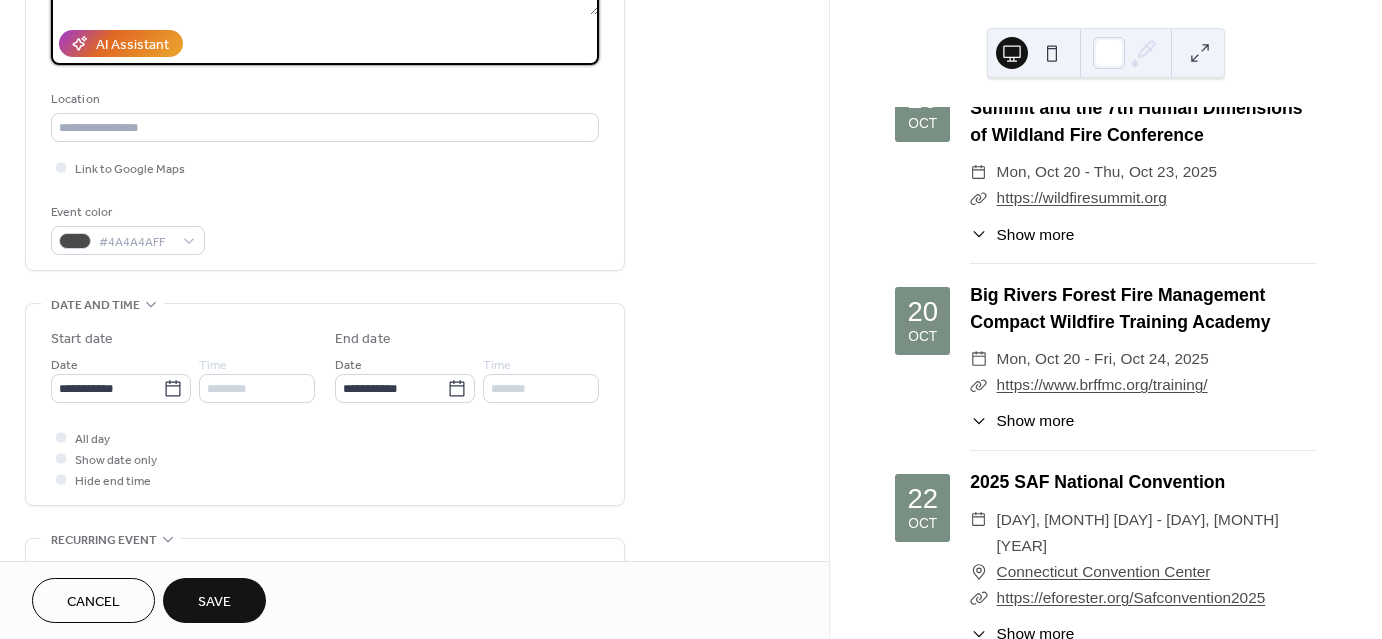 scroll, scrollTop: 400, scrollLeft: 0, axis: vertical 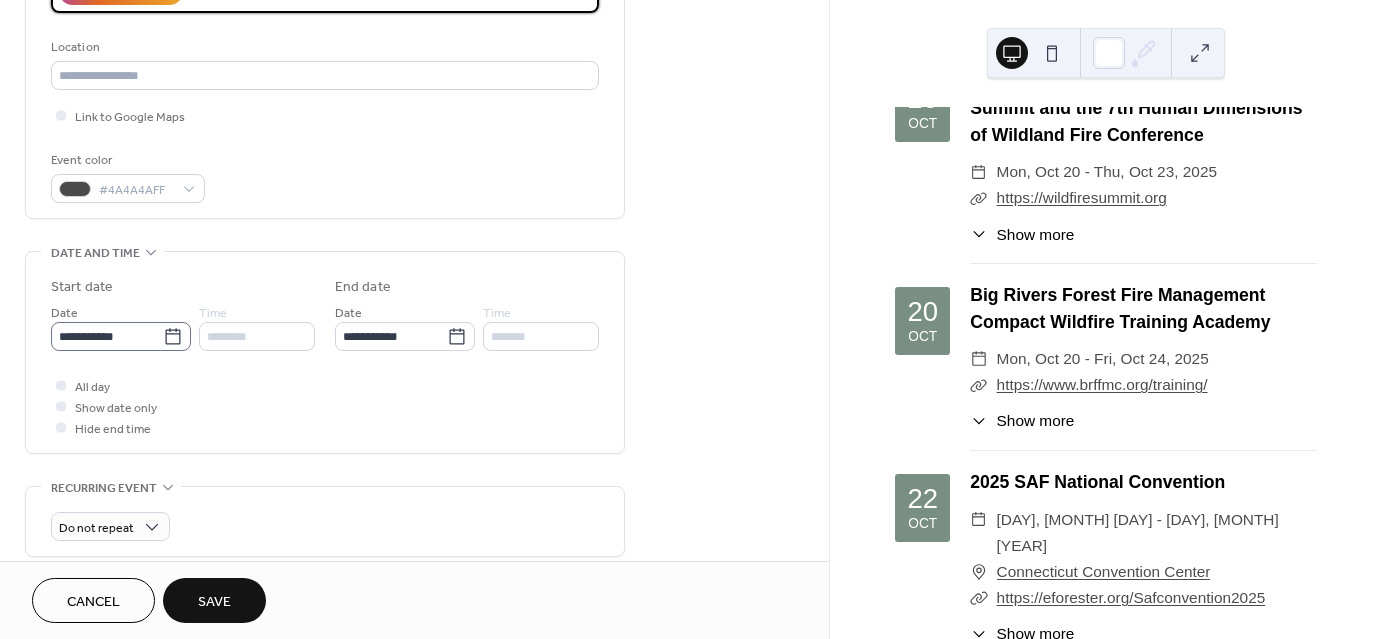 type on "**********" 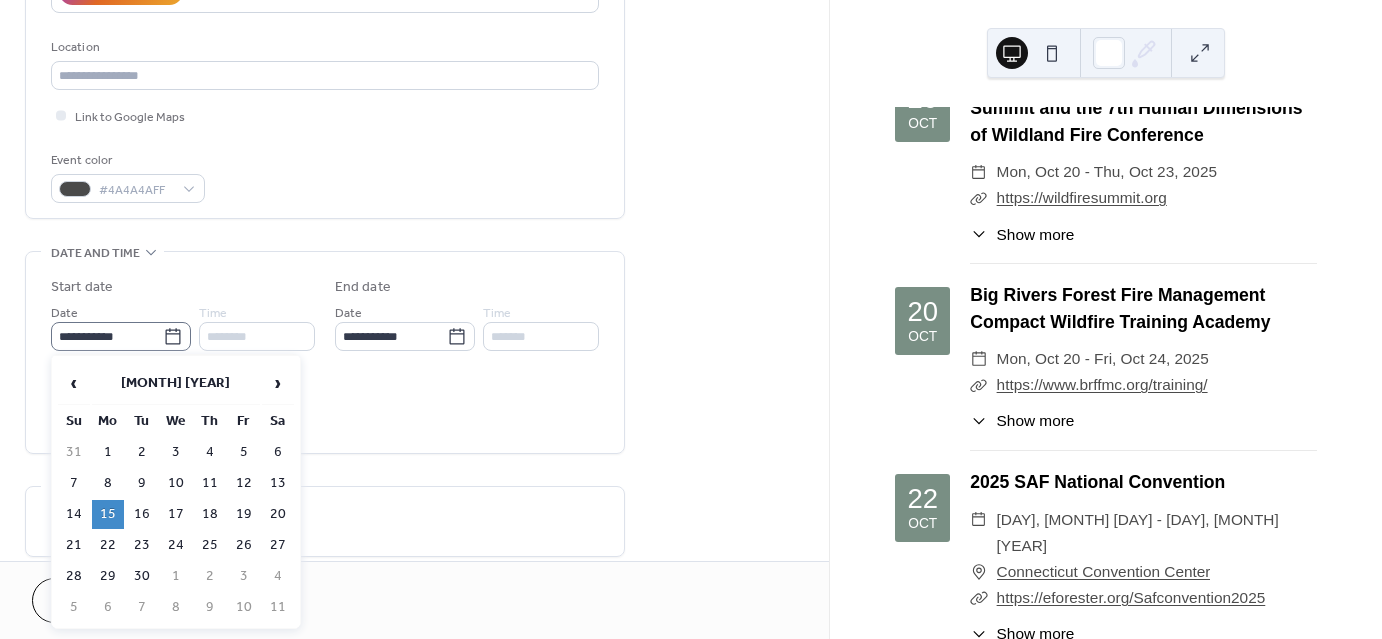 click 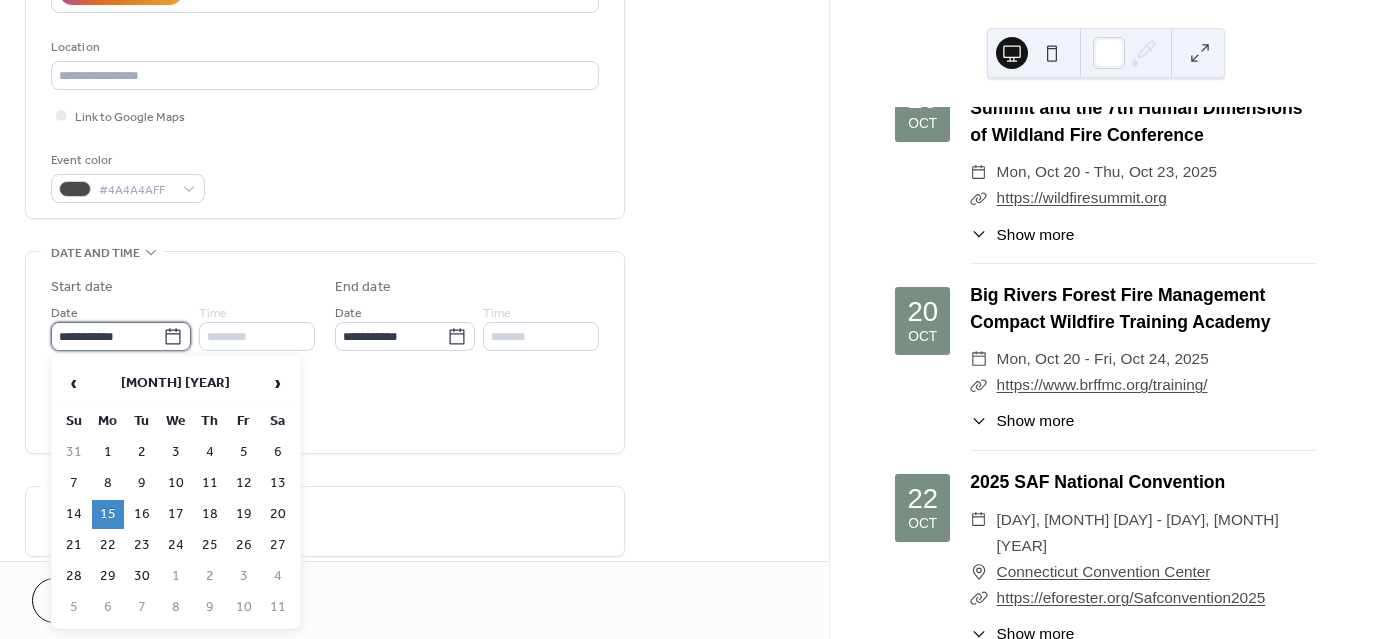 click on "**********" at bounding box center [107, 336] 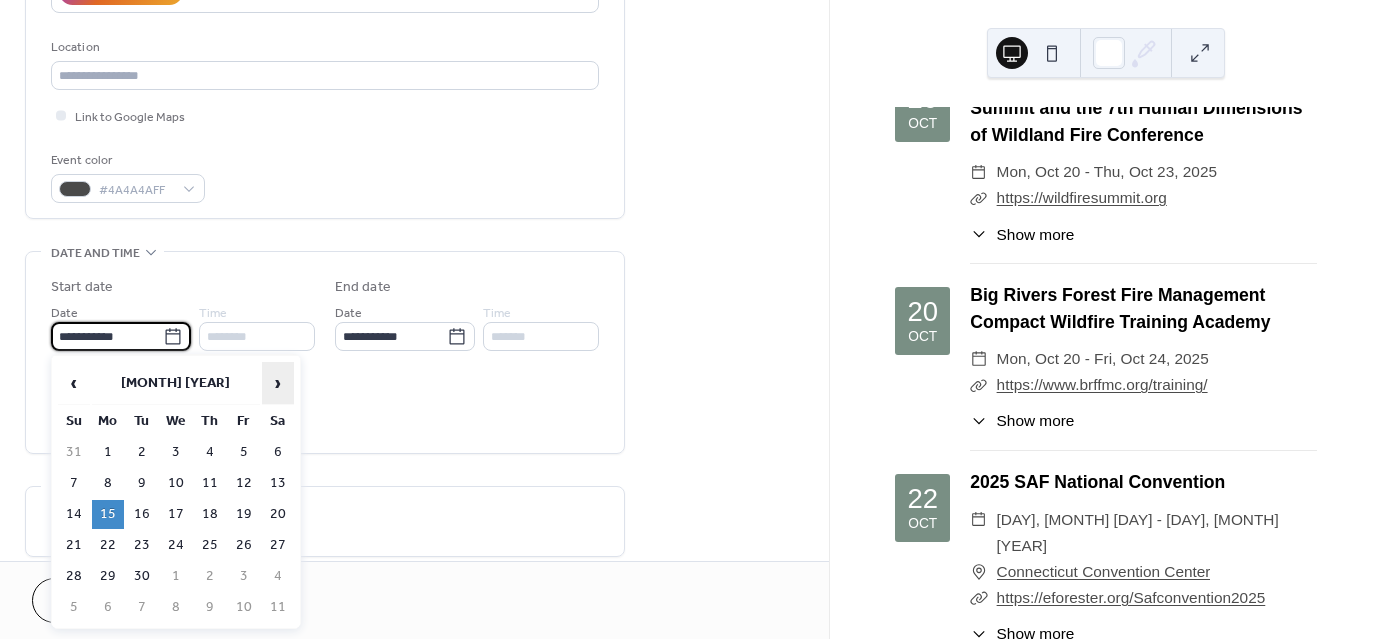 click on "›" at bounding box center (278, 383) 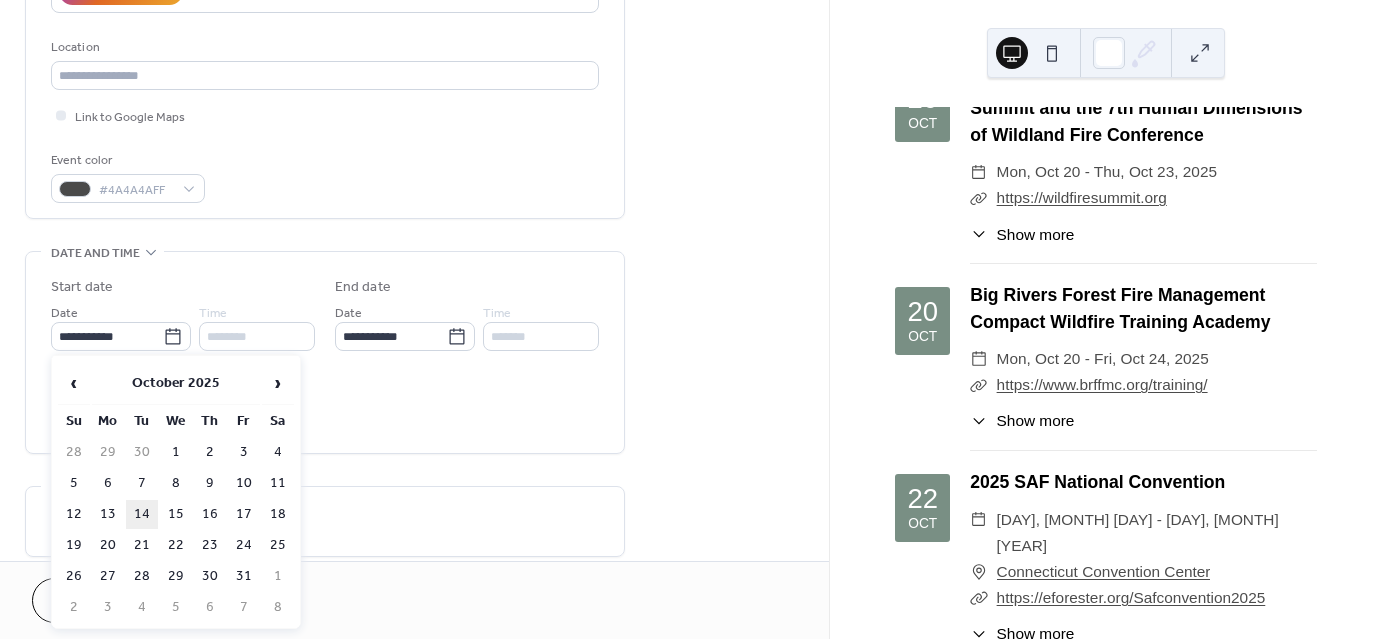 click on "14" at bounding box center (142, 514) 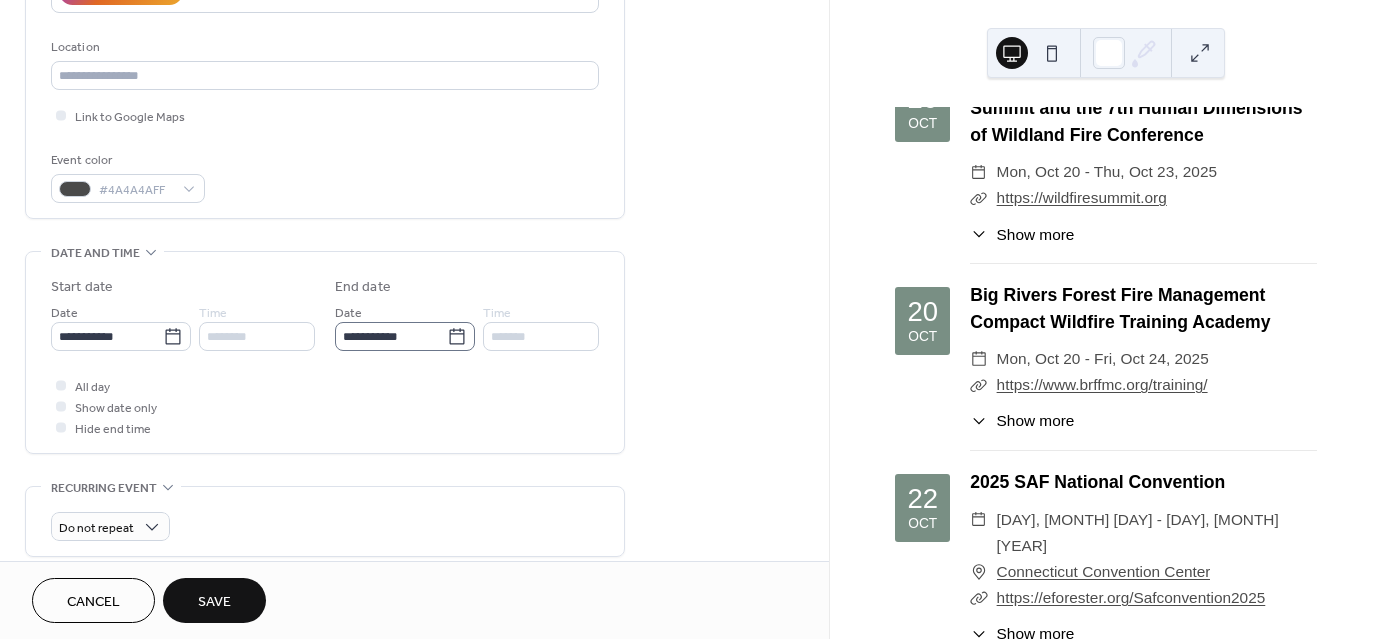 click 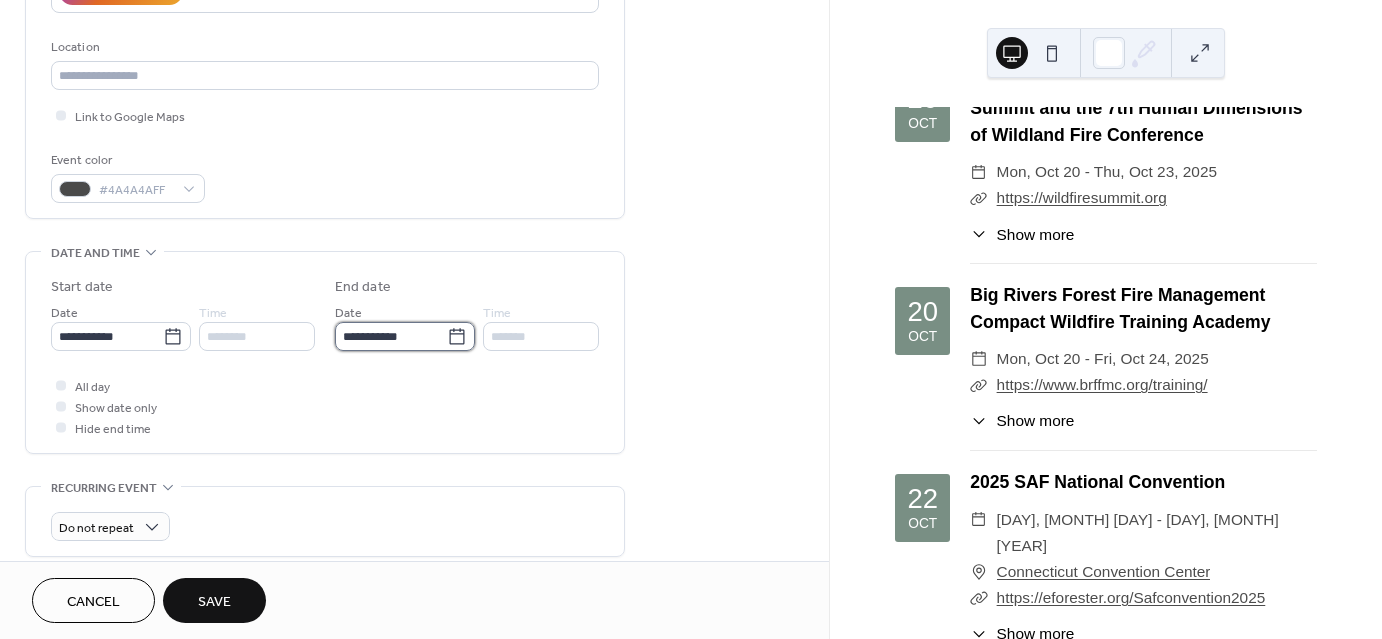 click on "**********" at bounding box center (391, 336) 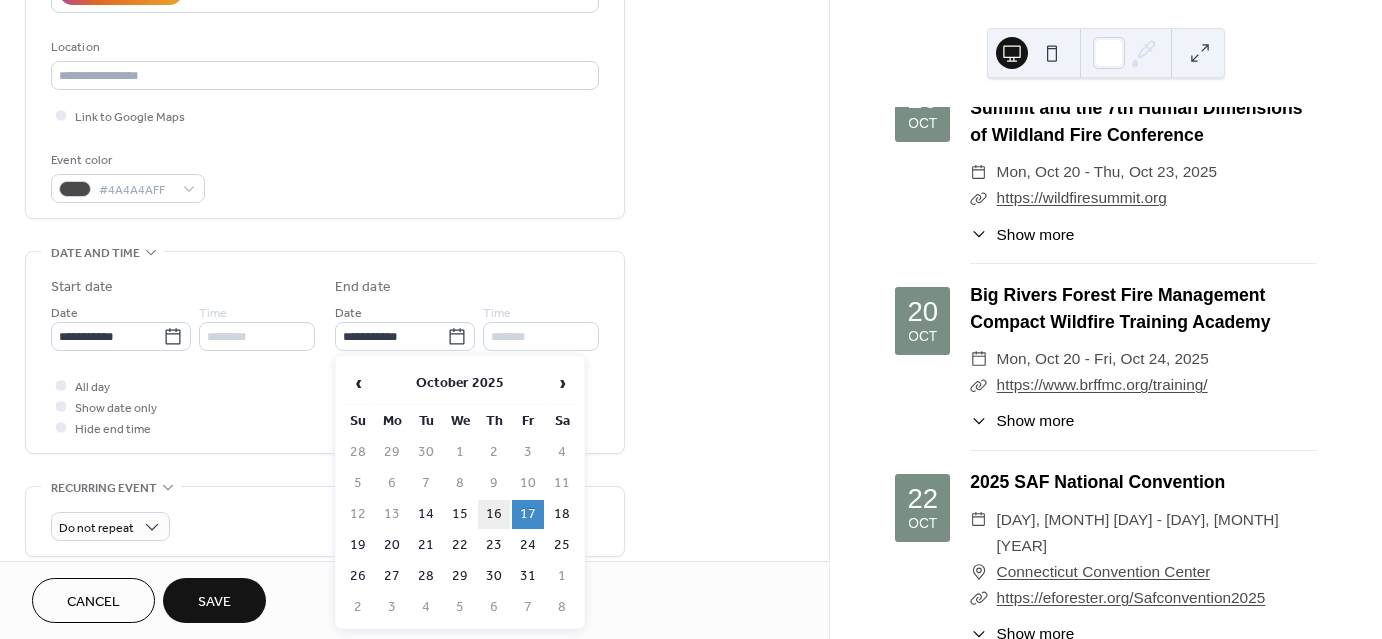 click on "16" at bounding box center (494, 514) 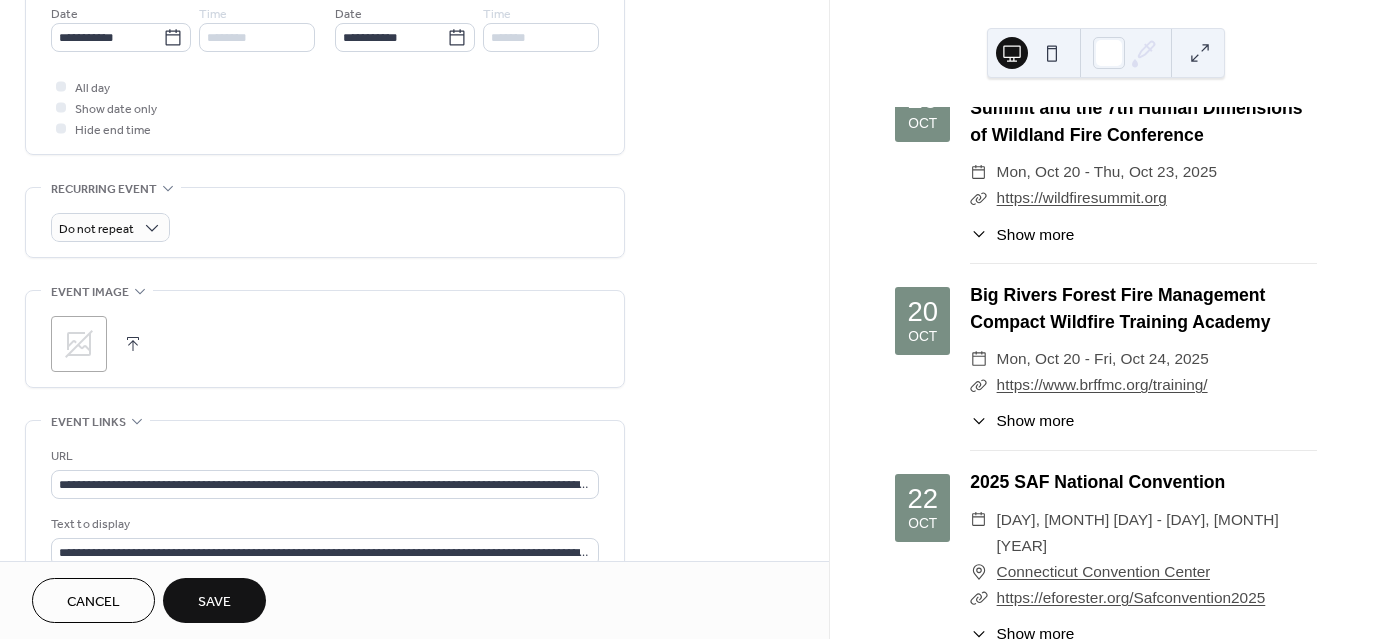 scroll, scrollTop: 800, scrollLeft: 0, axis: vertical 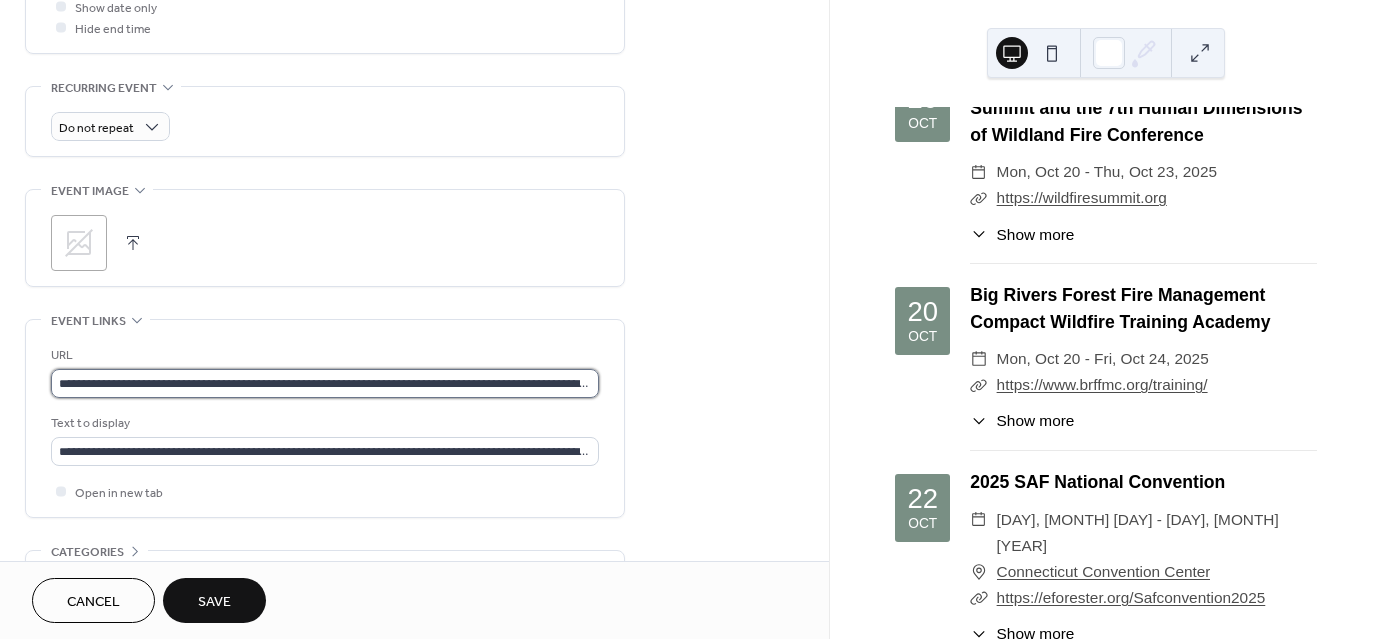 click on "**********" at bounding box center [325, 383] 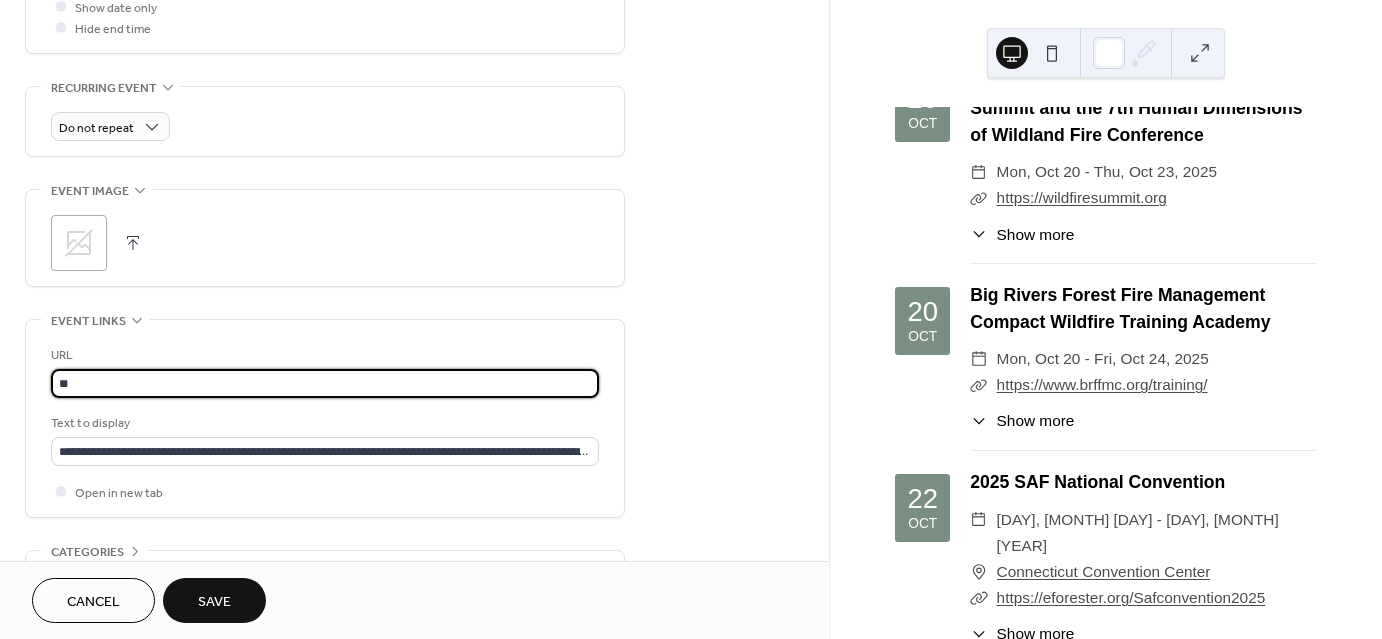 type on "*" 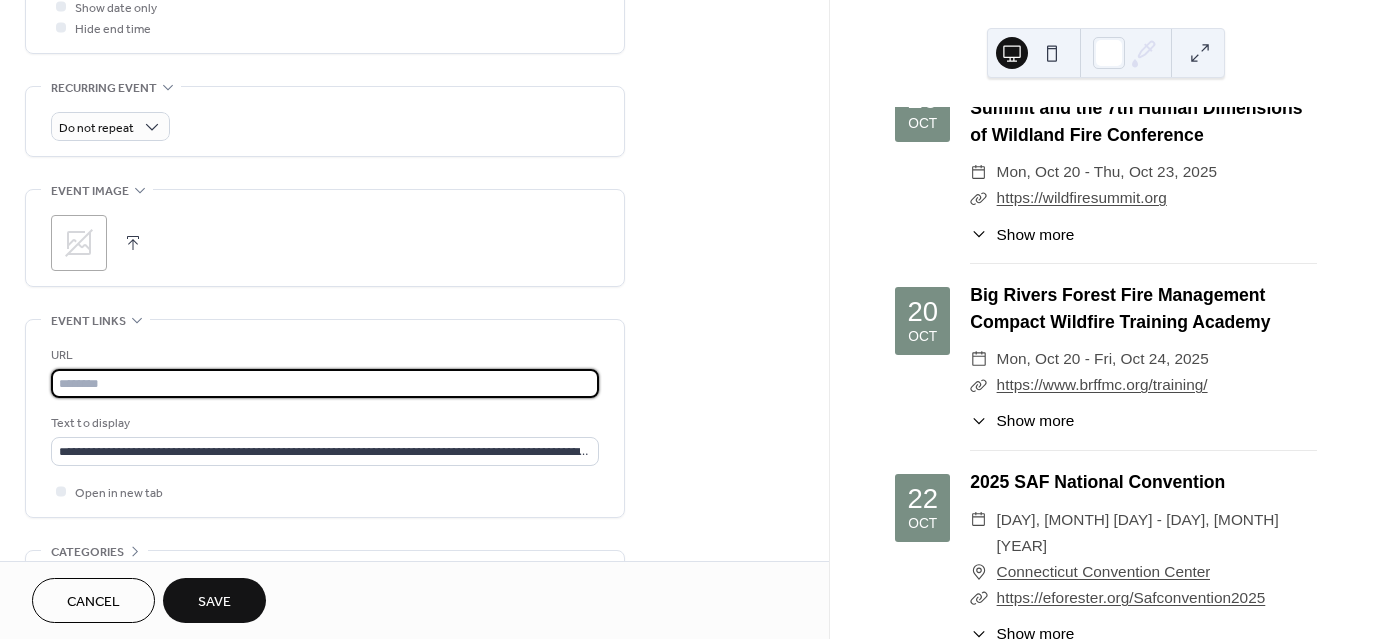 paste on "**********" 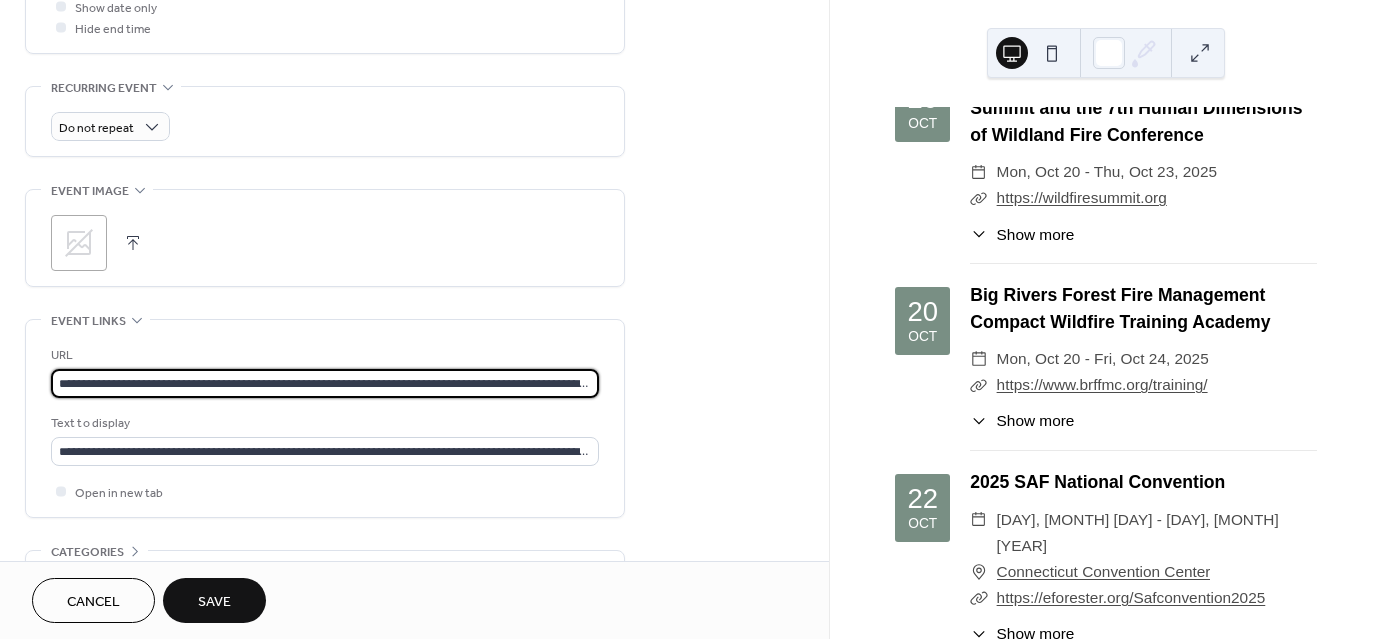 scroll, scrollTop: 0, scrollLeft: 360, axis: horizontal 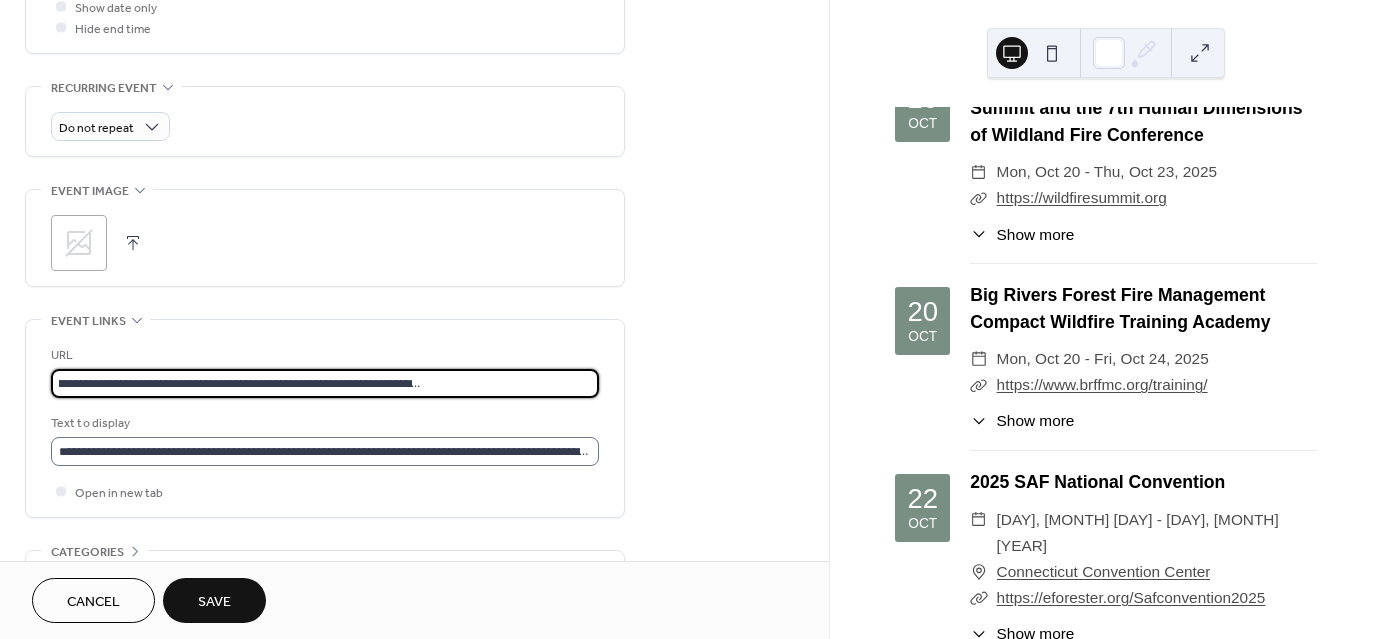 type on "**********" 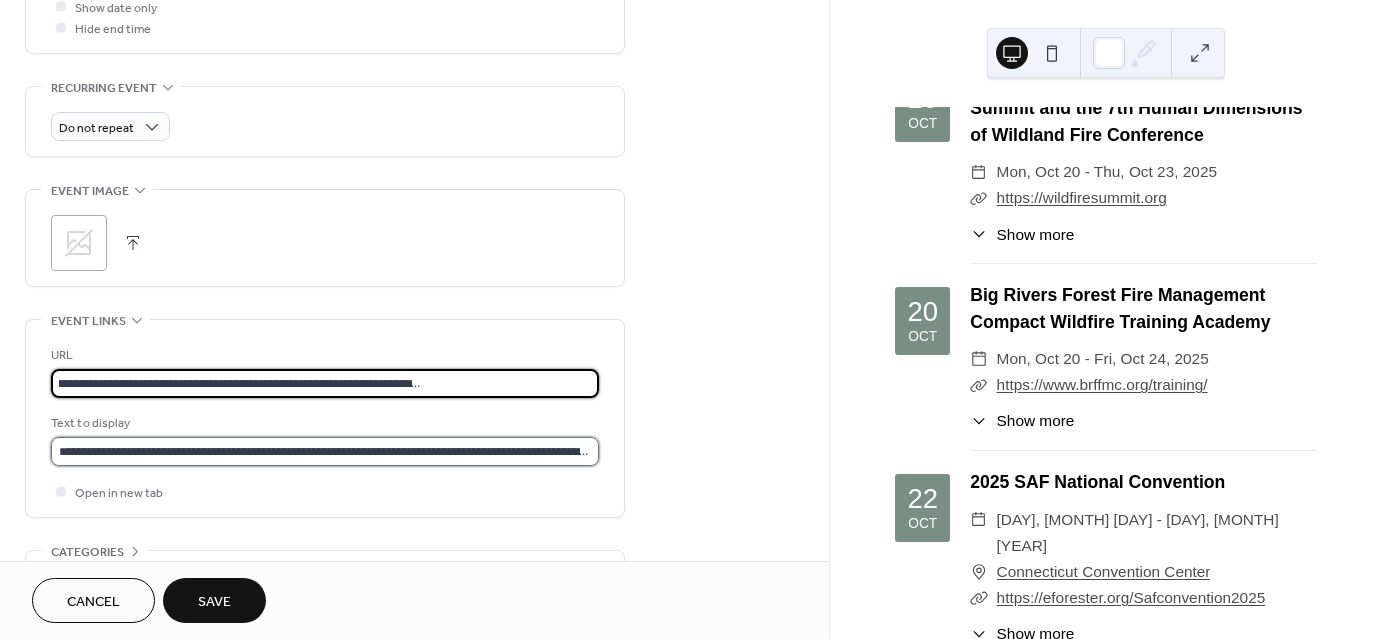 scroll, scrollTop: 0, scrollLeft: 0, axis: both 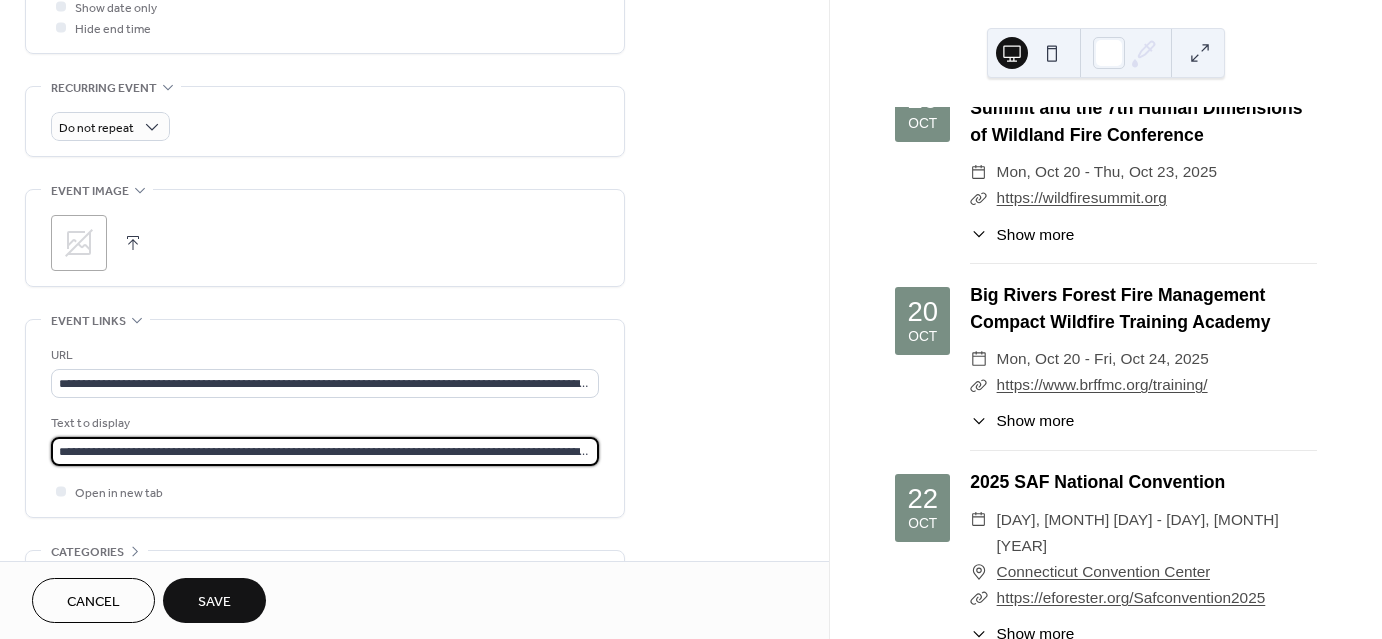 click on "**********" at bounding box center [325, 451] 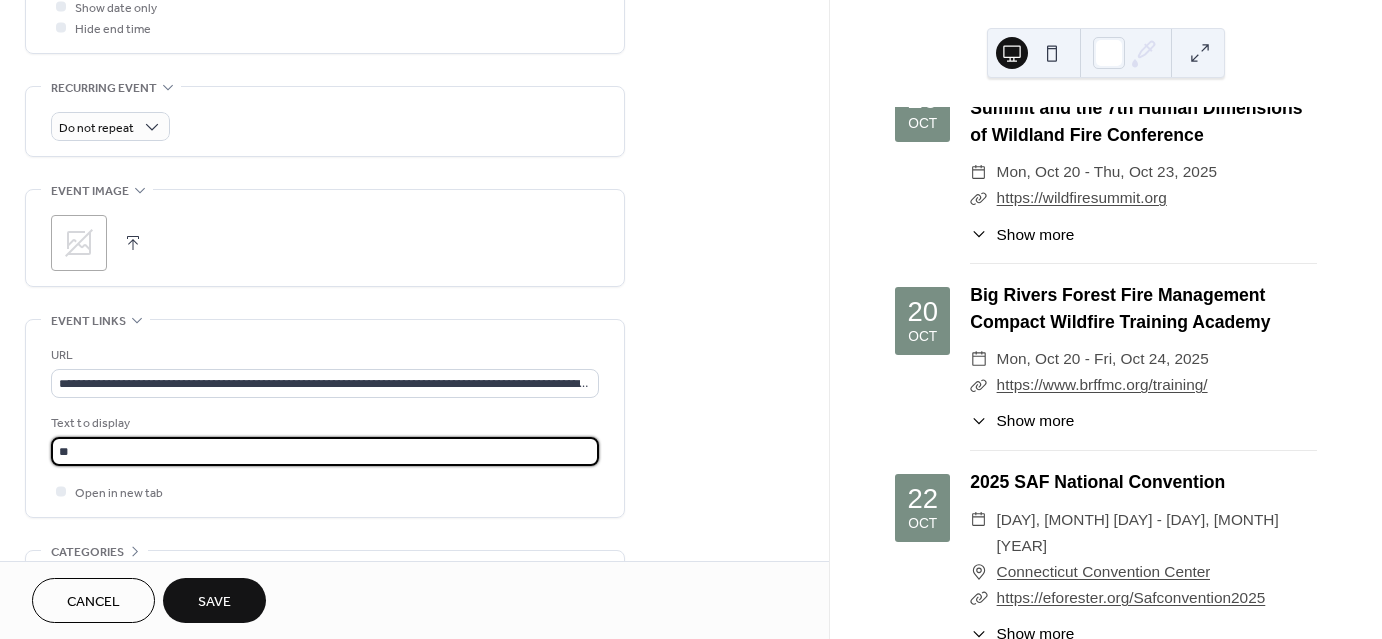 type on "*" 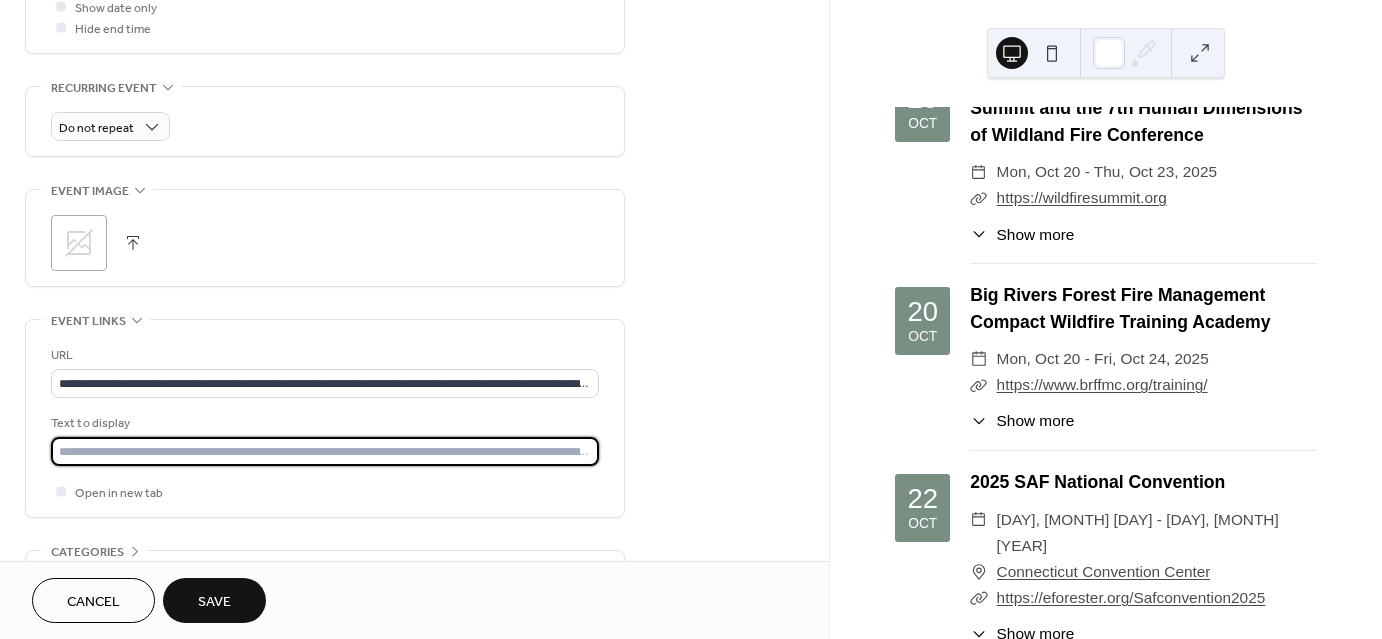 paste on "**********" 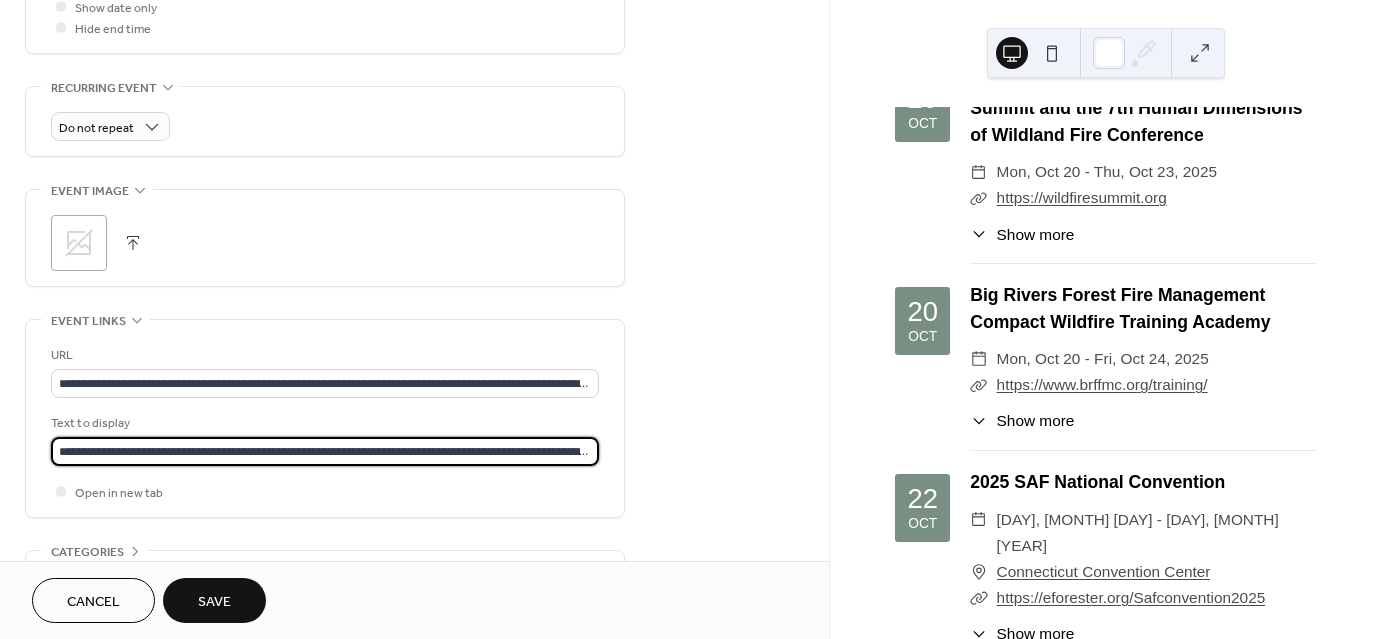 scroll, scrollTop: 0, scrollLeft: 360, axis: horizontal 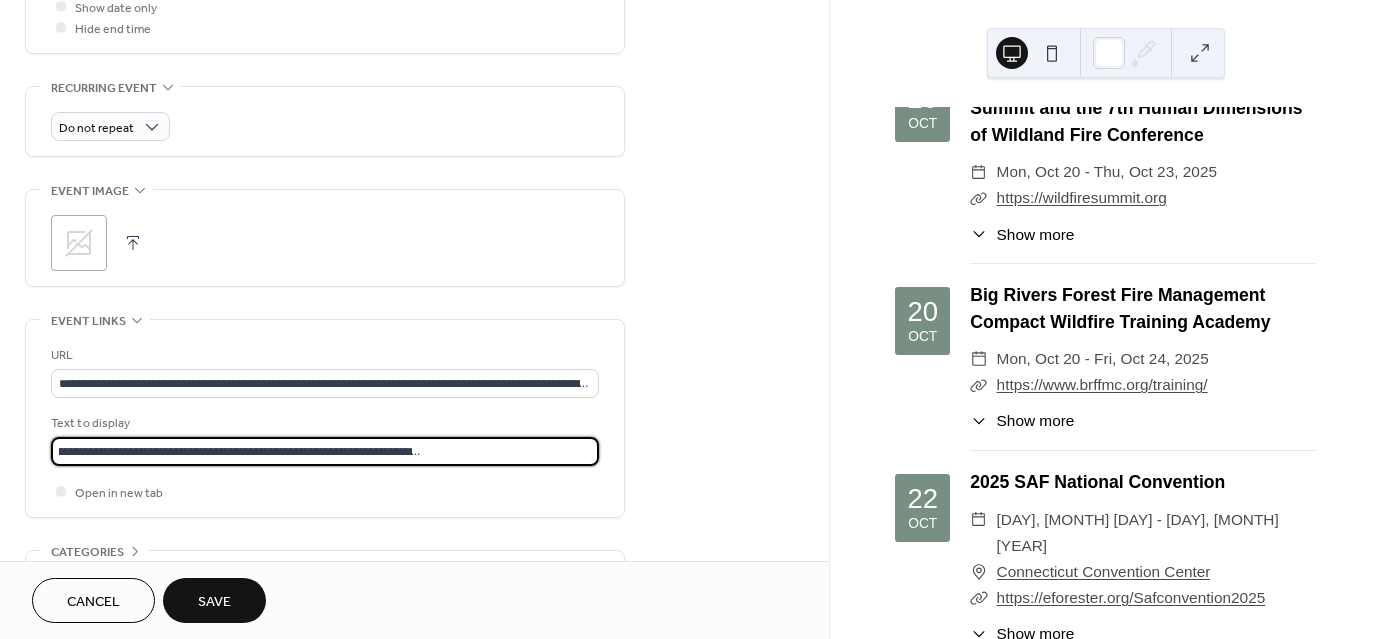 type on "**********" 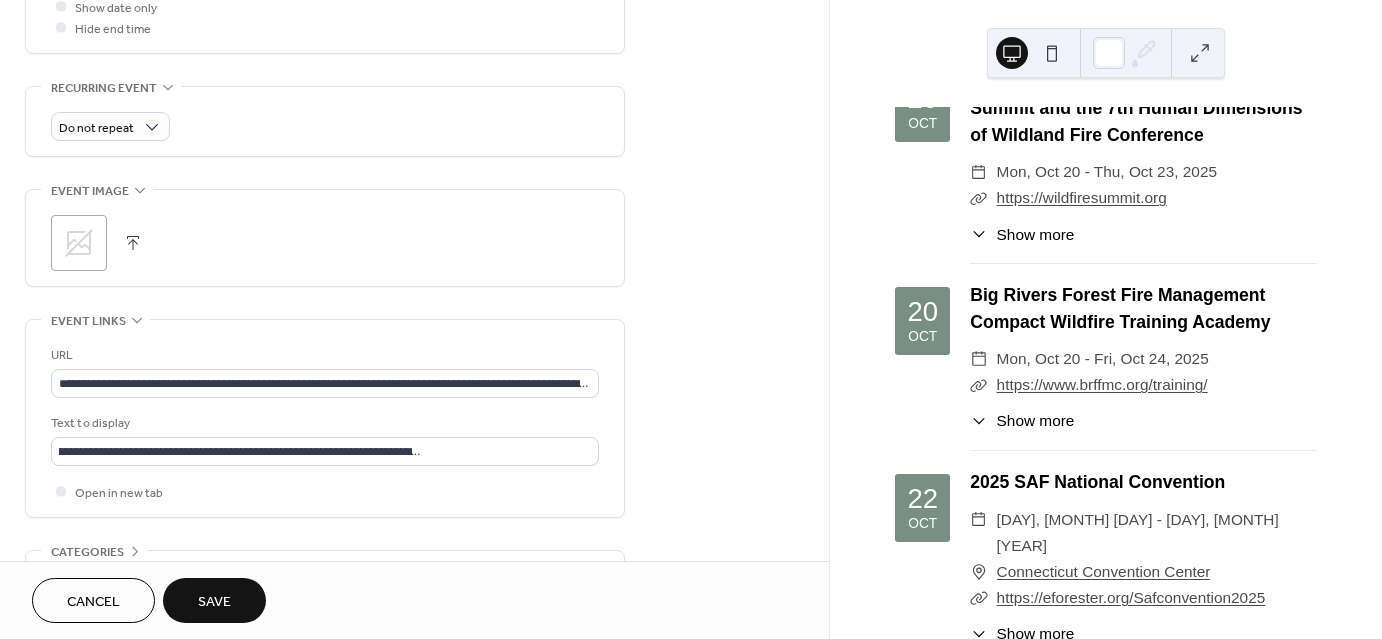 scroll, scrollTop: 0, scrollLeft: 0, axis: both 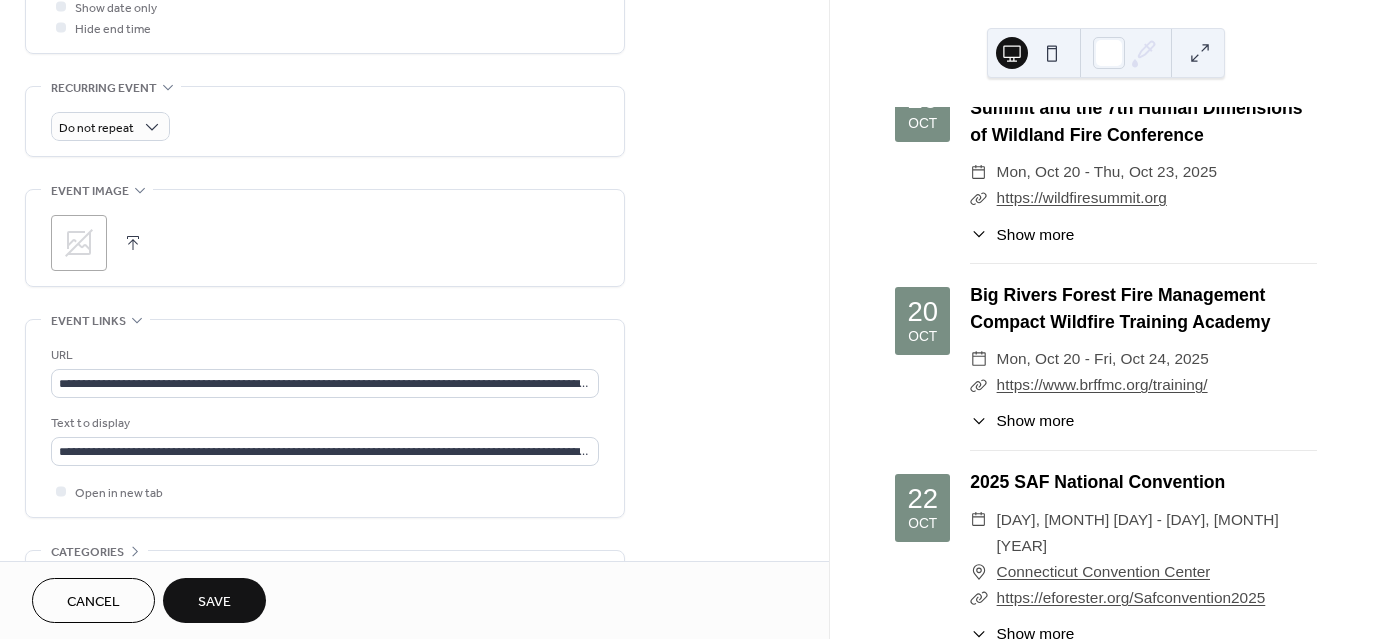 click on "Save" at bounding box center [214, 600] 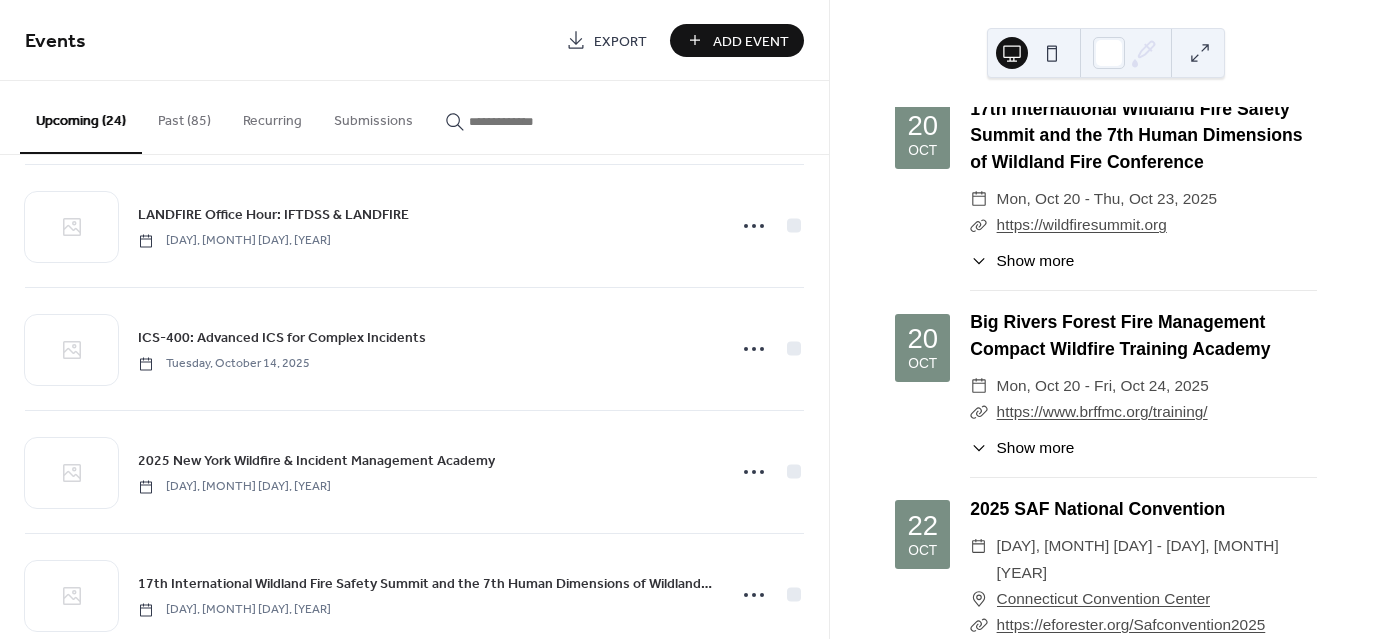 scroll, scrollTop: 1100, scrollLeft: 0, axis: vertical 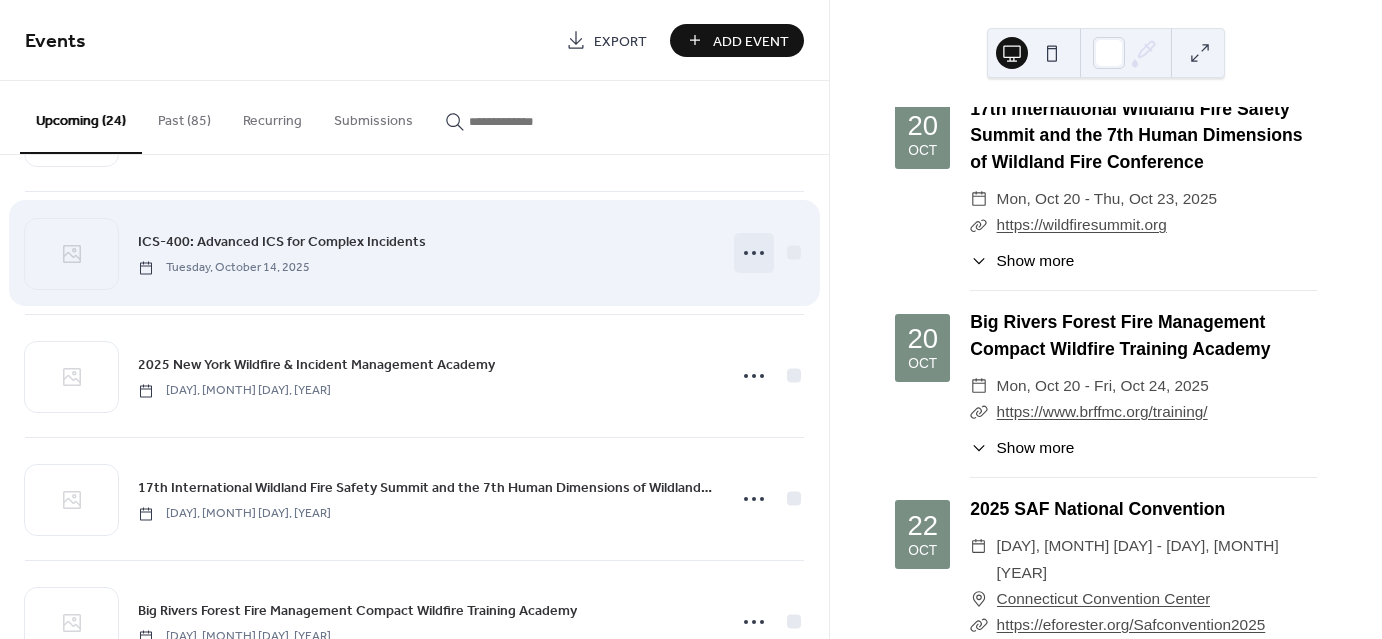 click 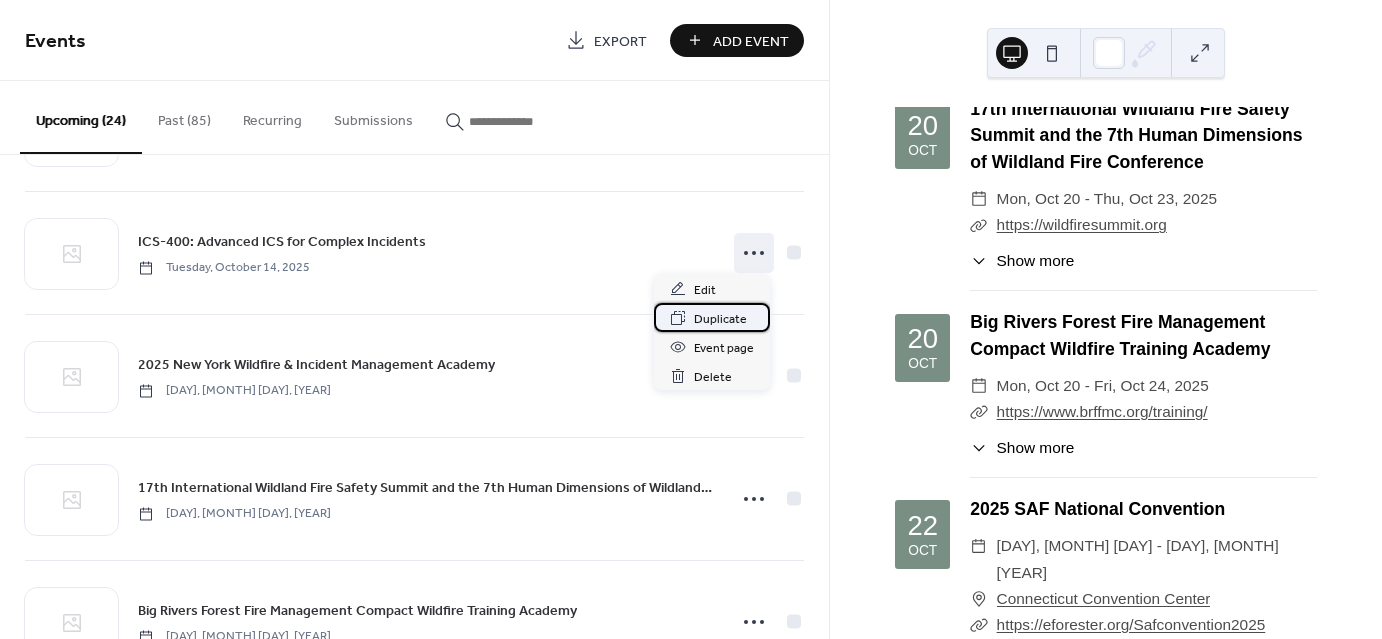 click on "Duplicate" at bounding box center [720, 319] 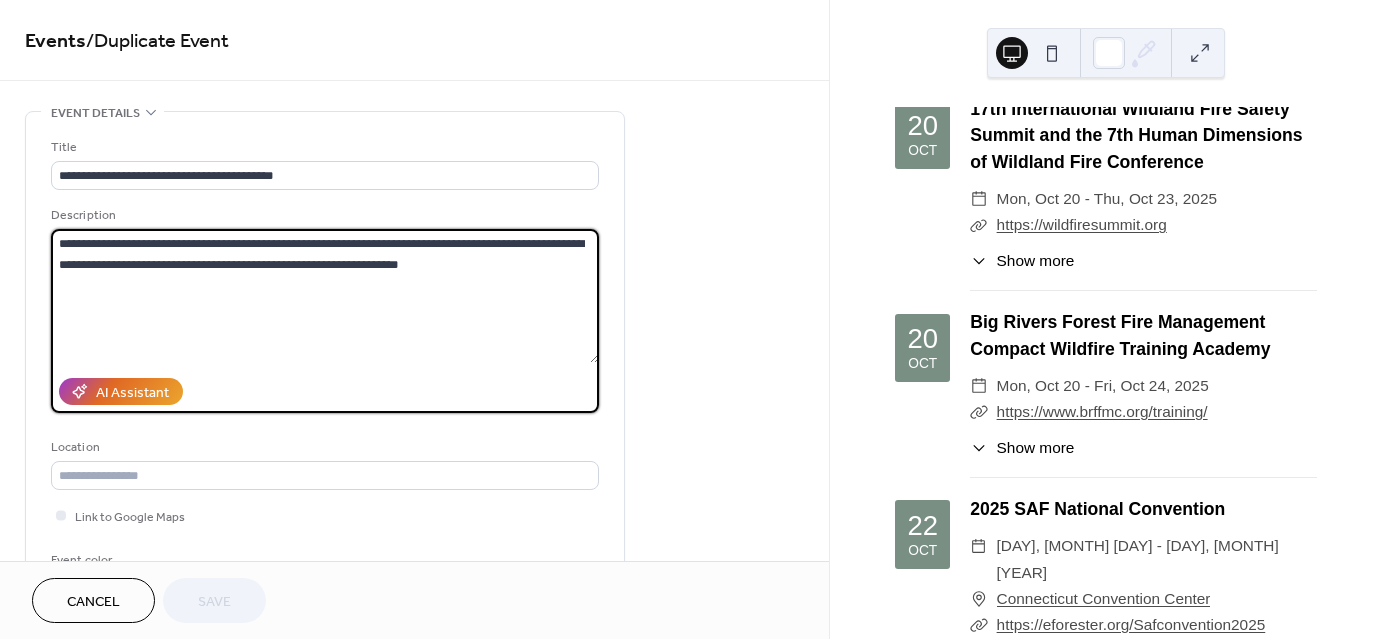 click on "**********" at bounding box center [325, 296] 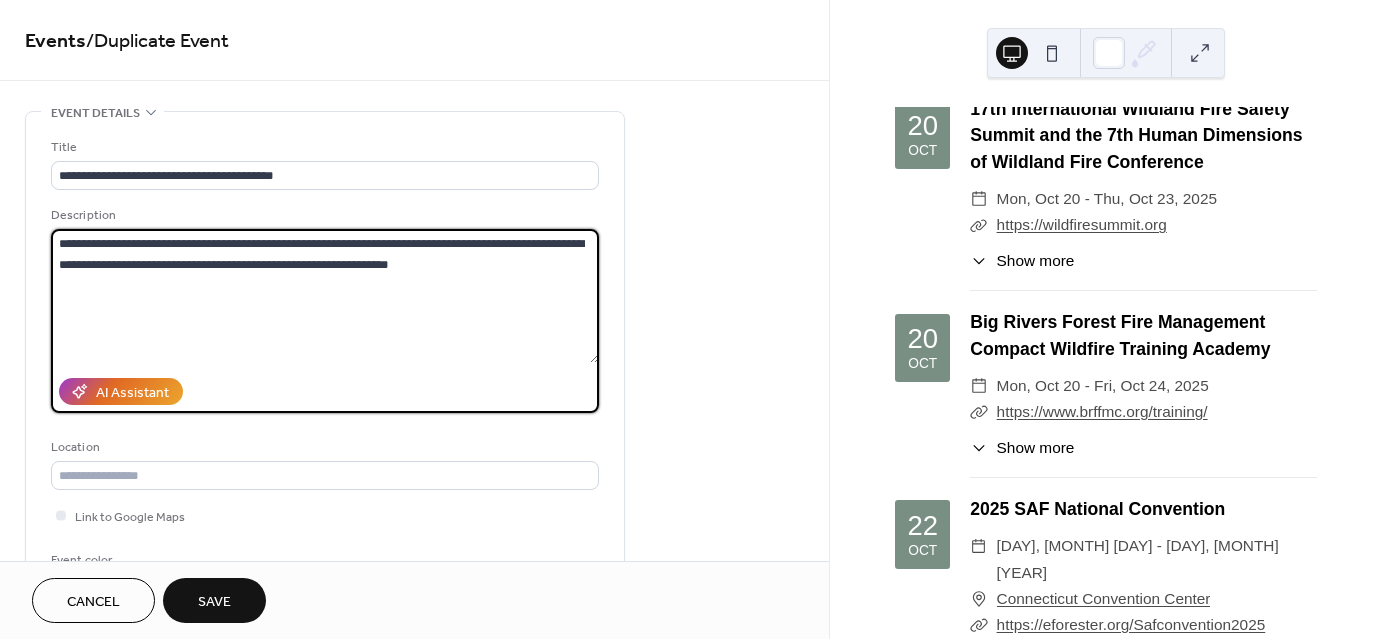 type on "**********" 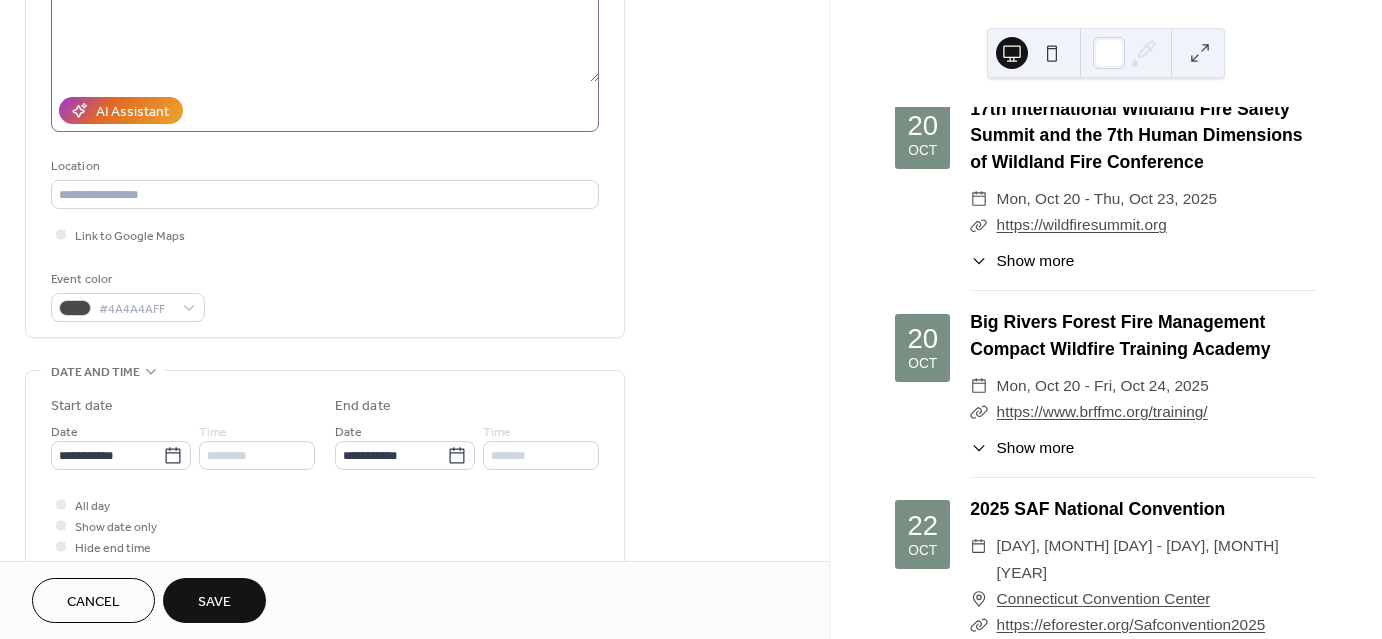 scroll, scrollTop: 500, scrollLeft: 0, axis: vertical 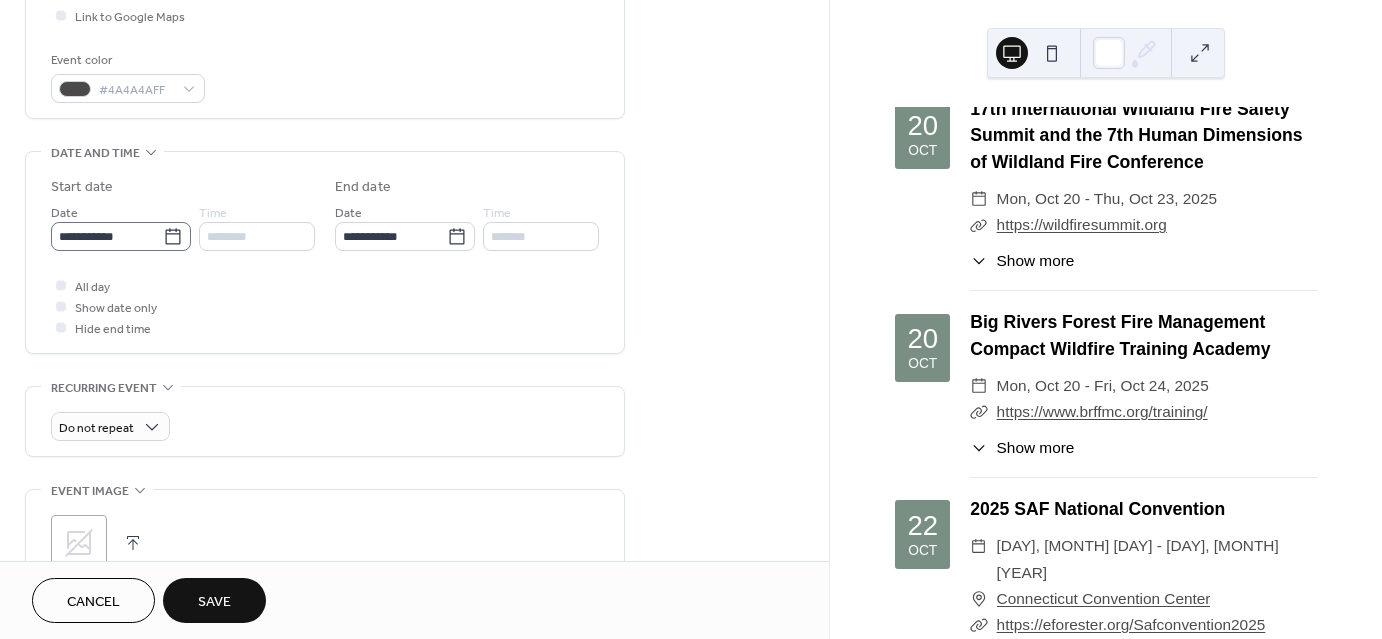 click 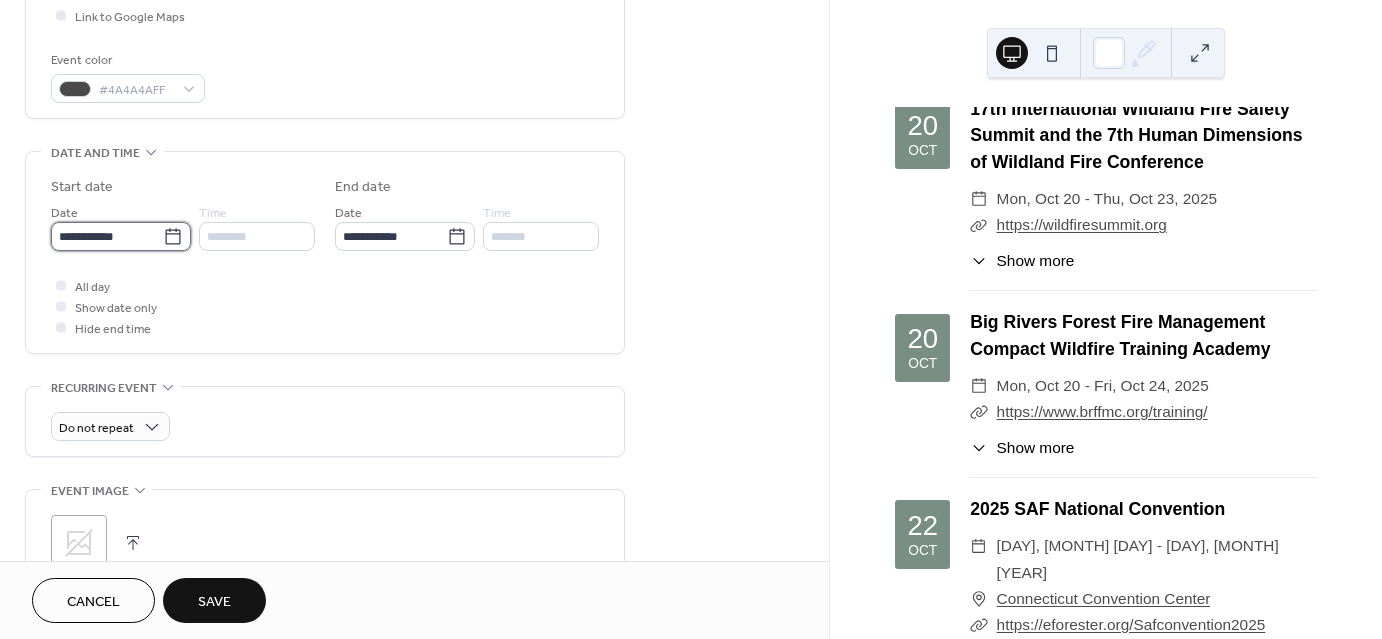 click on "**********" at bounding box center (107, 236) 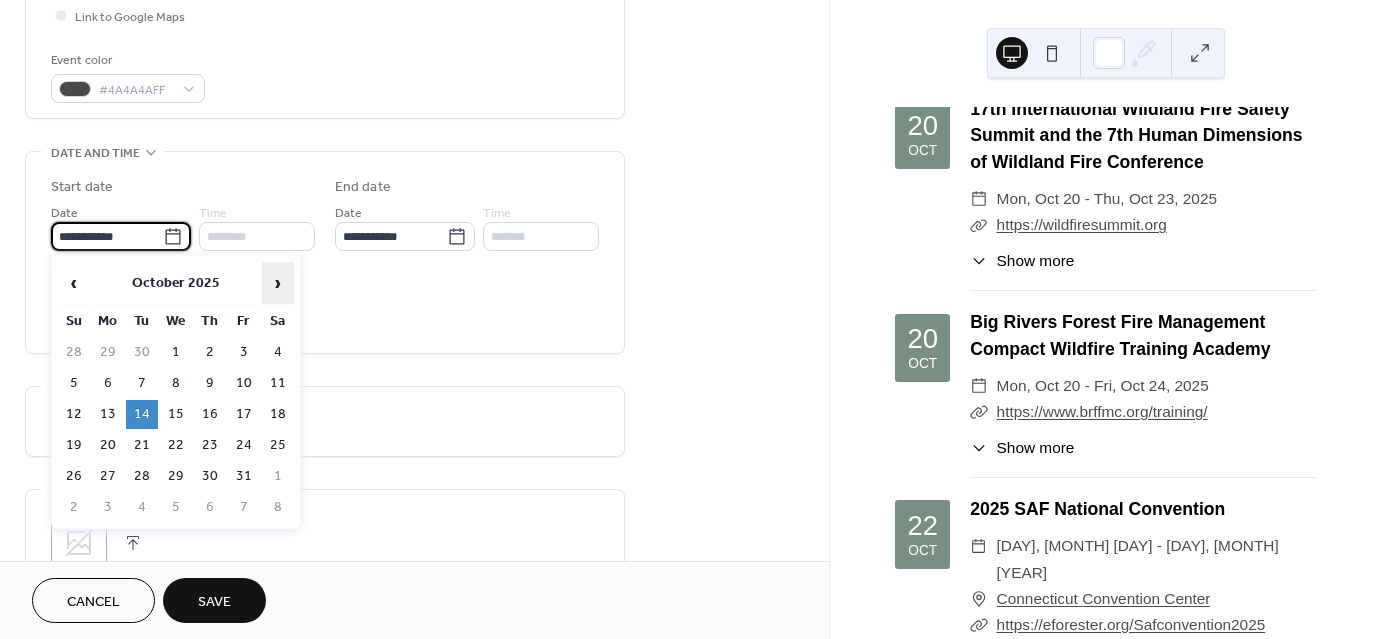 click on "›" at bounding box center [278, 283] 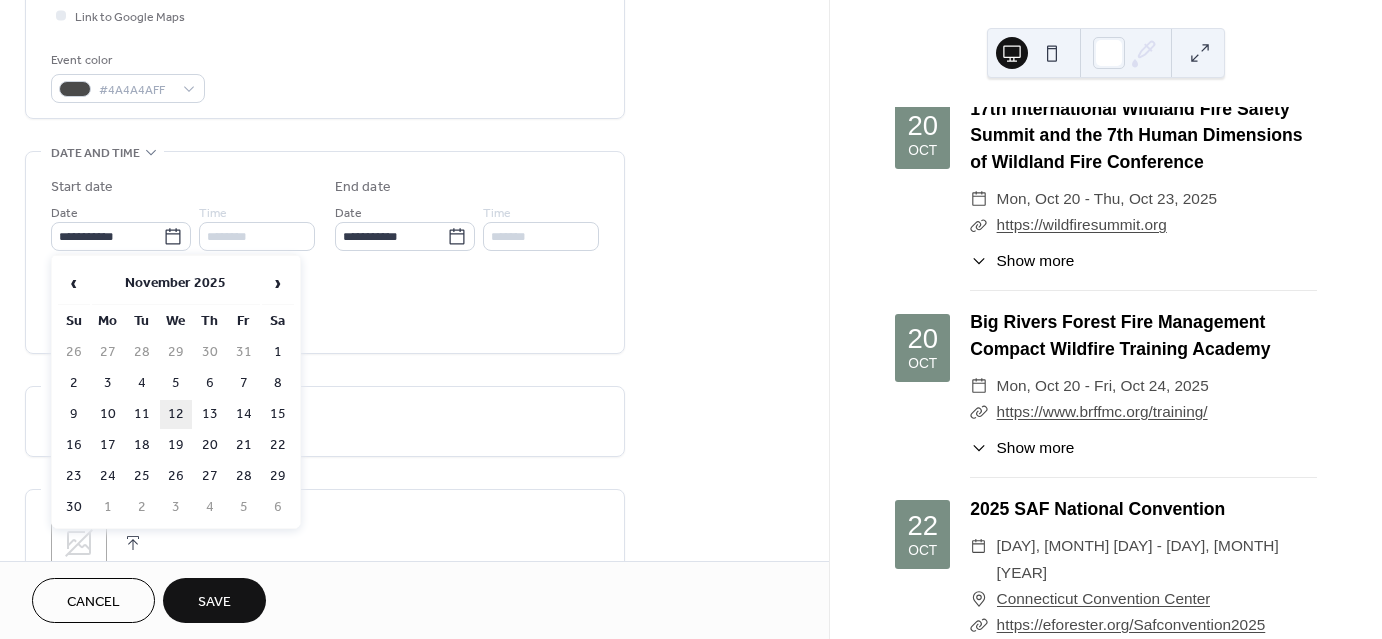 click on "12" at bounding box center [176, 414] 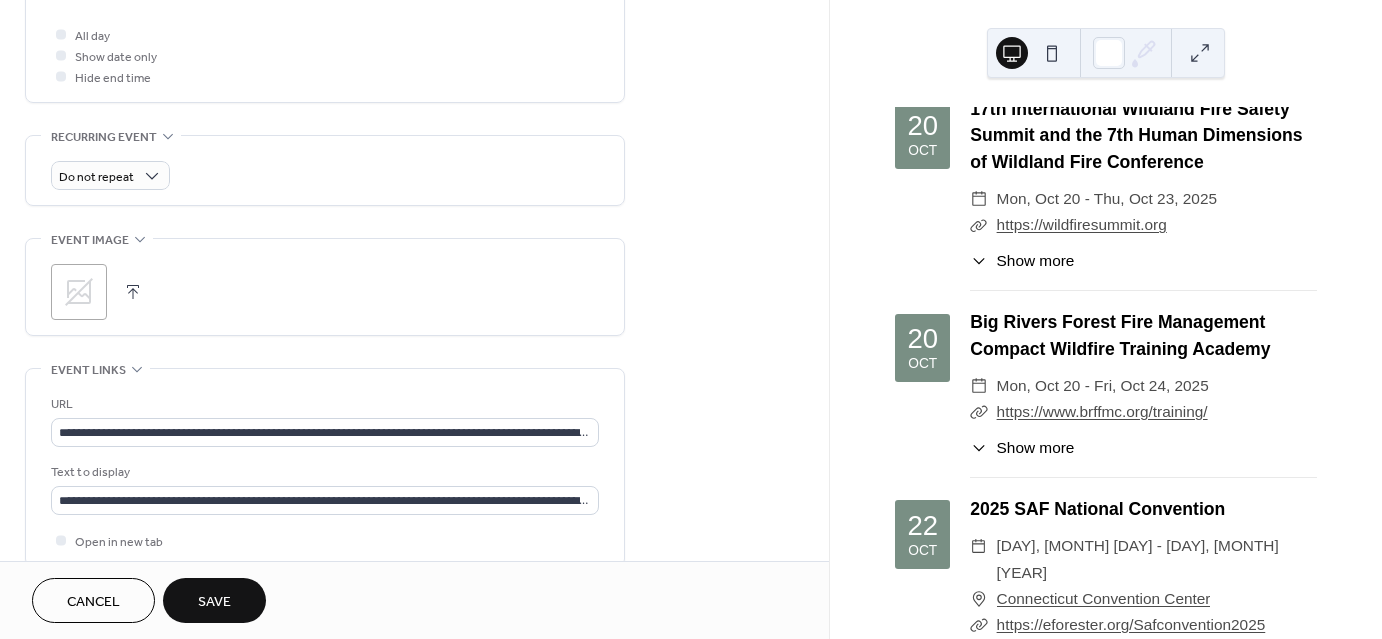 scroll, scrollTop: 800, scrollLeft: 0, axis: vertical 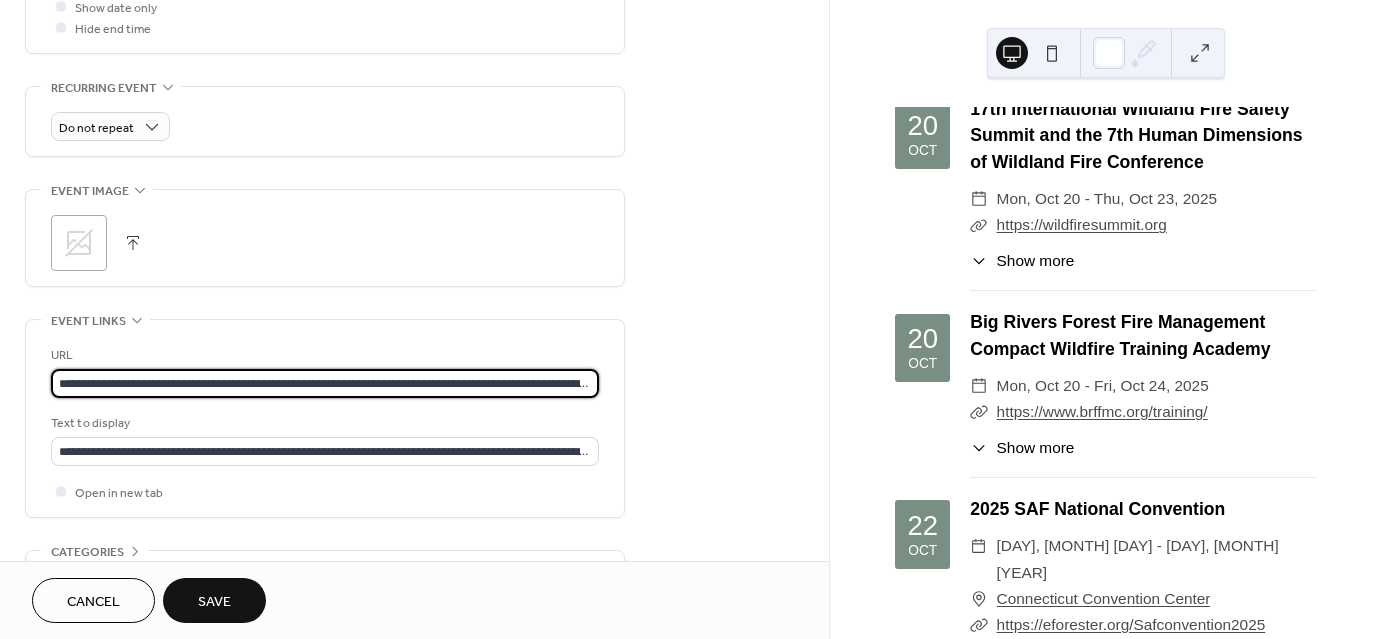 click on "**********" at bounding box center [325, 383] 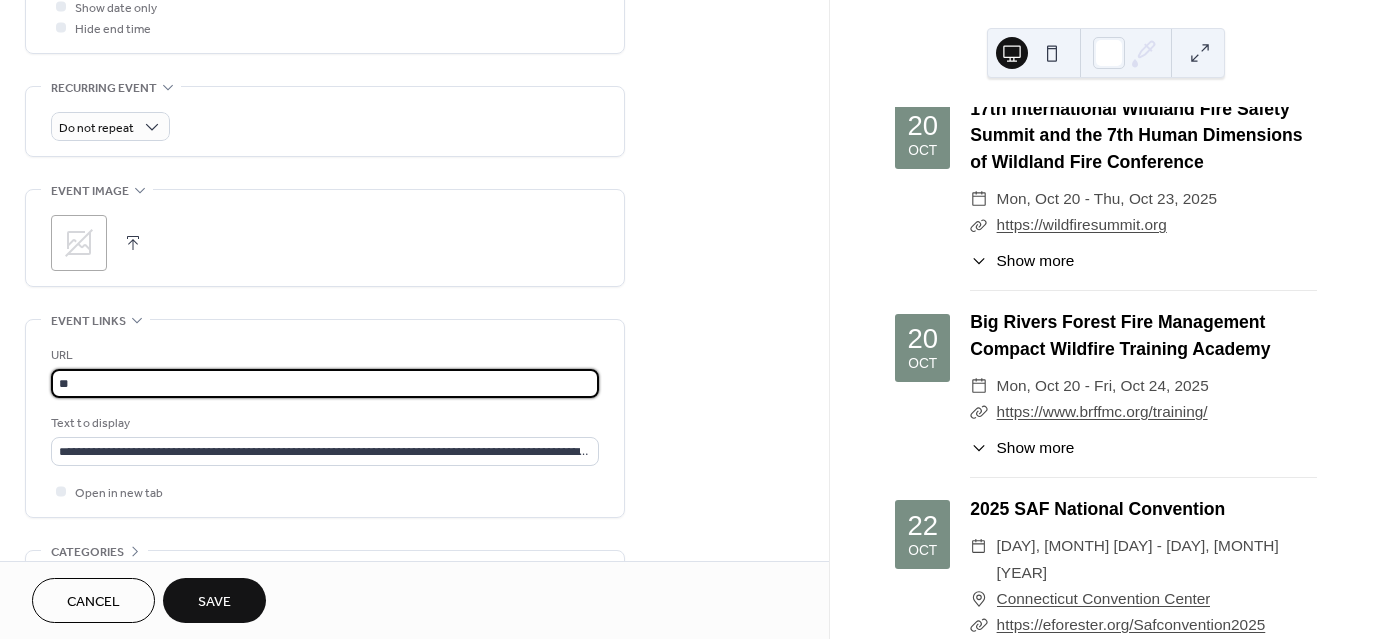 type on "*" 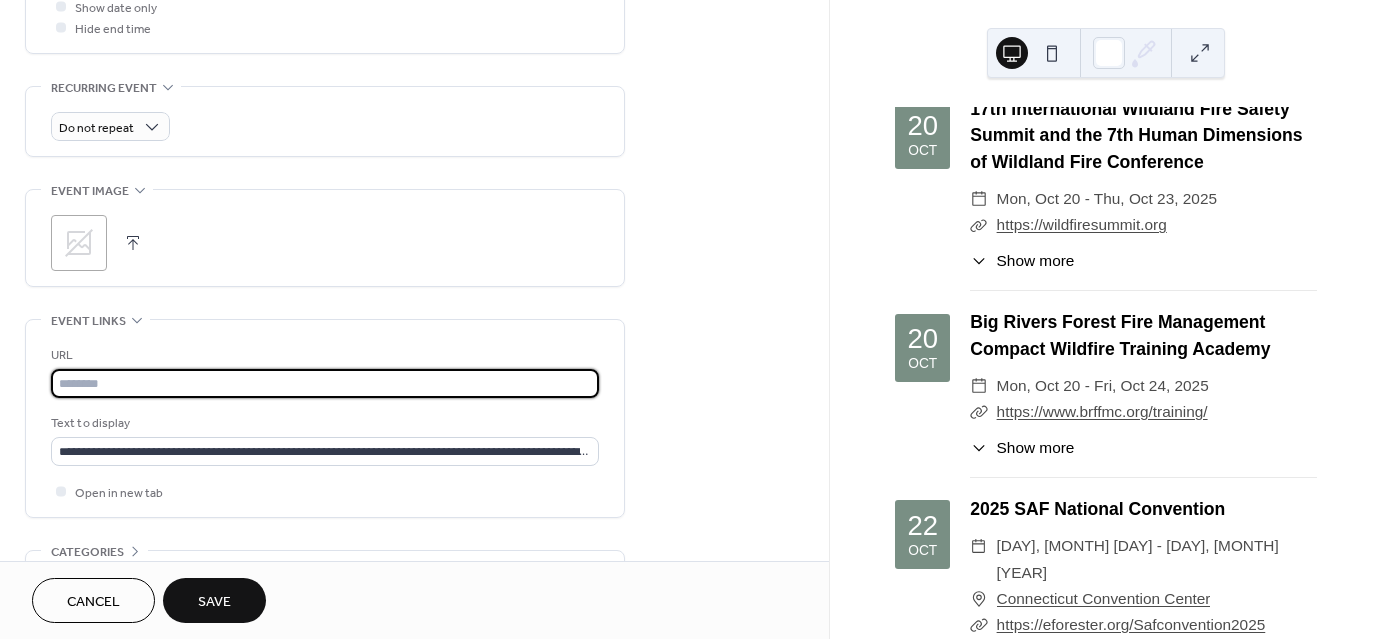 paste on "**********" 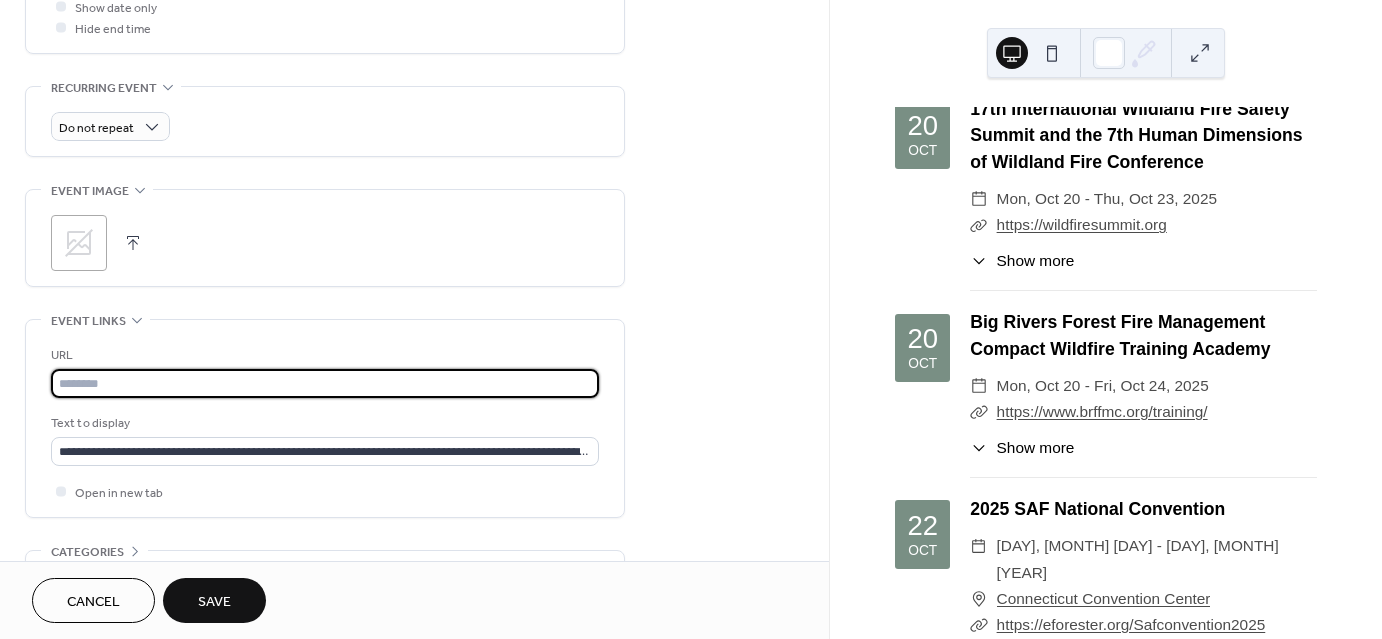 type on "**********" 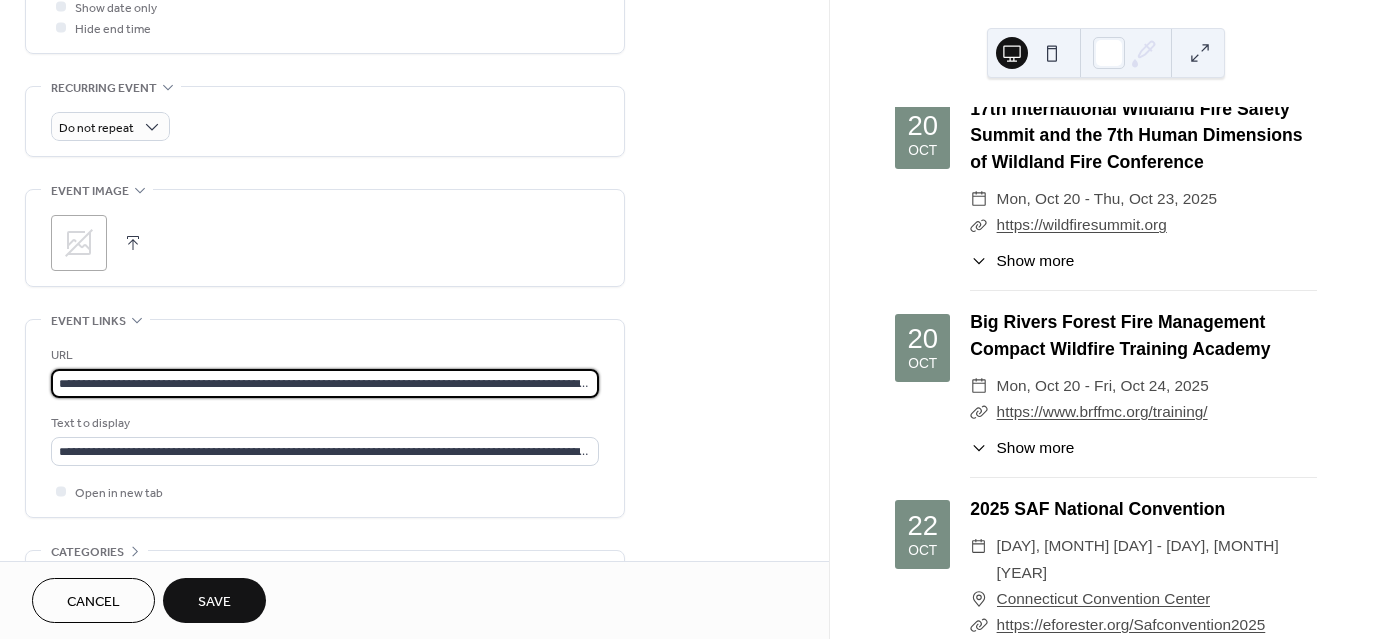 scroll, scrollTop: 0, scrollLeft: 360, axis: horizontal 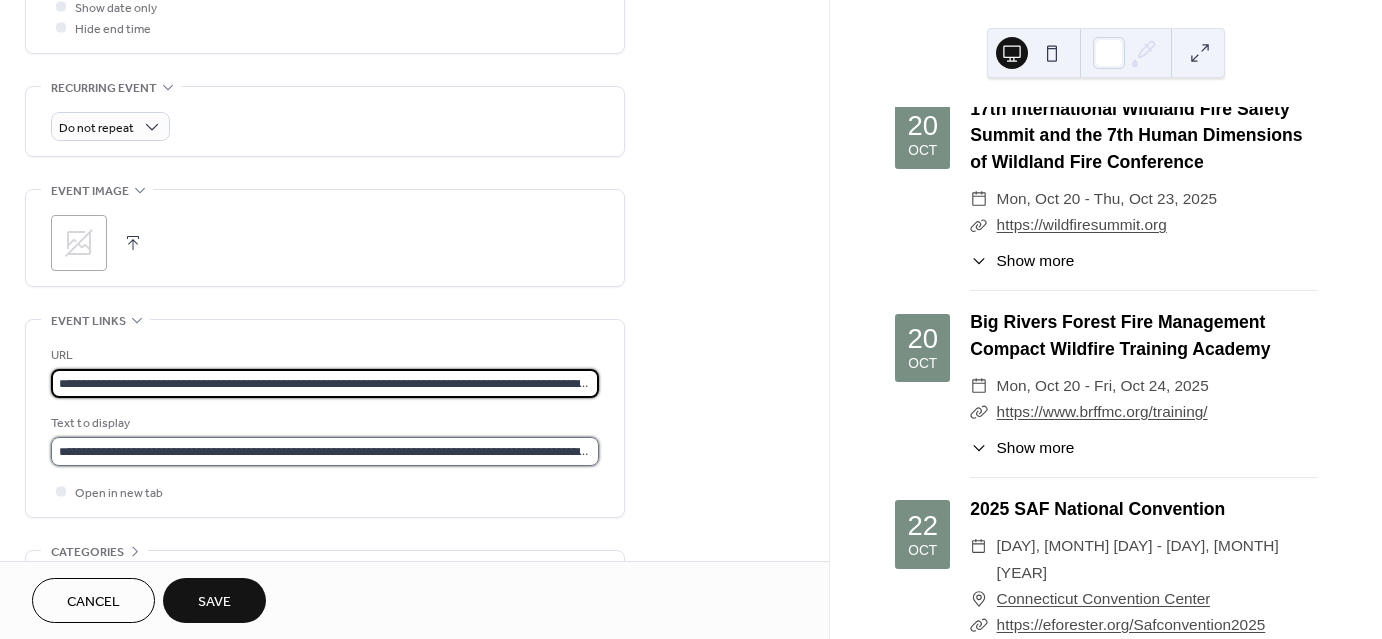 click on "**********" at bounding box center (325, 451) 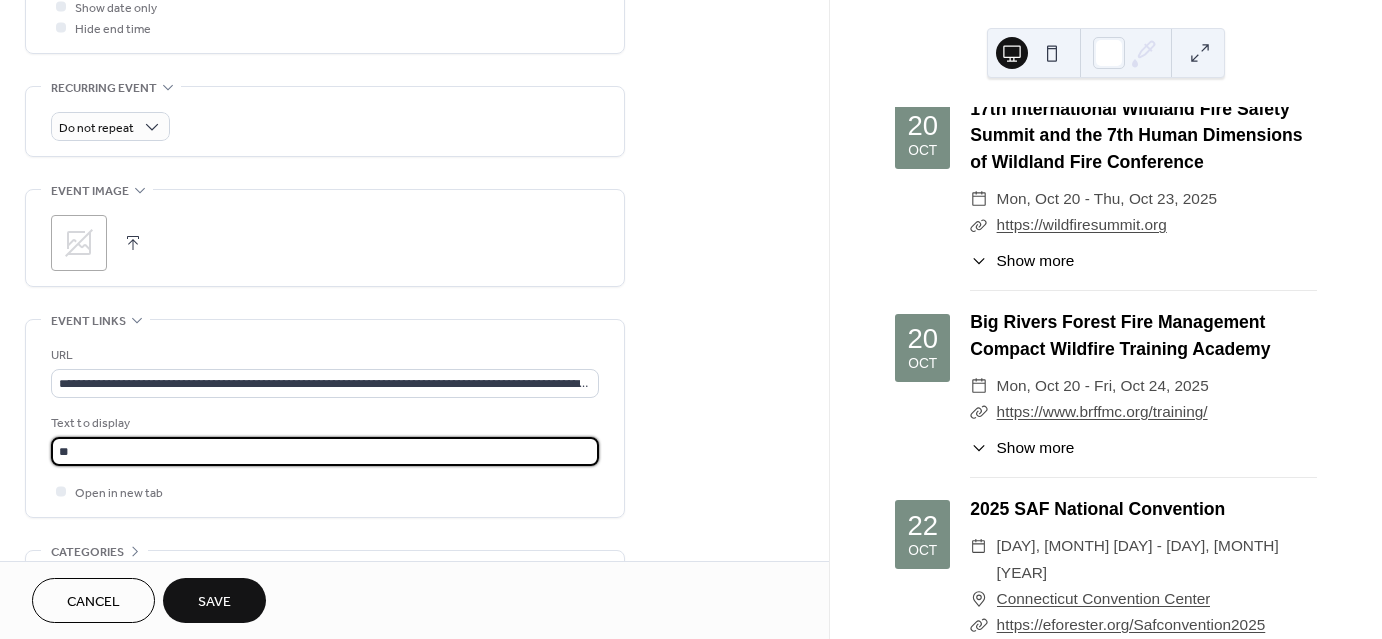 type on "*" 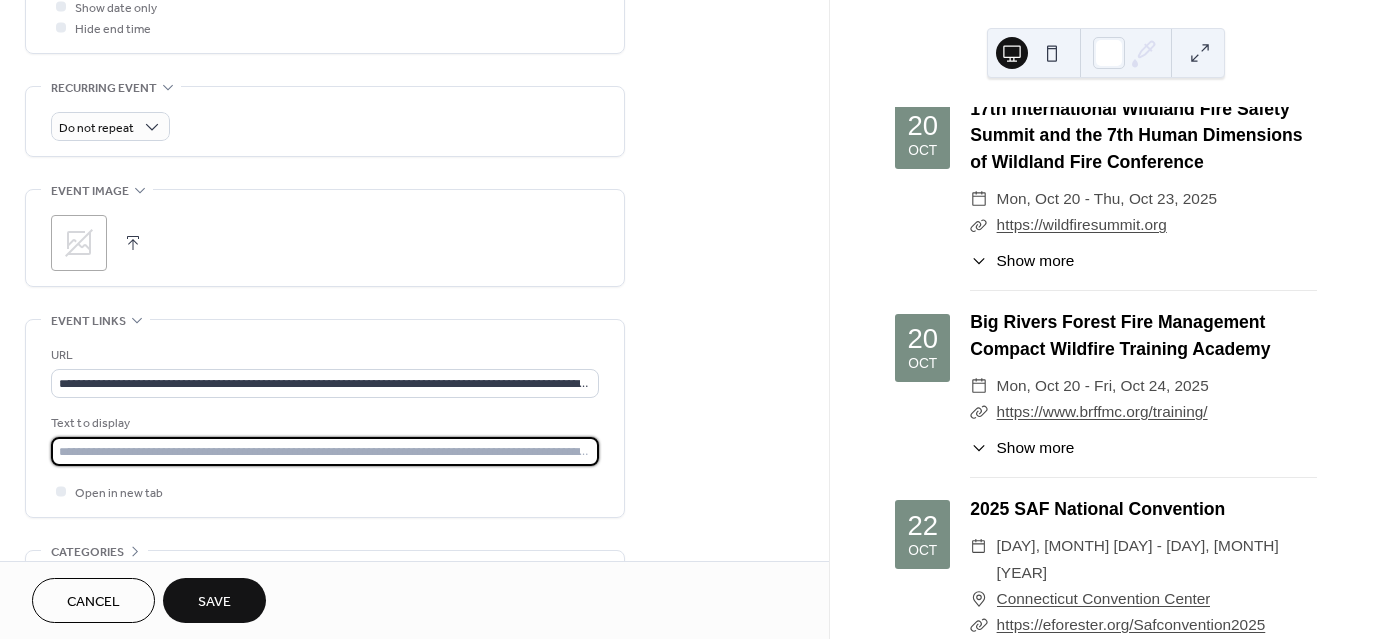 paste on "**********" 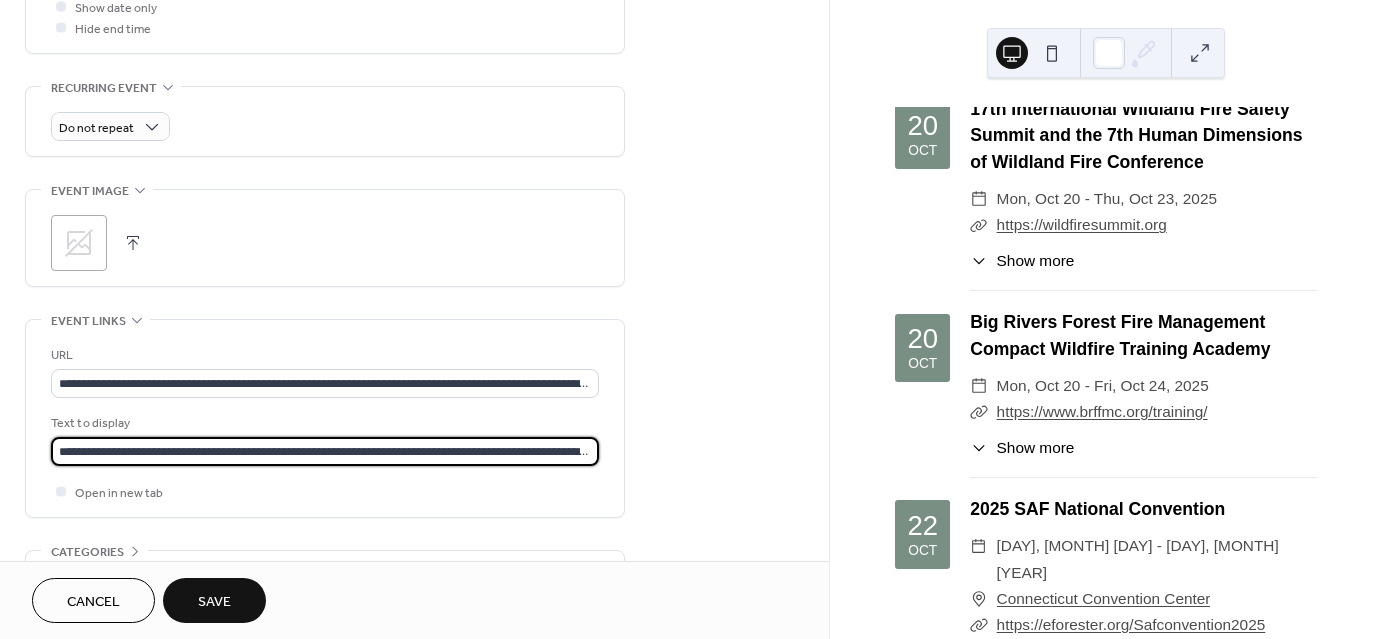 scroll, scrollTop: 0, scrollLeft: 360, axis: horizontal 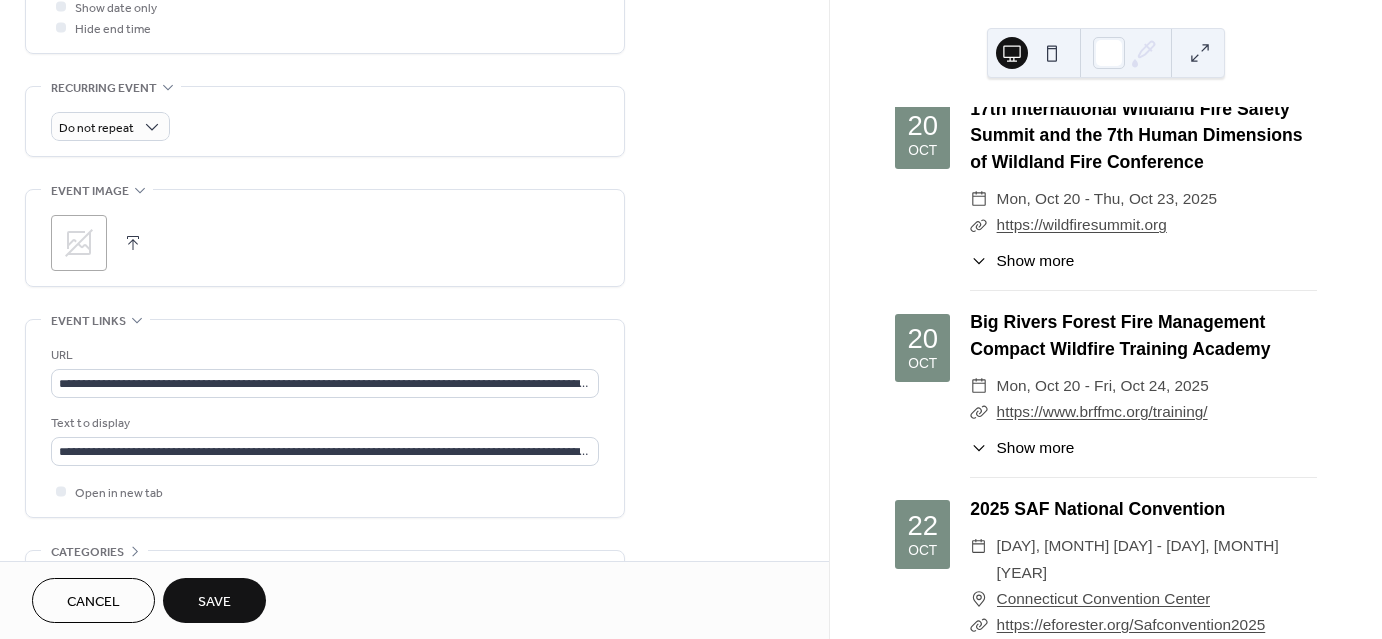 click on "Save" at bounding box center [214, 602] 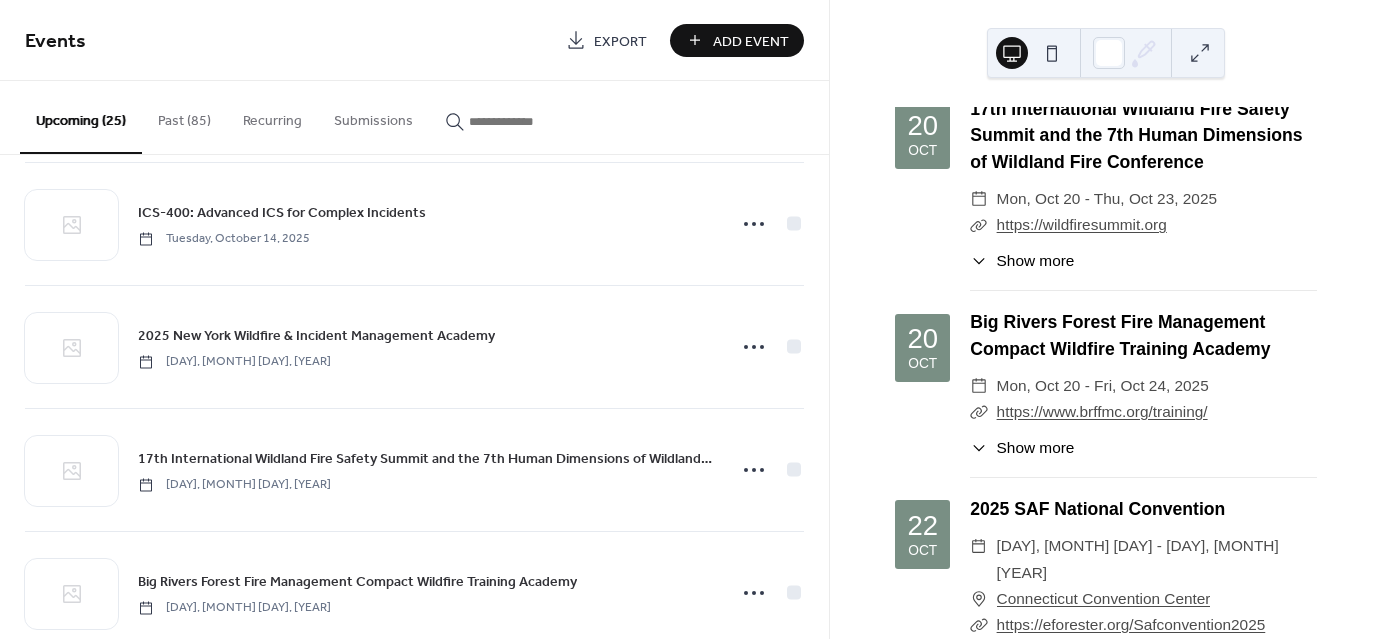 scroll, scrollTop: 1100, scrollLeft: 0, axis: vertical 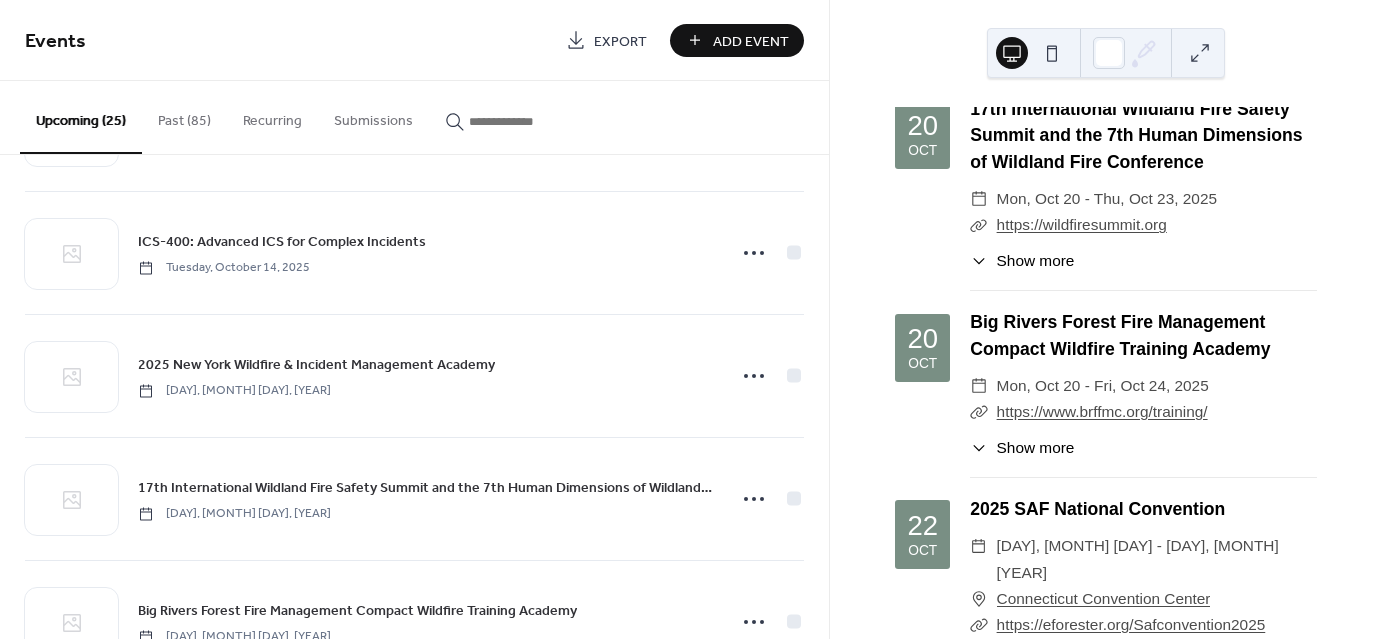 click on "Add Event" at bounding box center (751, 41) 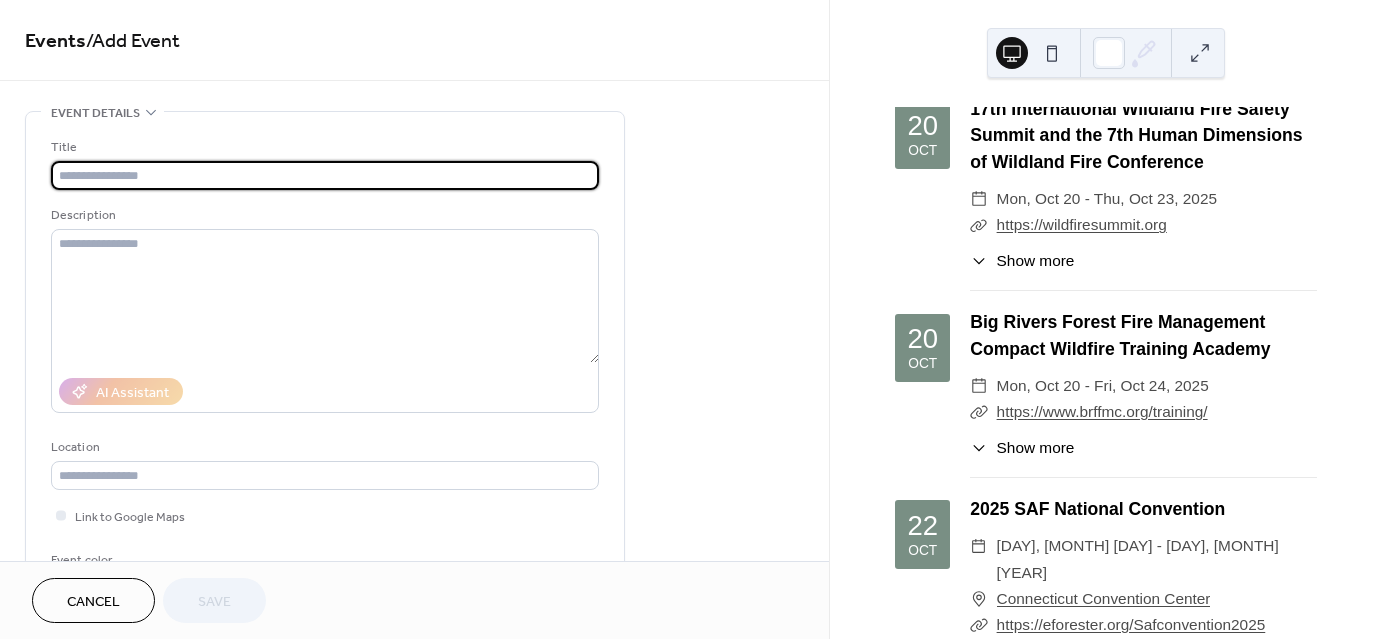 click at bounding box center [325, 175] 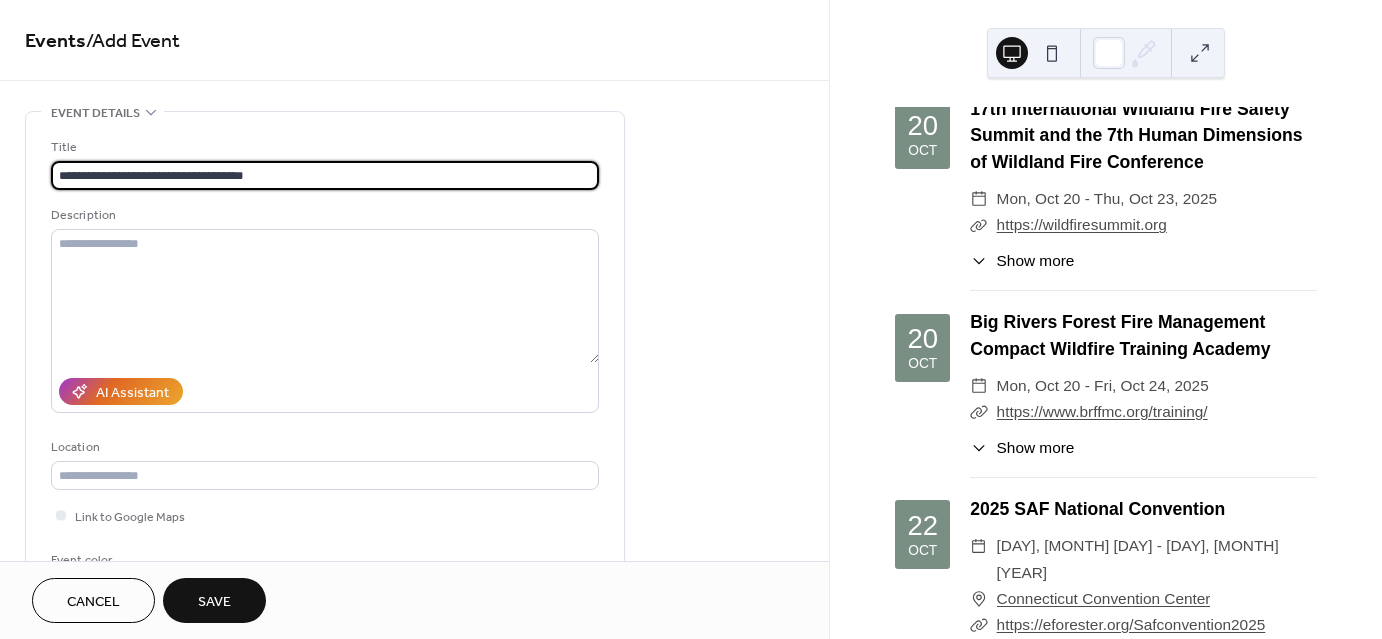 type on "**********" 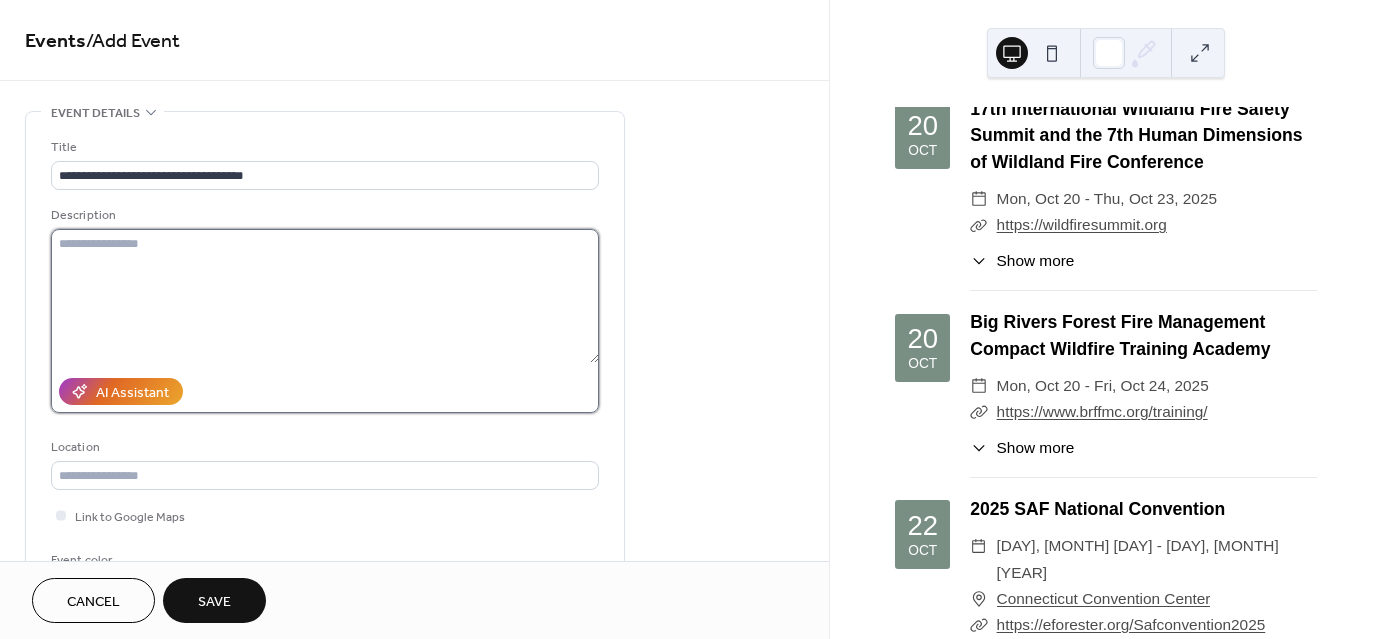 click at bounding box center (325, 296) 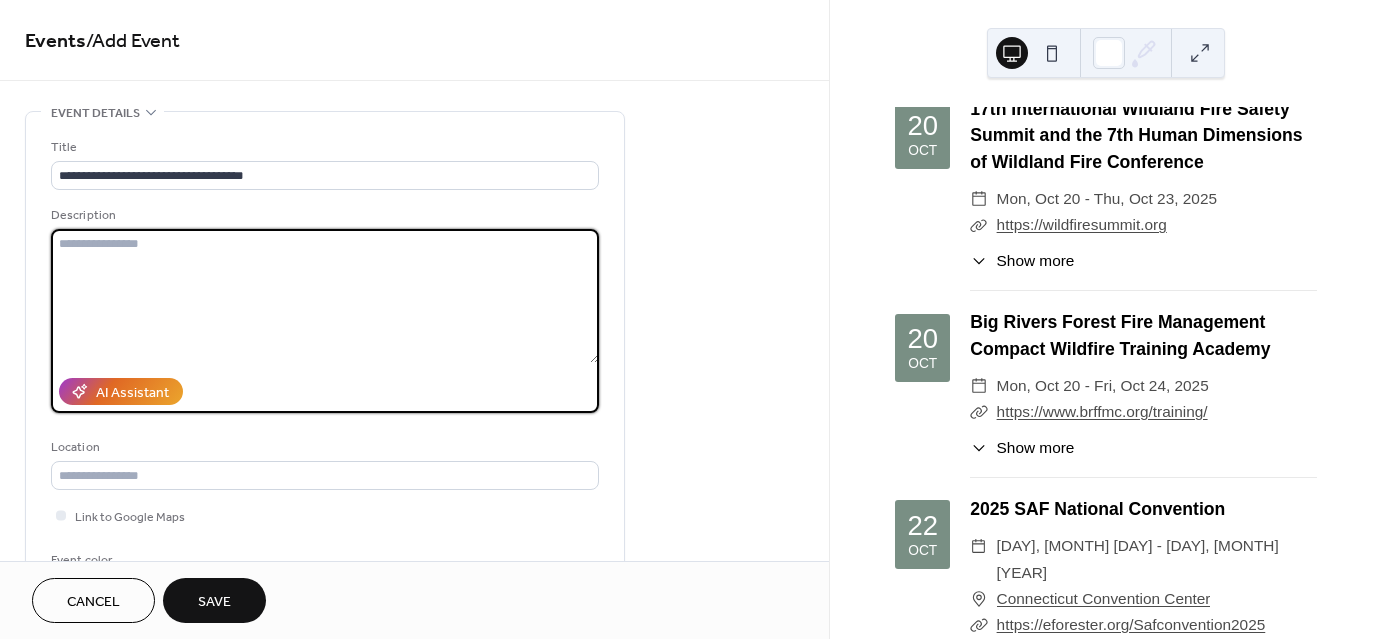 paste on "**********" 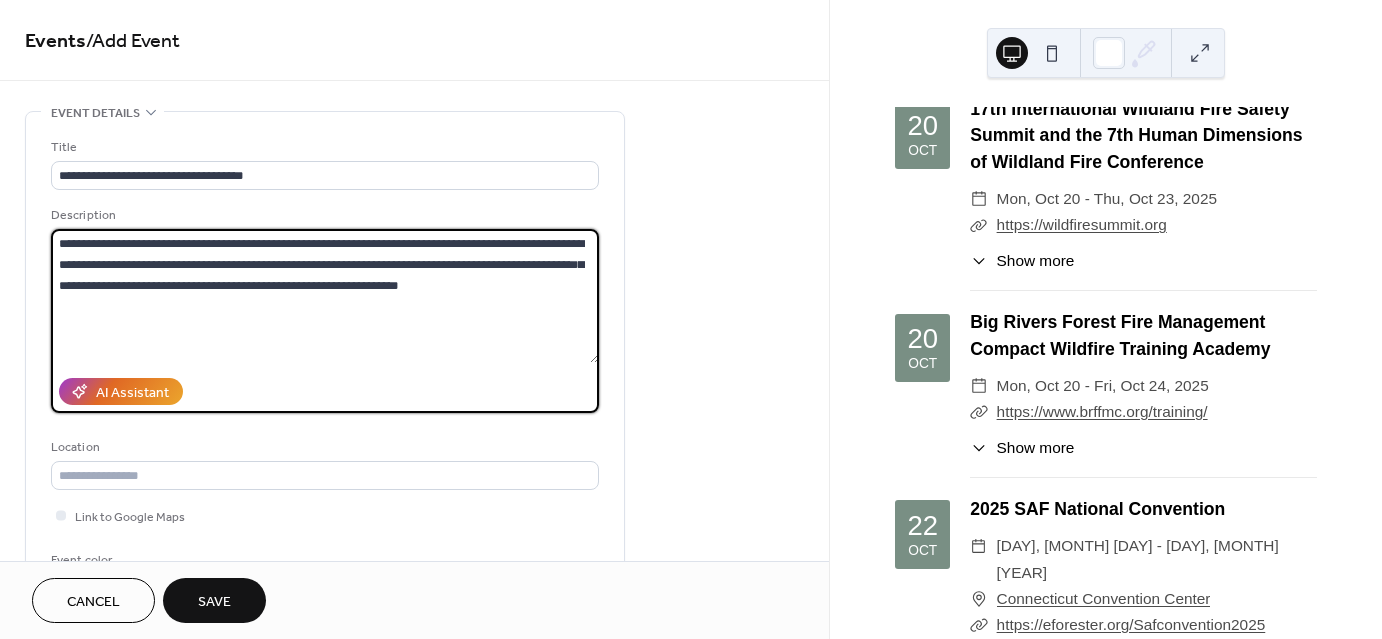 type on "**********" 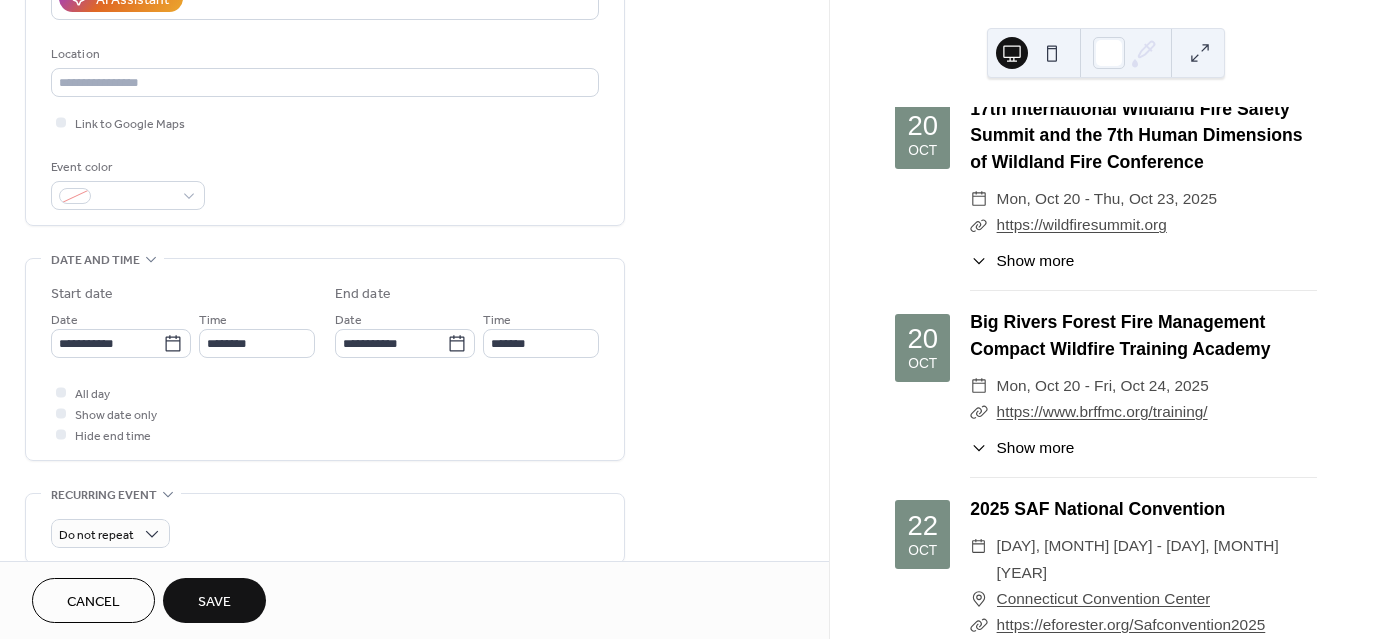scroll, scrollTop: 400, scrollLeft: 0, axis: vertical 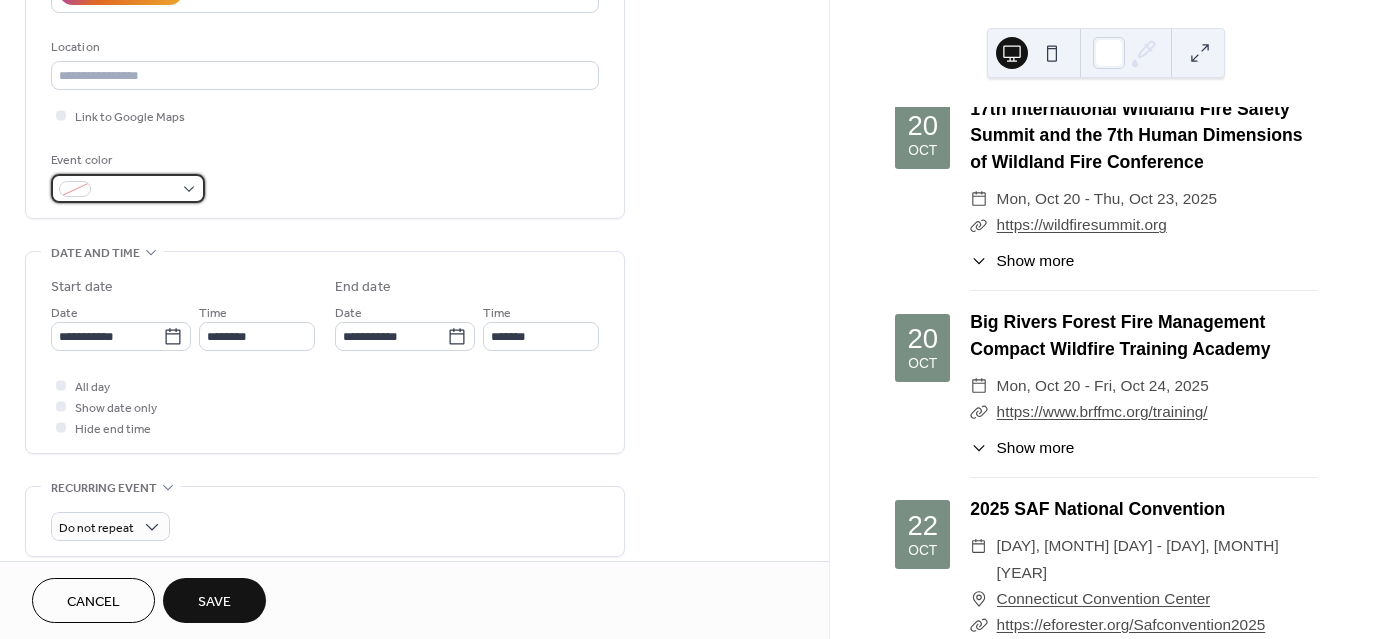 click at bounding box center [128, 188] 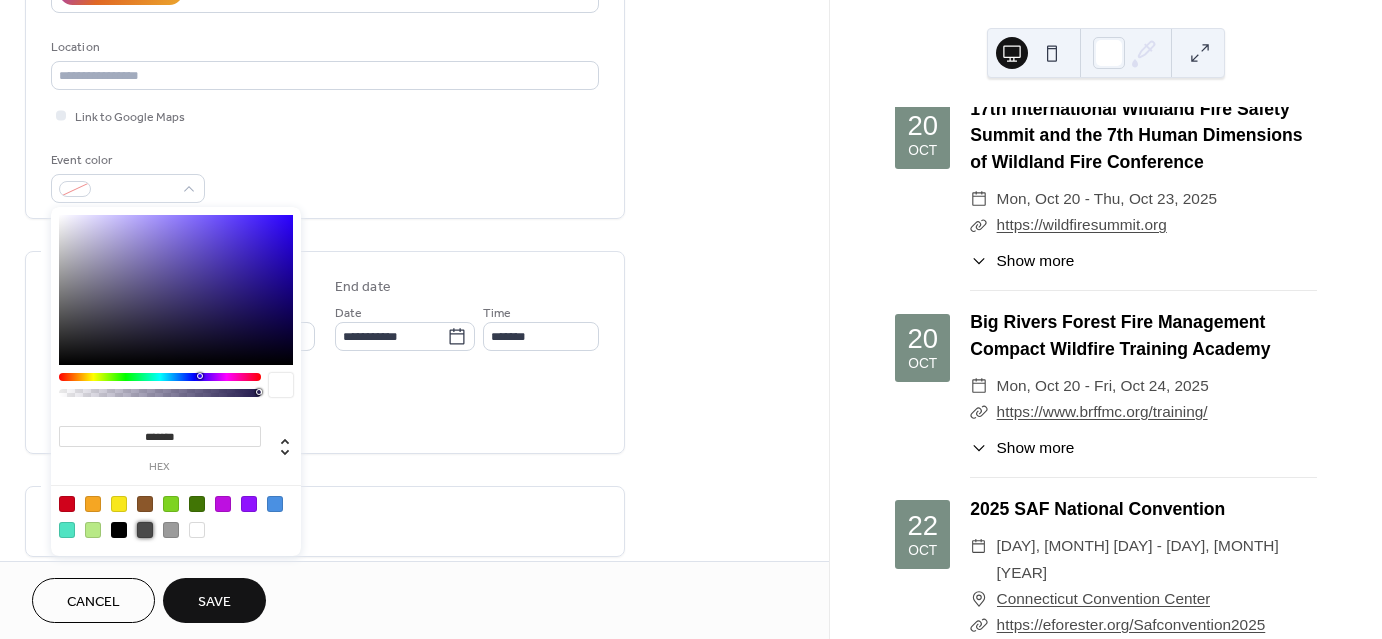 click at bounding box center [145, 530] 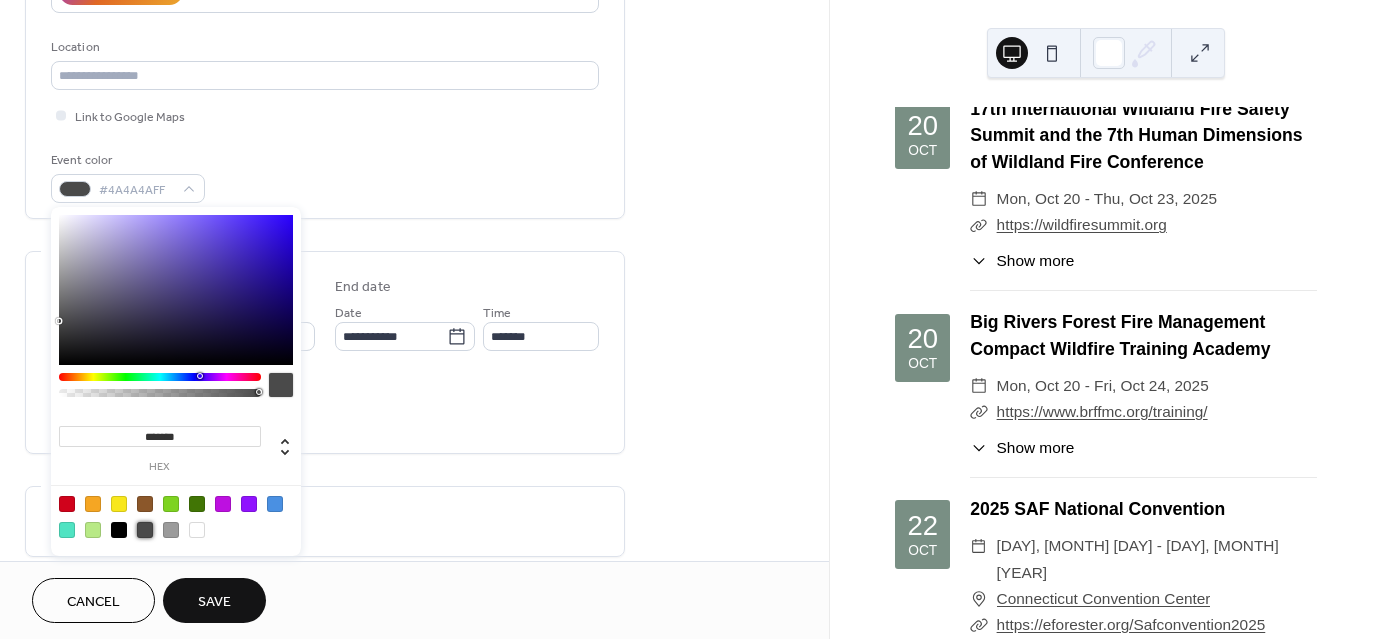 click on "**********" at bounding box center (414, 398) 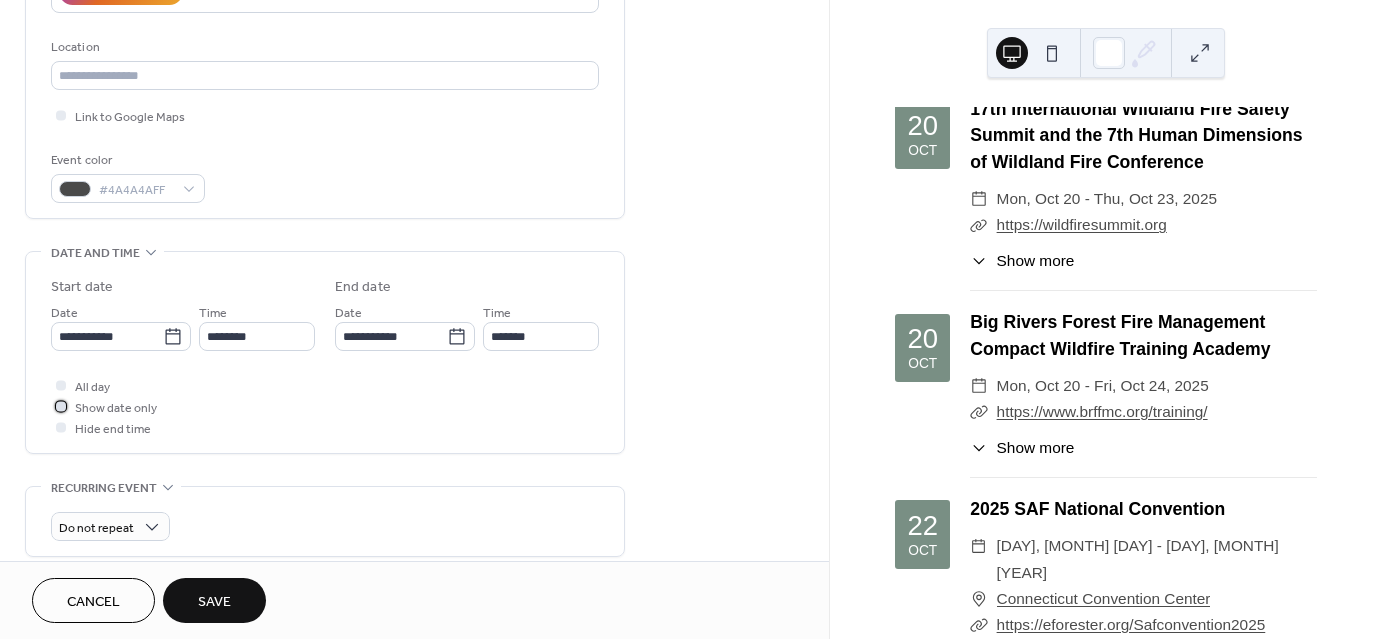 click at bounding box center (61, 406) 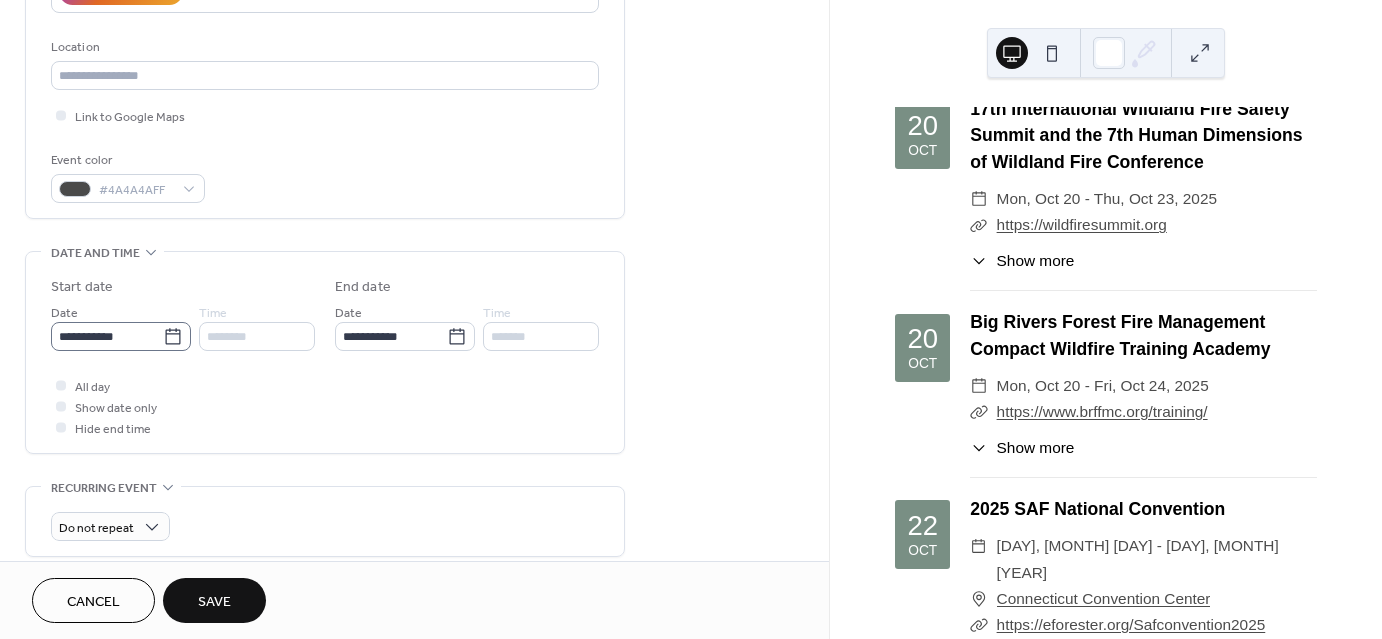 click 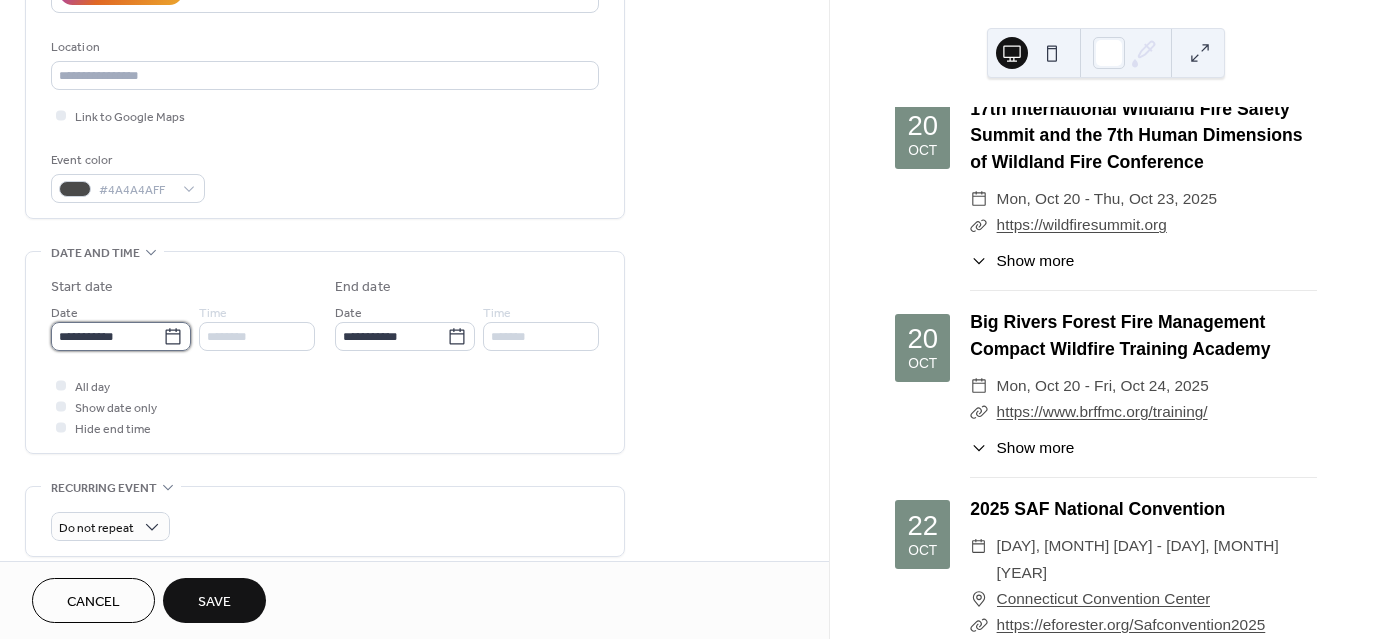 click on "**********" at bounding box center [107, 336] 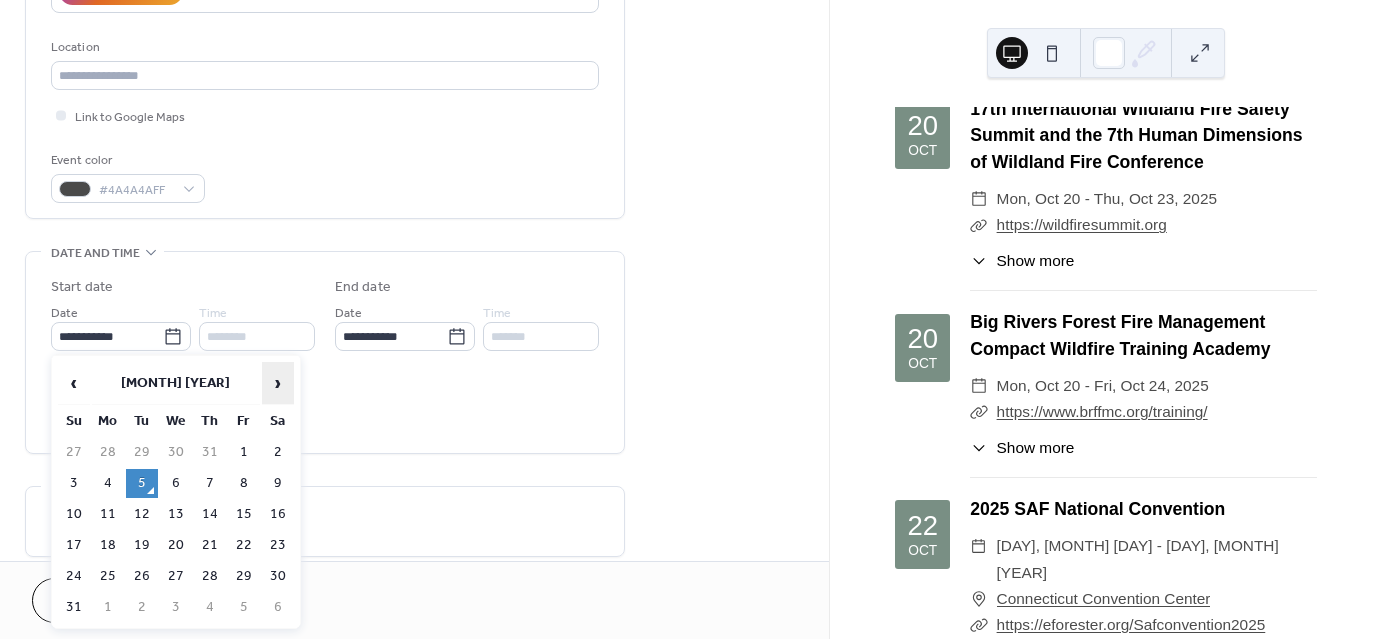 click on "›" at bounding box center [278, 383] 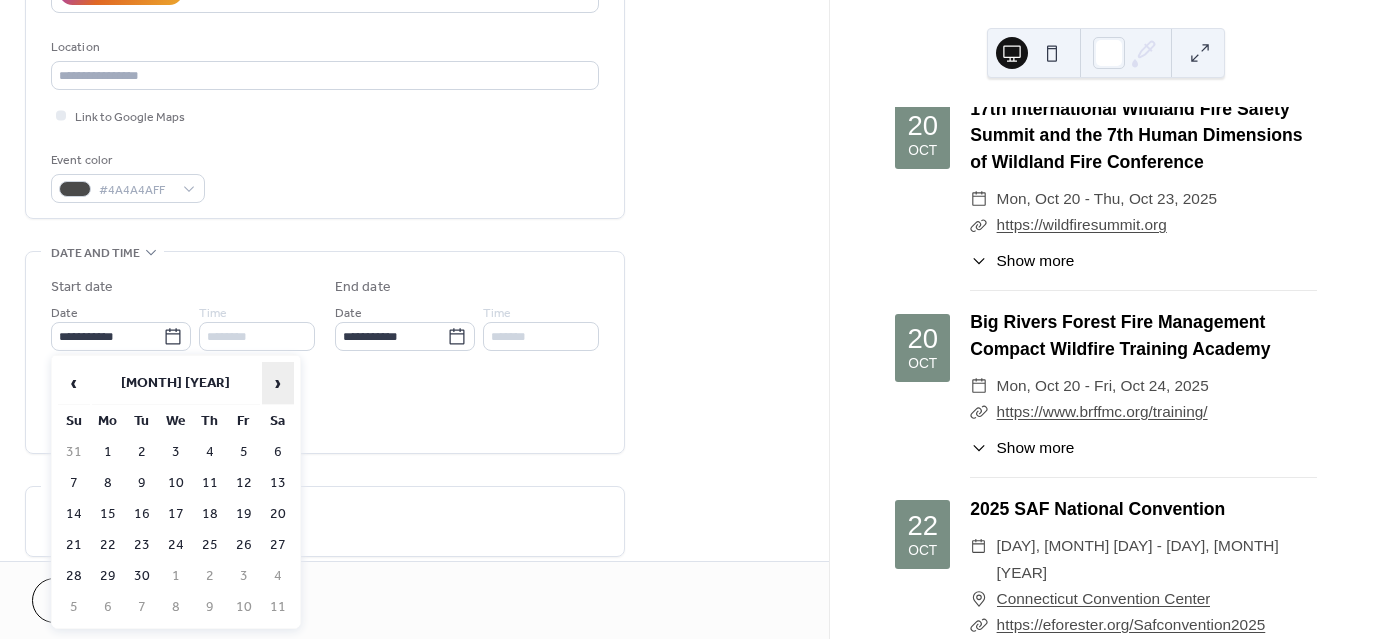 click on "›" at bounding box center [278, 383] 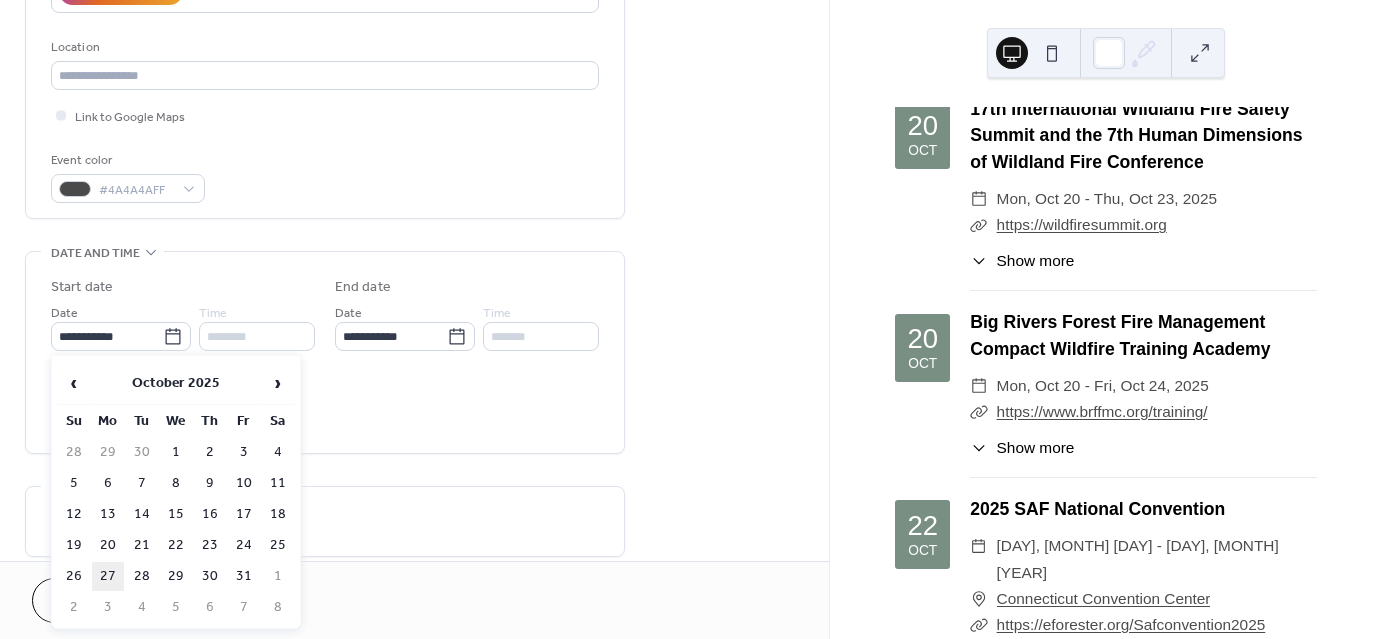 click on "27" at bounding box center [108, 576] 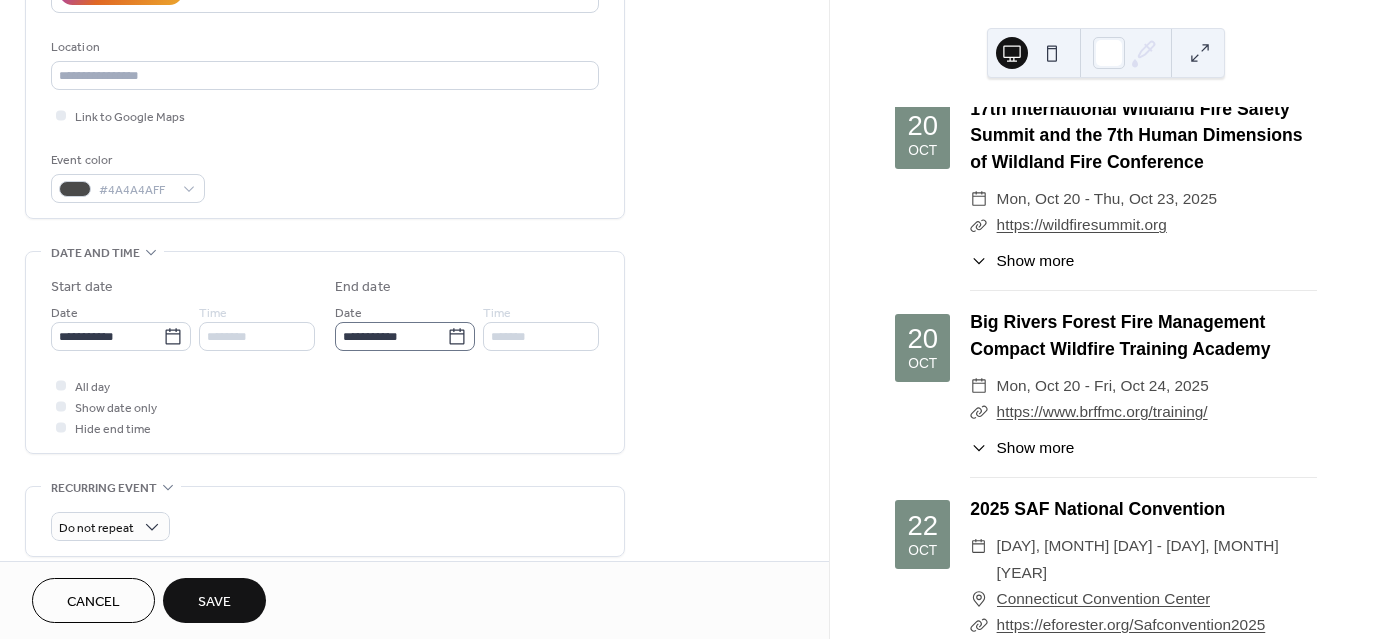 click 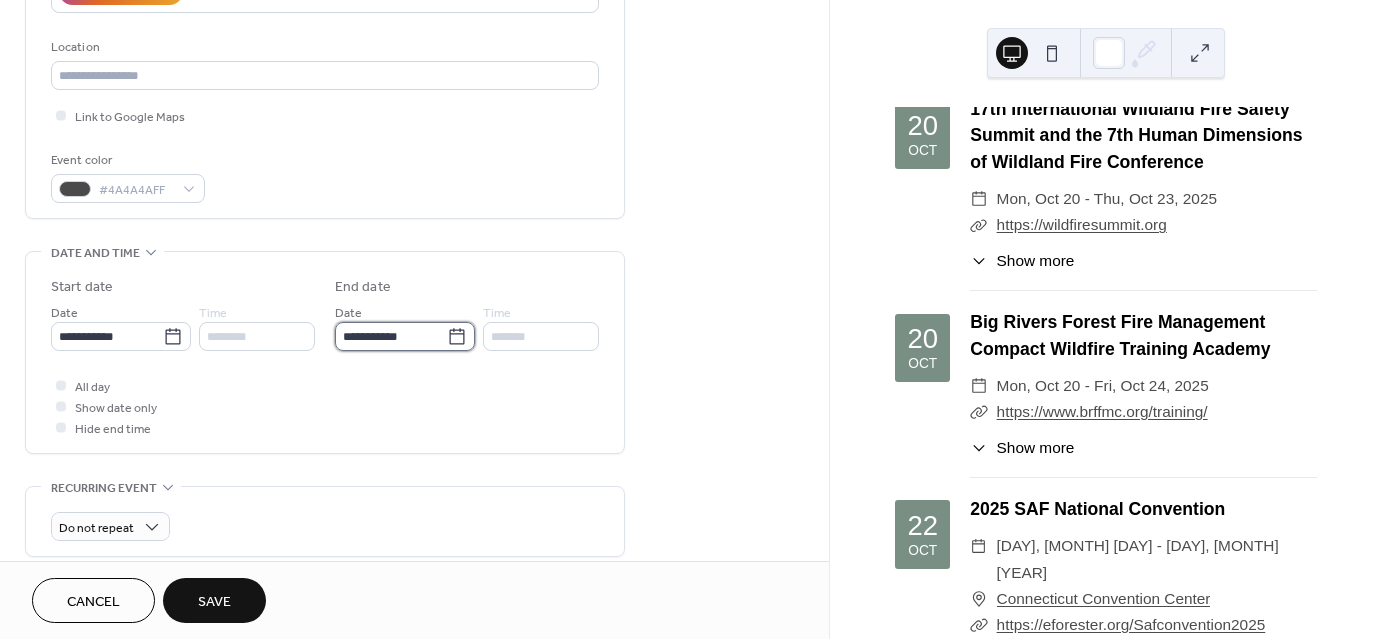 click on "**********" at bounding box center (391, 336) 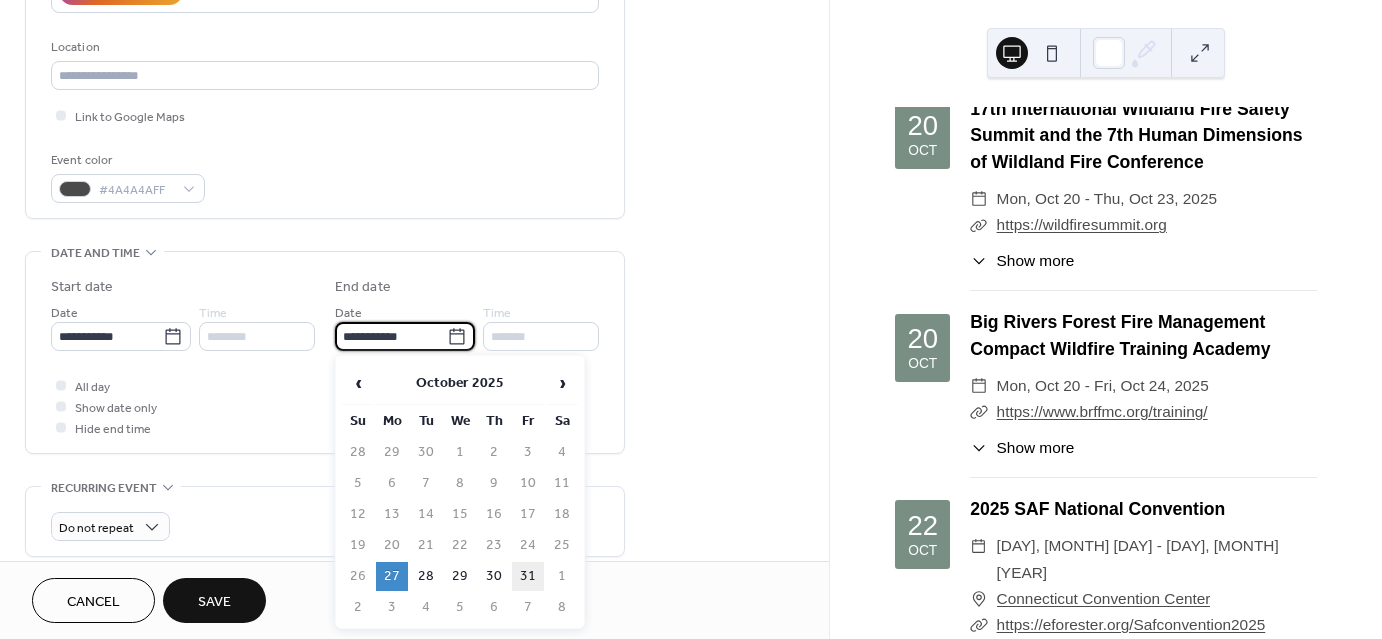 click on "31" at bounding box center [528, 576] 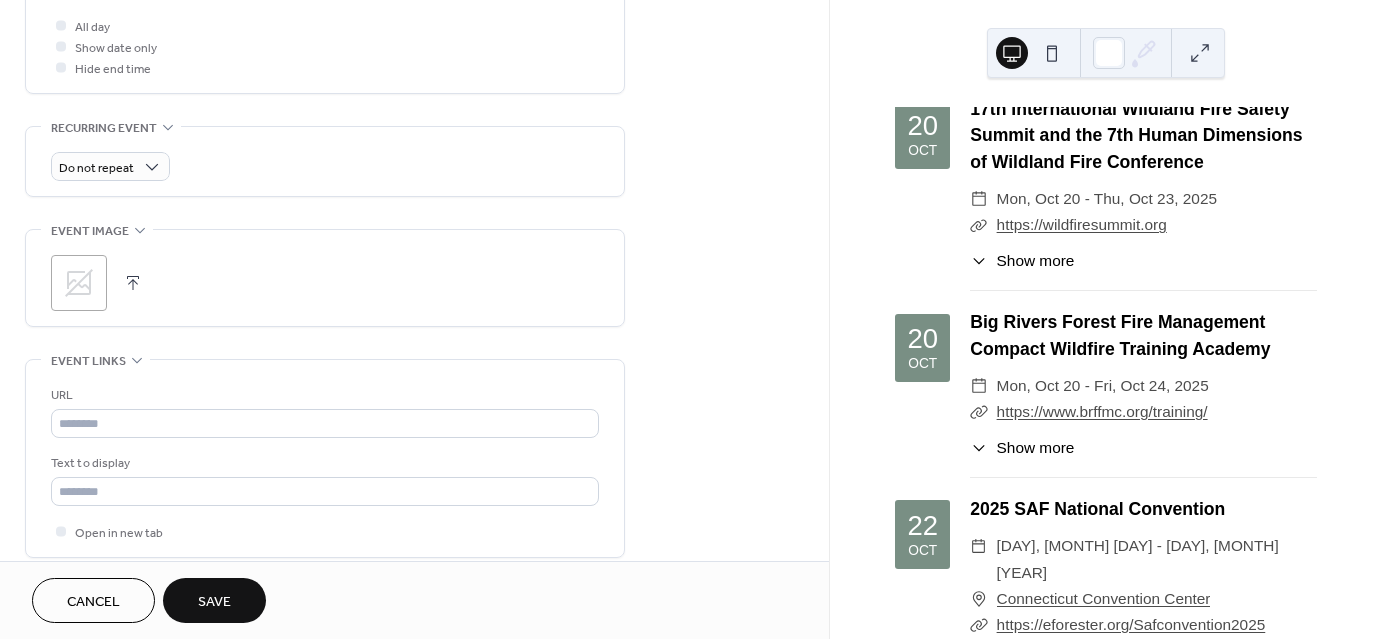 scroll, scrollTop: 900, scrollLeft: 0, axis: vertical 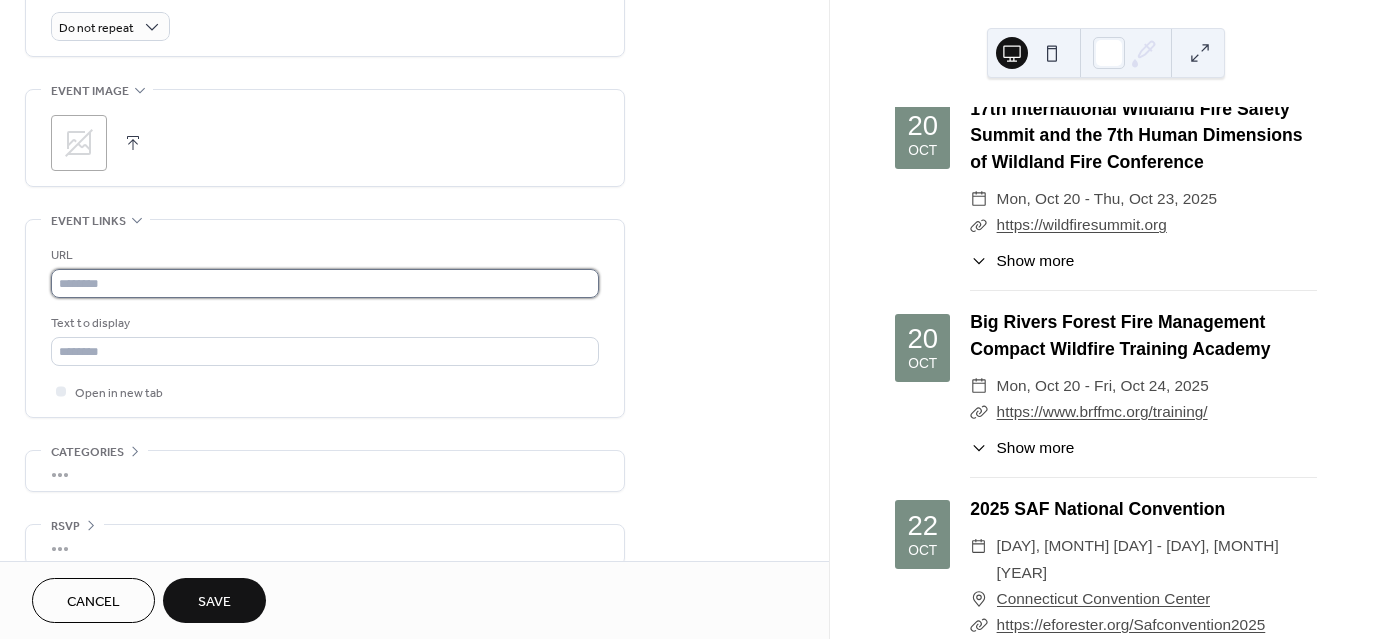 click at bounding box center (325, 283) 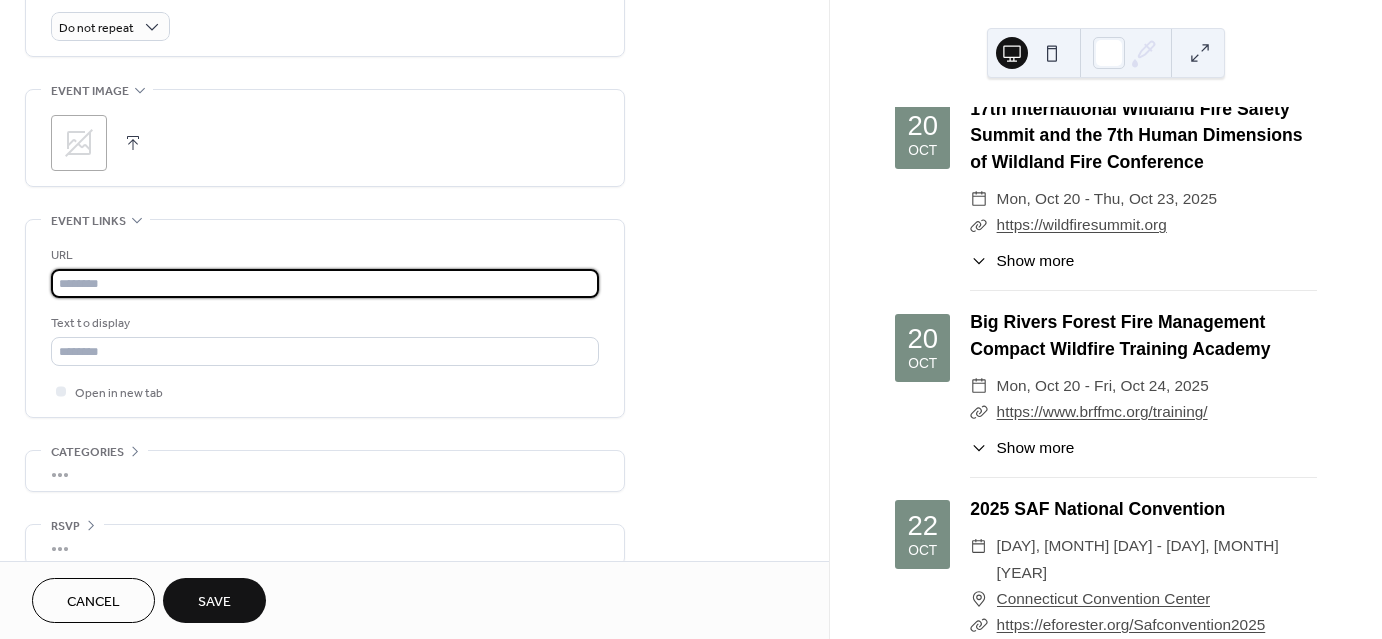 paste on "**********" 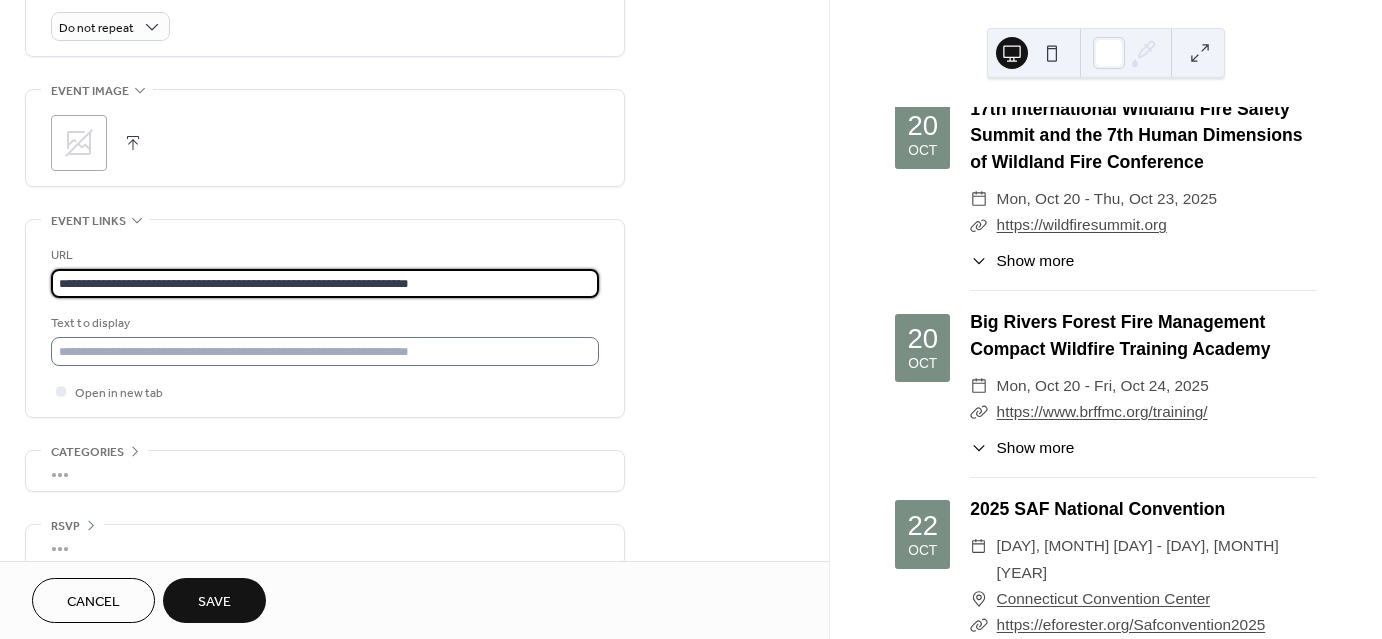 type on "**********" 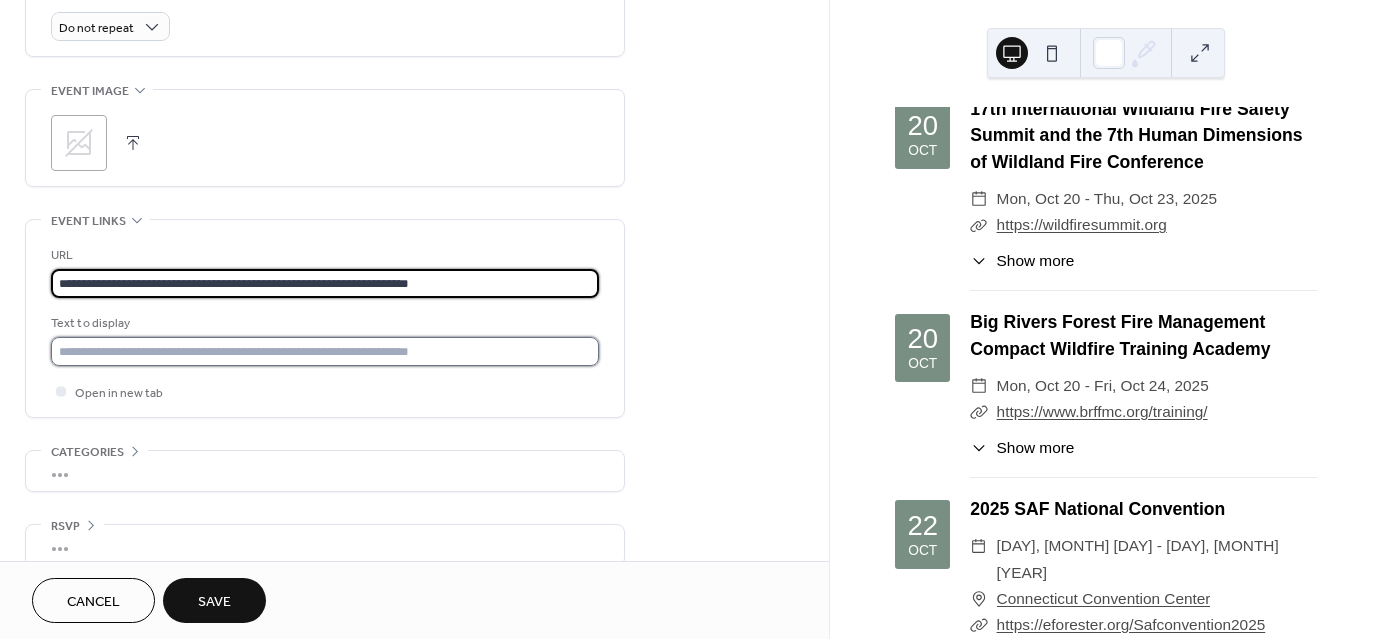 click at bounding box center (325, 351) 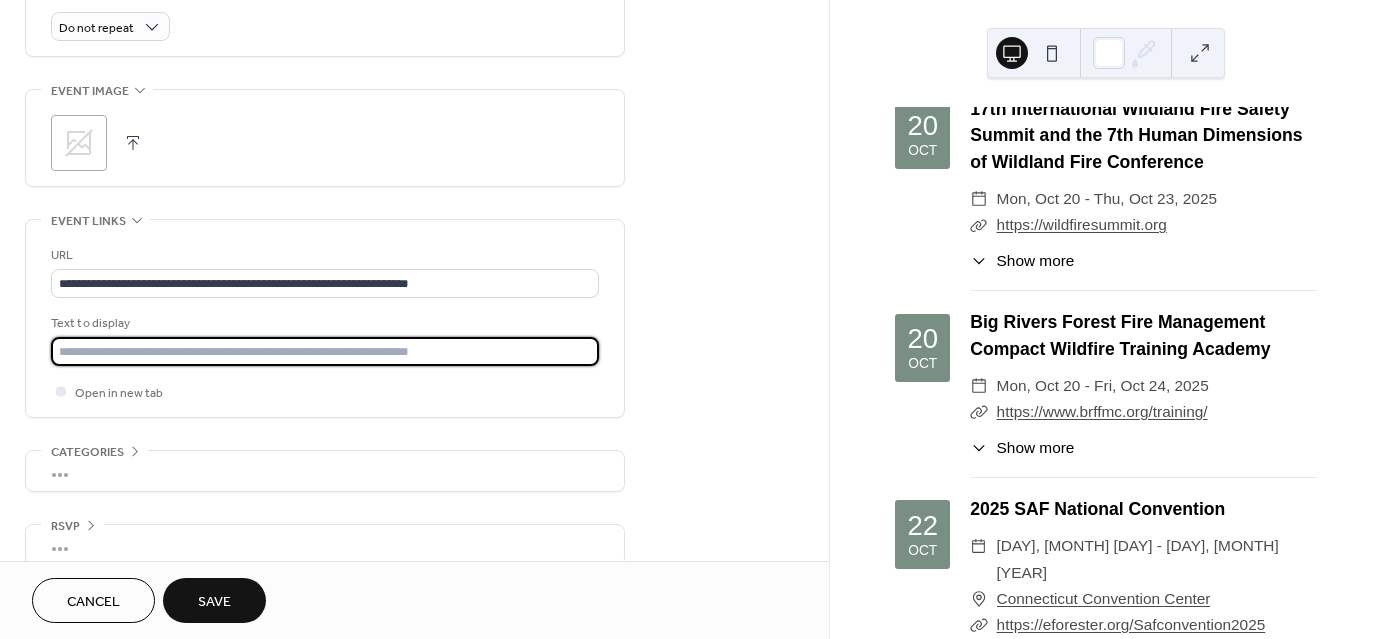 paste on "**********" 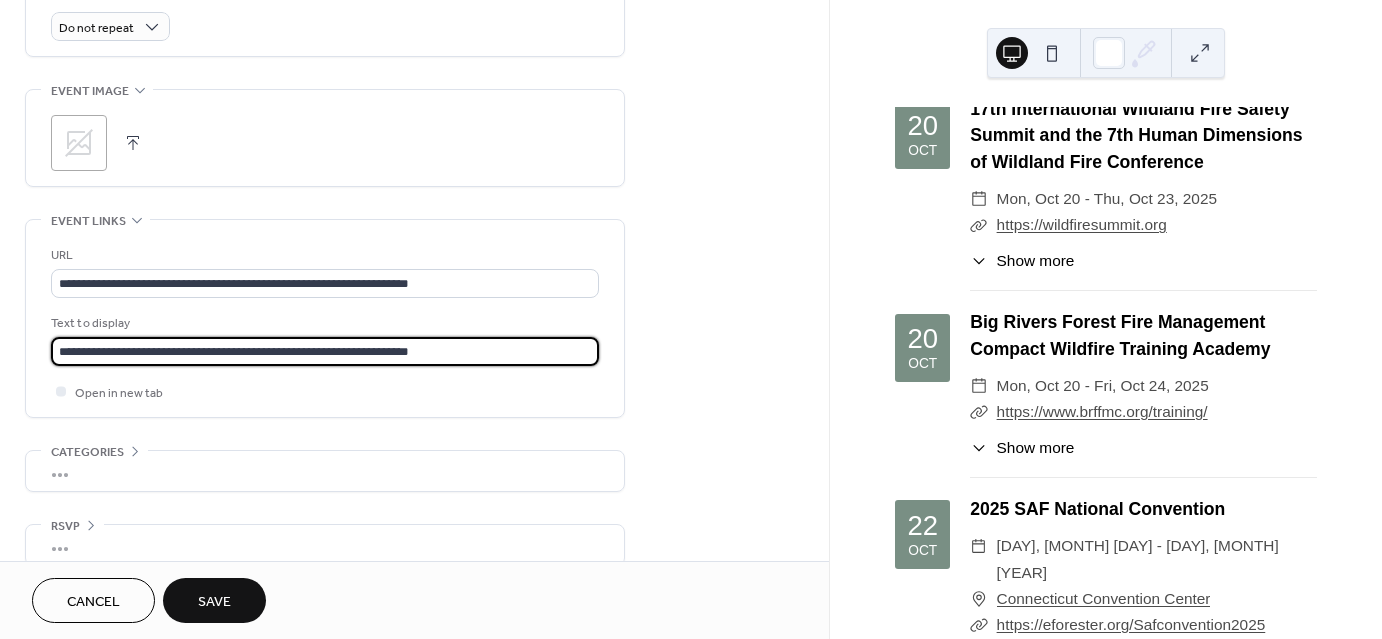 scroll, scrollTop: 922, scrollLeft: 0, axis: vertical 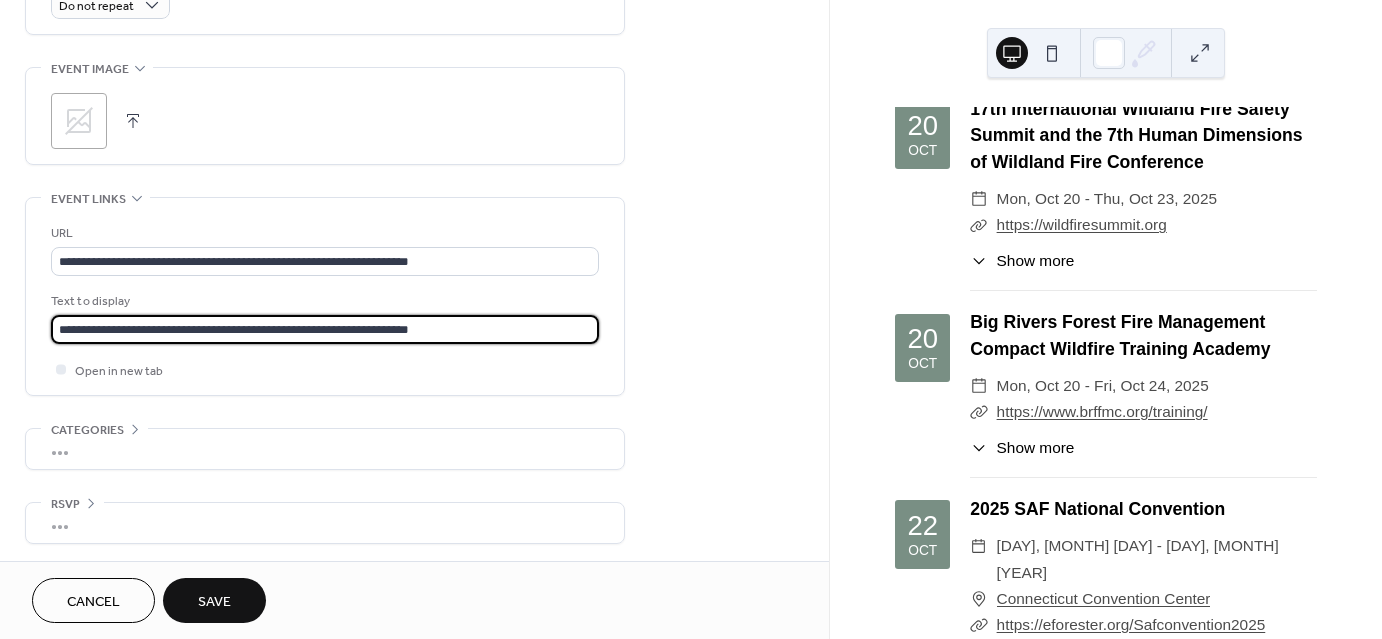 type on "**********" 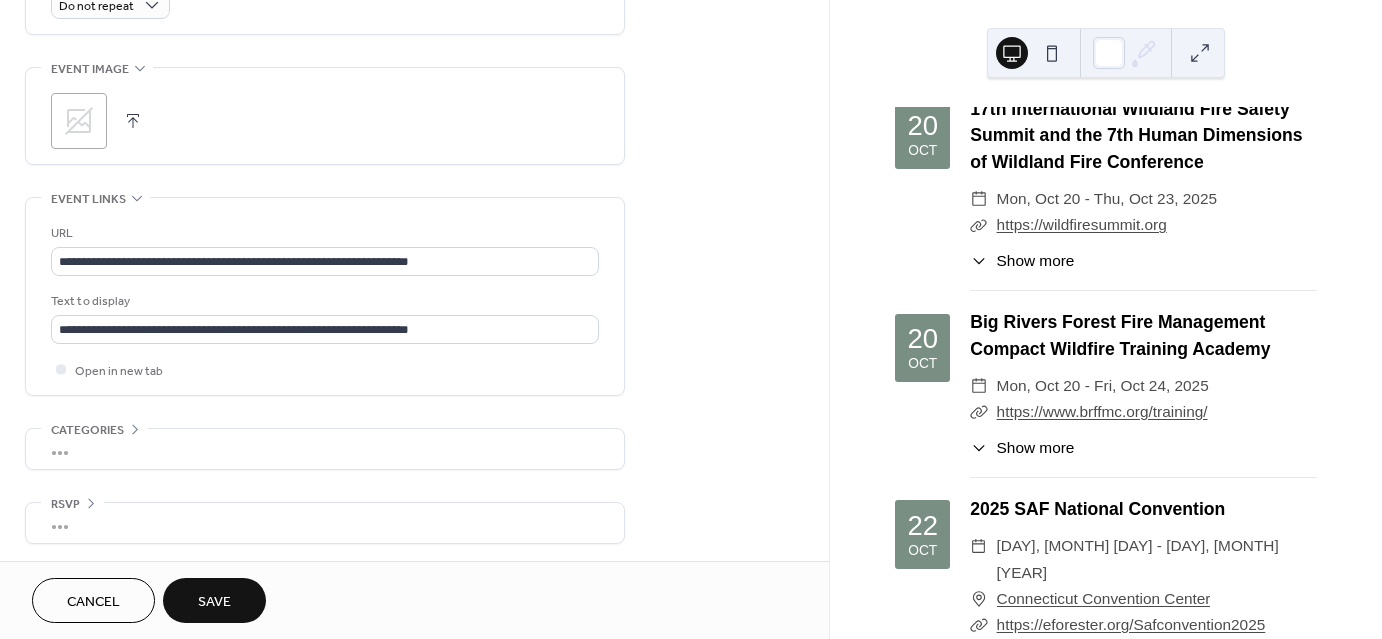 click on "Save" at bounding box center [214, 602] 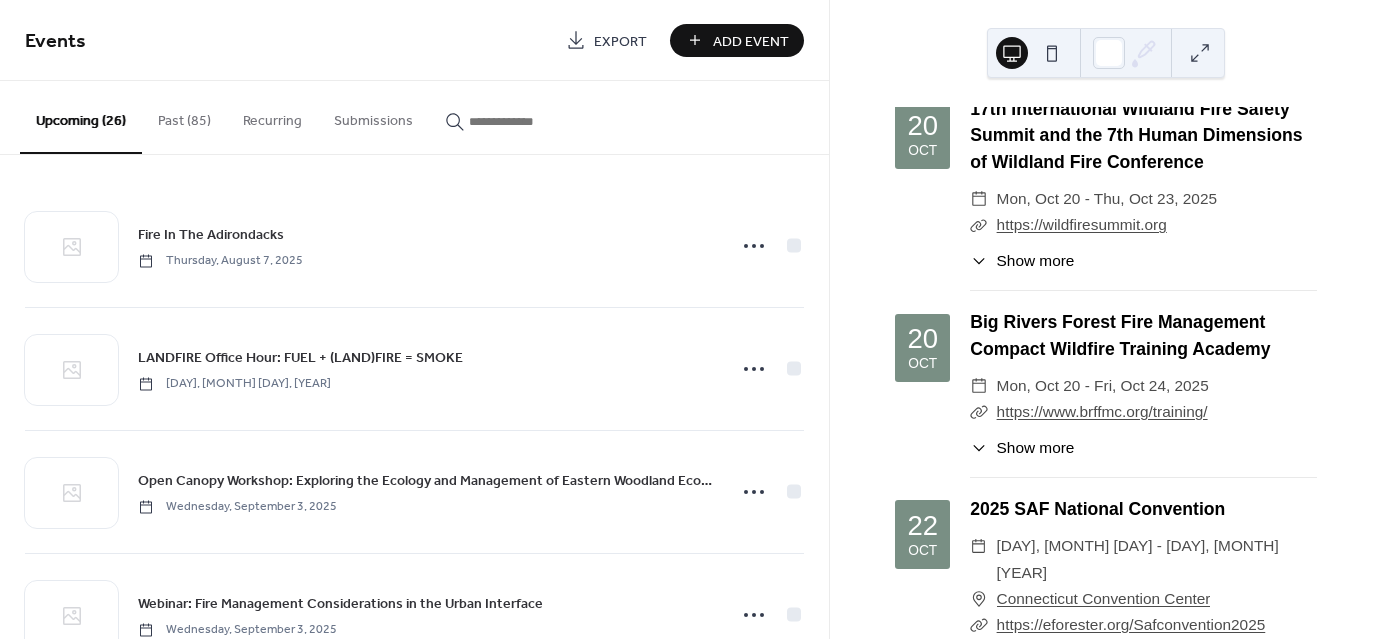 click on "Add Event" at bounding box center [751, 41] 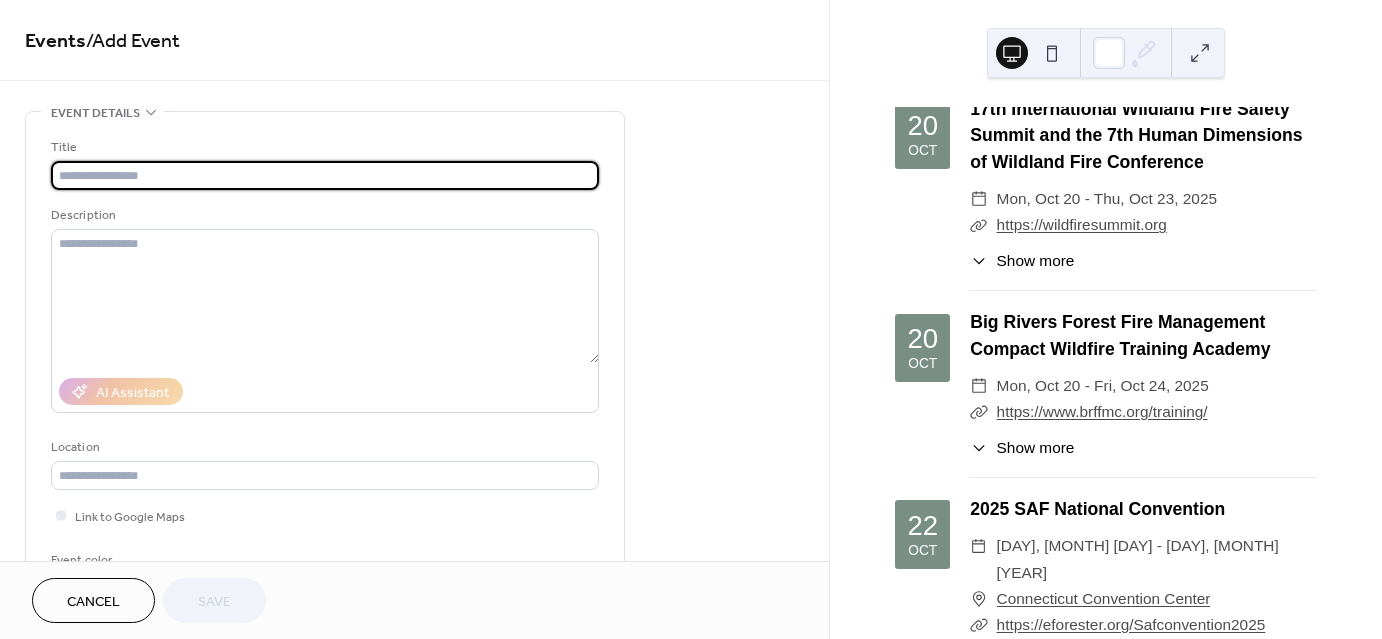 click at bounding box center (325, 175) 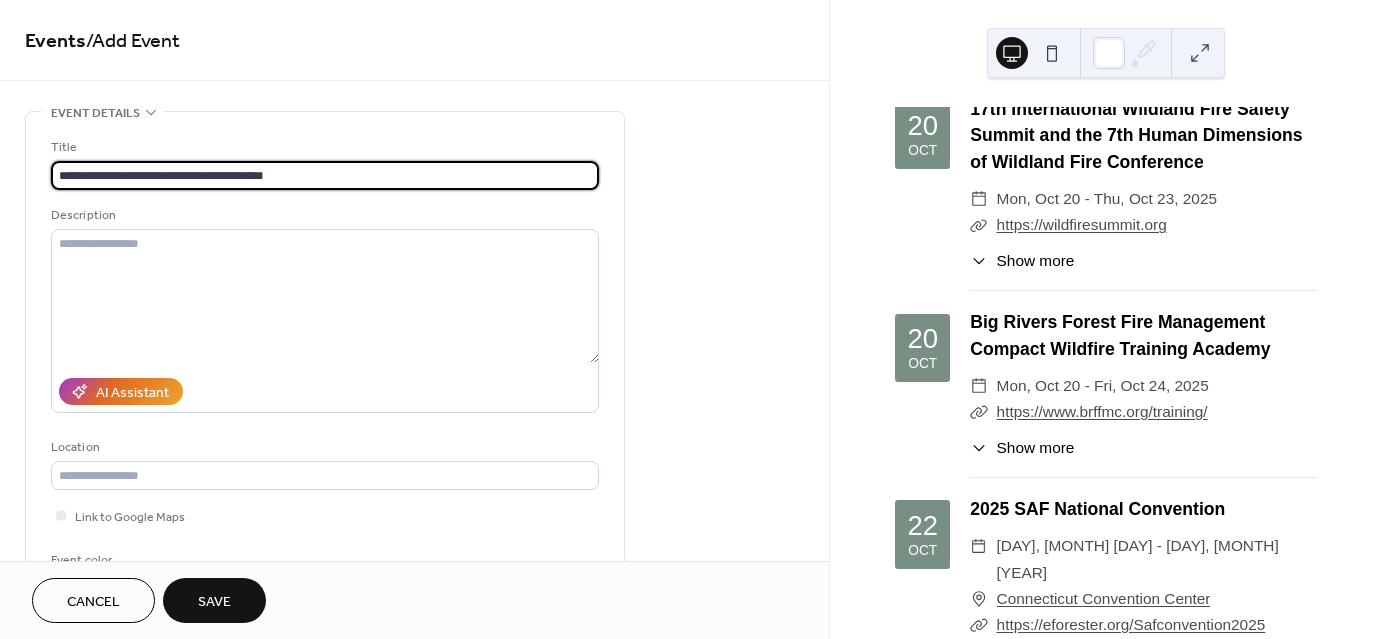 type on "**********" 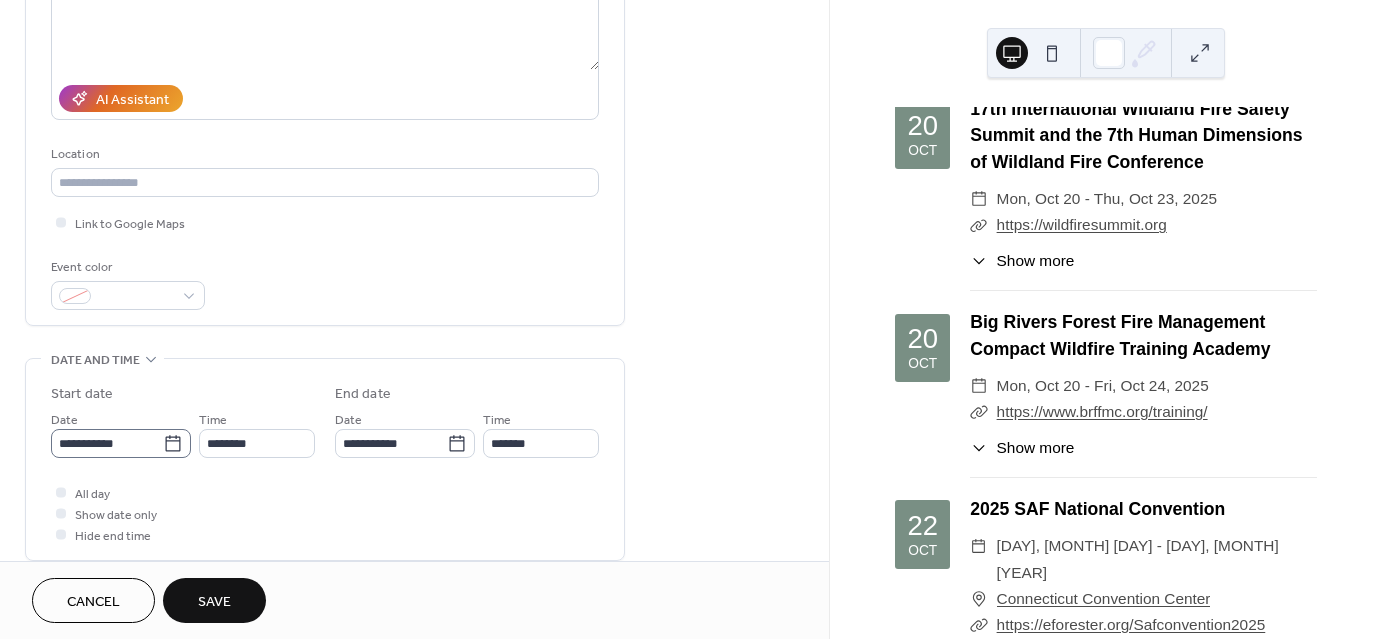 scroll, scrollTop: 300, scrollLeft: 0, axis: vertical 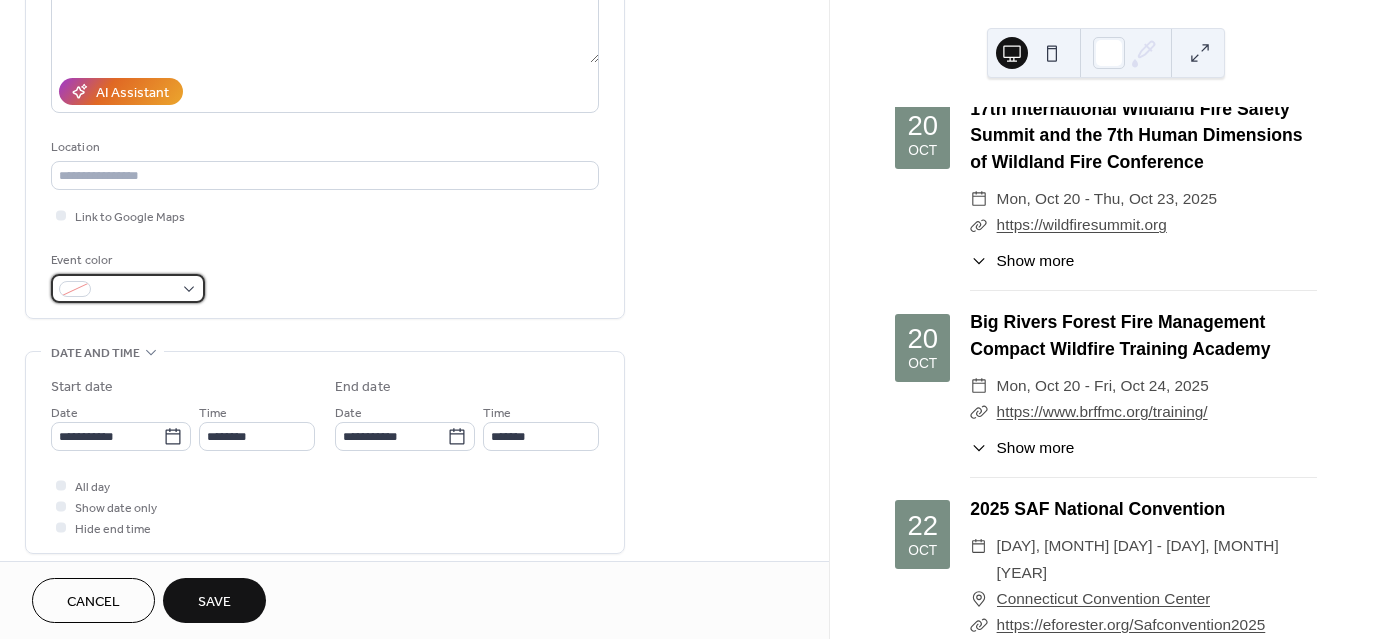 click at bounding box center (128, 288) 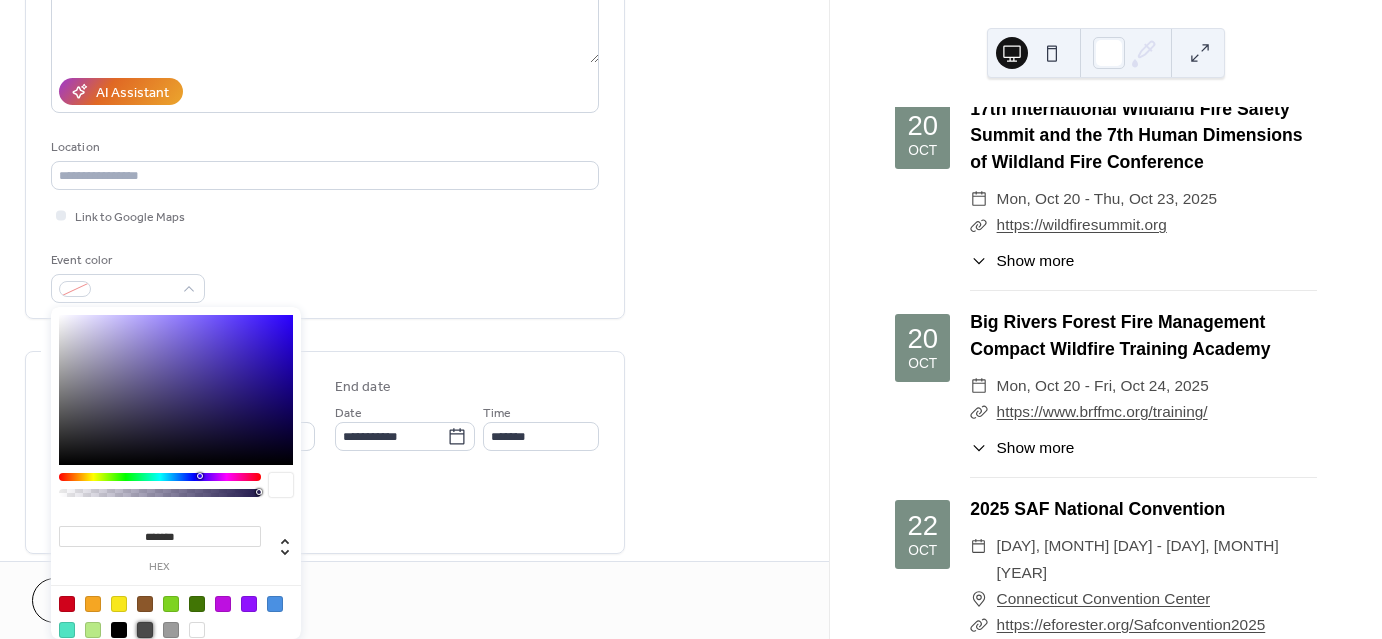 click at bounding box center [145, 630] 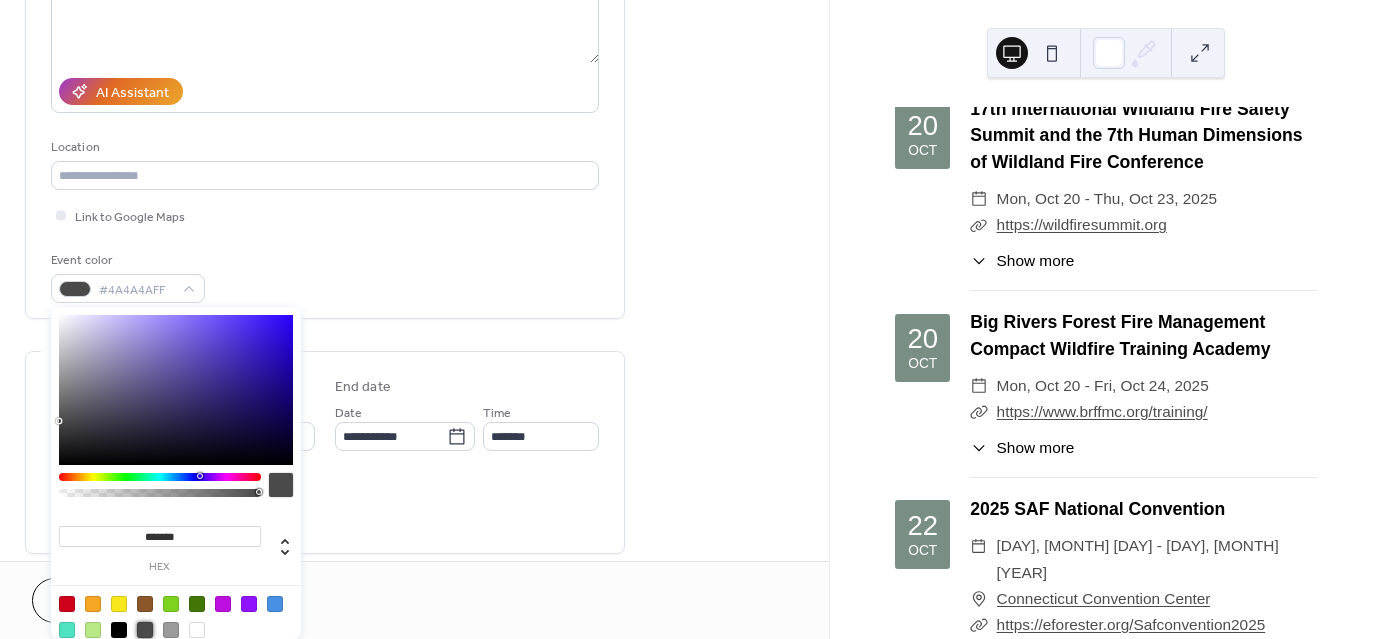click on "All day Show date only Hide end time" at bounding box center [325, 506] 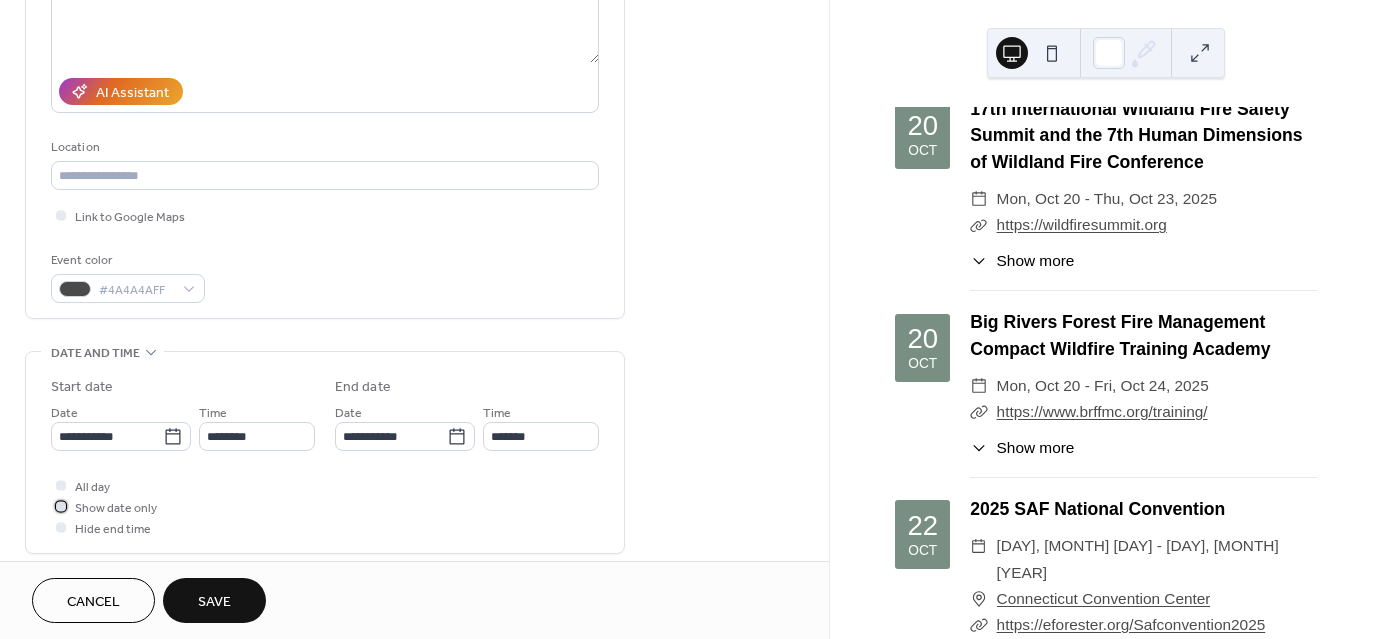 click at bounding box center (61, 506) 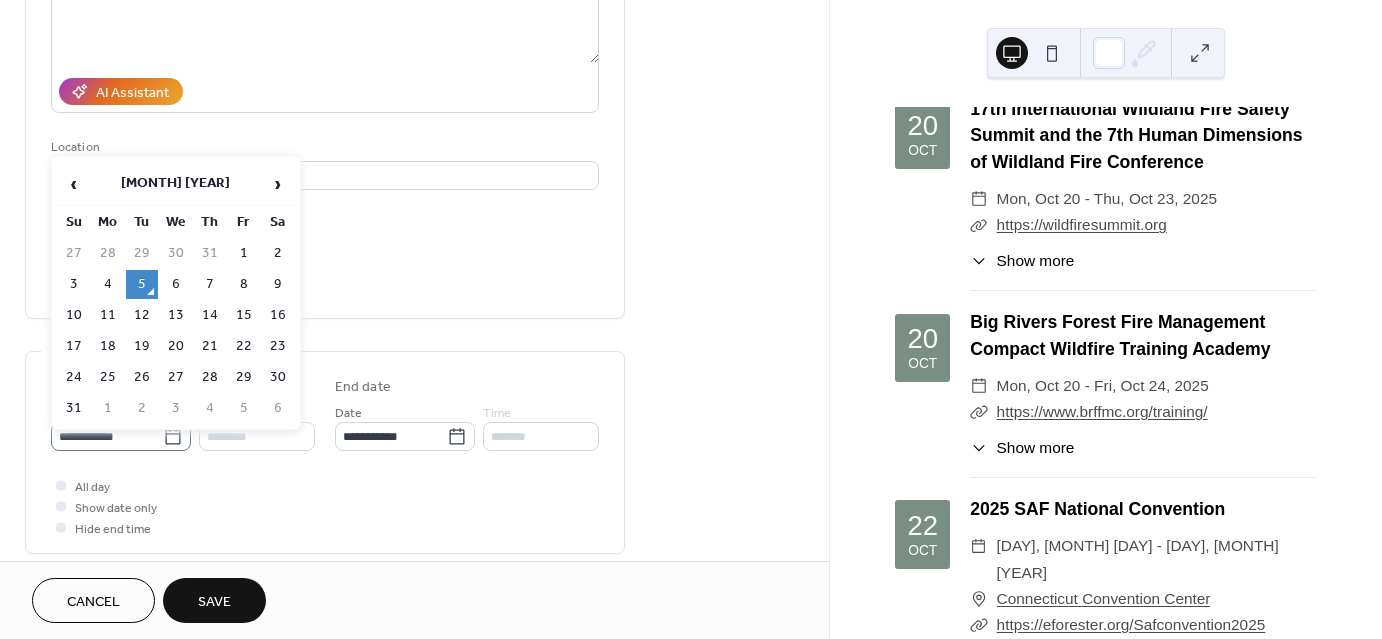click 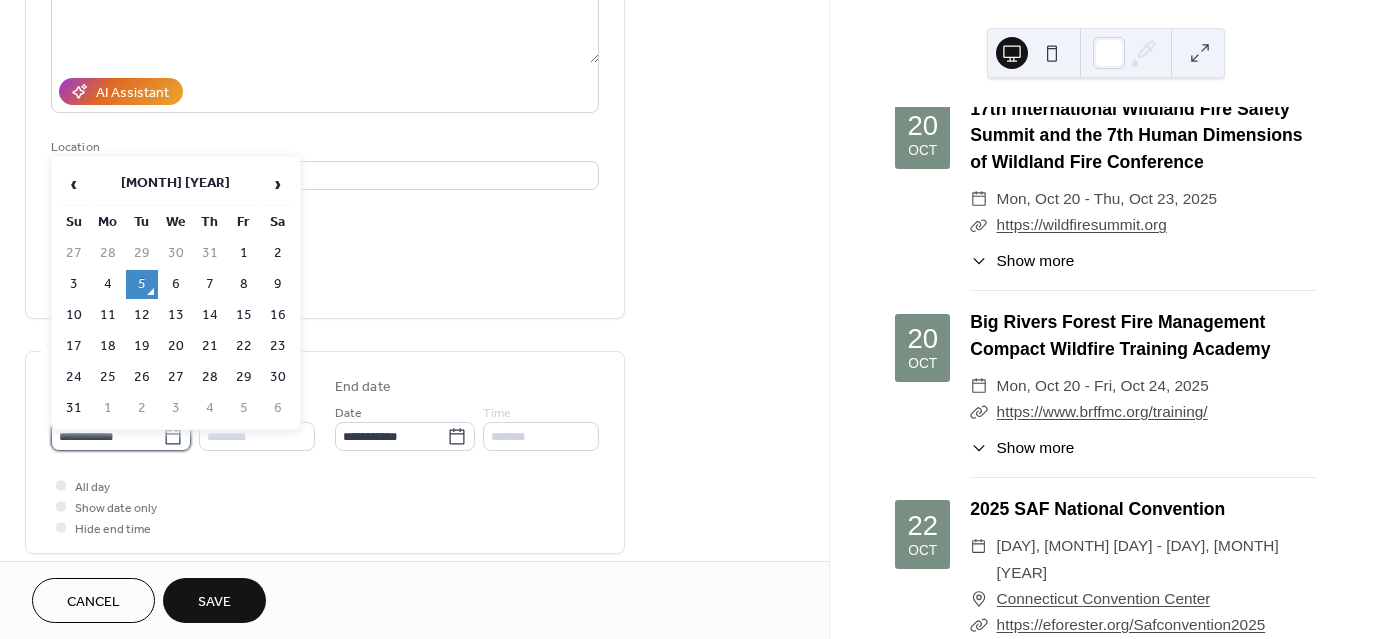 click on "**********" at bounding box center (107, 436) 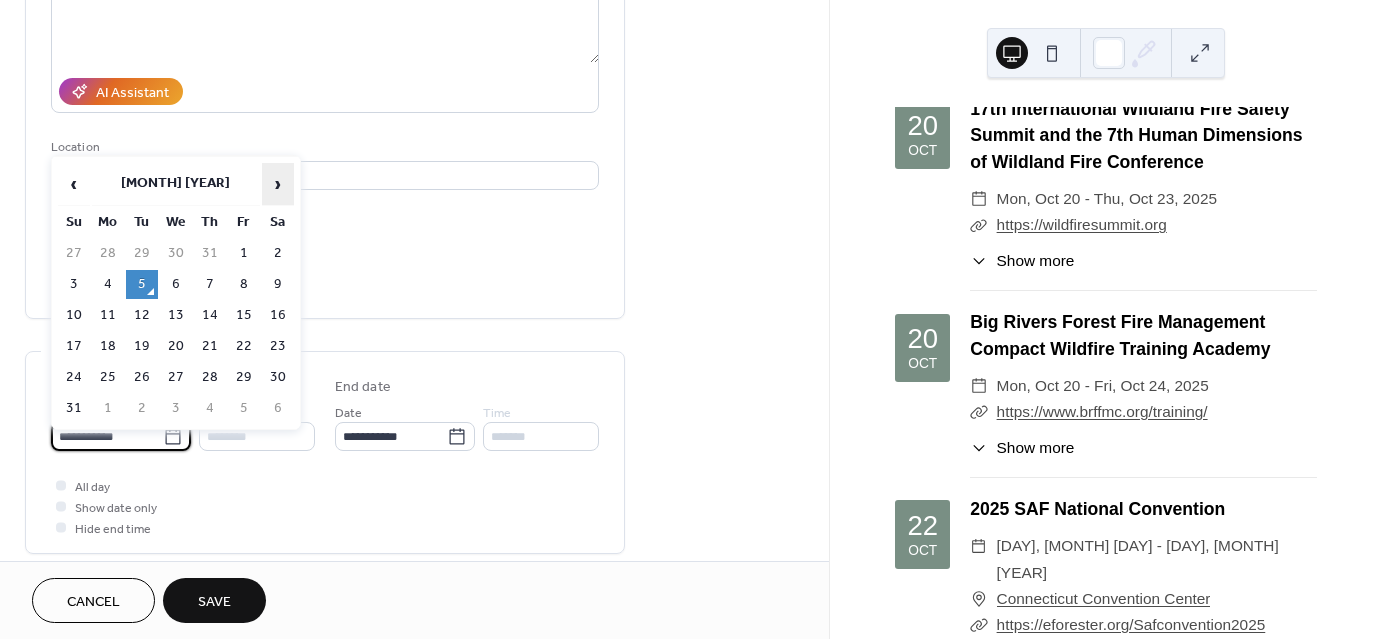 click on "›" at bounding box center (278, 184) 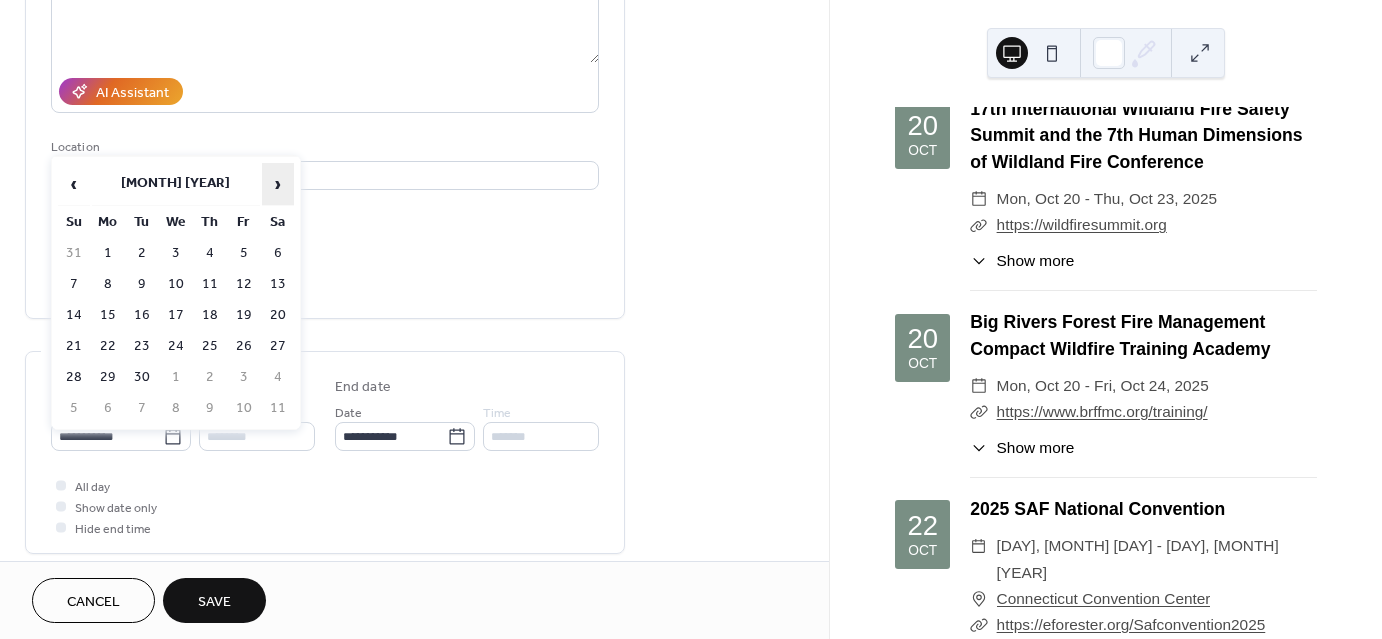 click on "›" at bounding box center [278, 184] 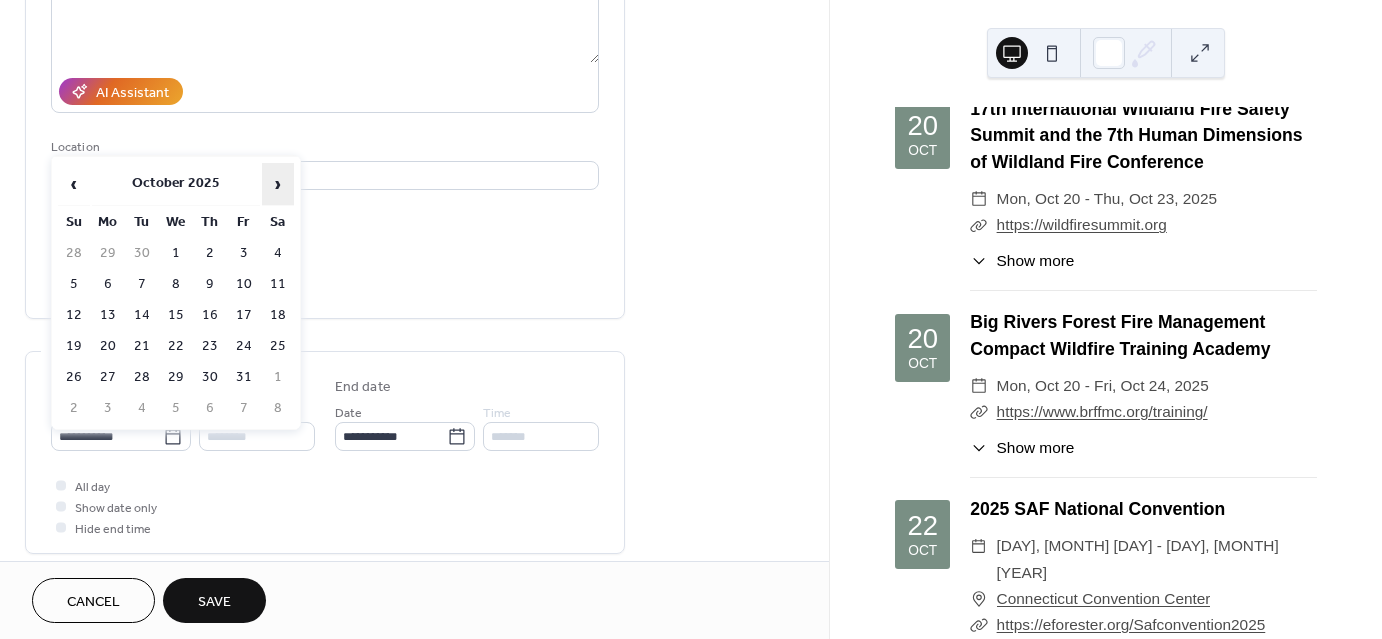 click on "›" at bounding box center [278, 184] 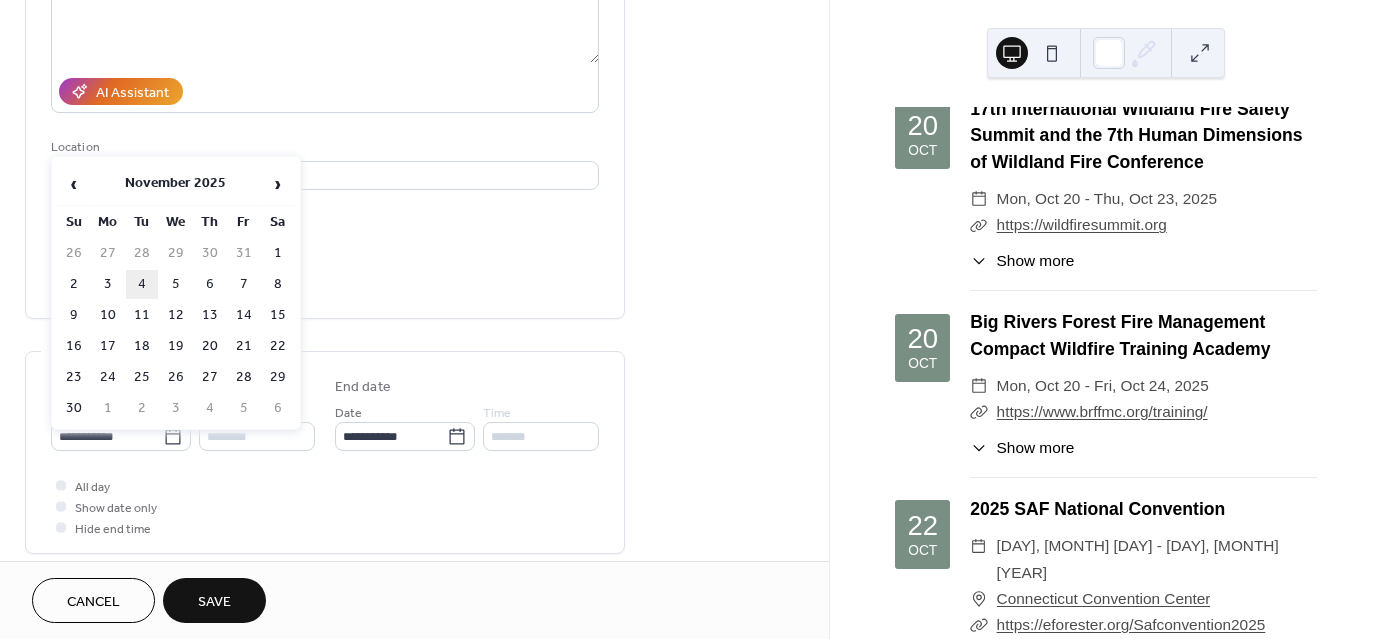 click on "4" at bounding box center [142, 284] 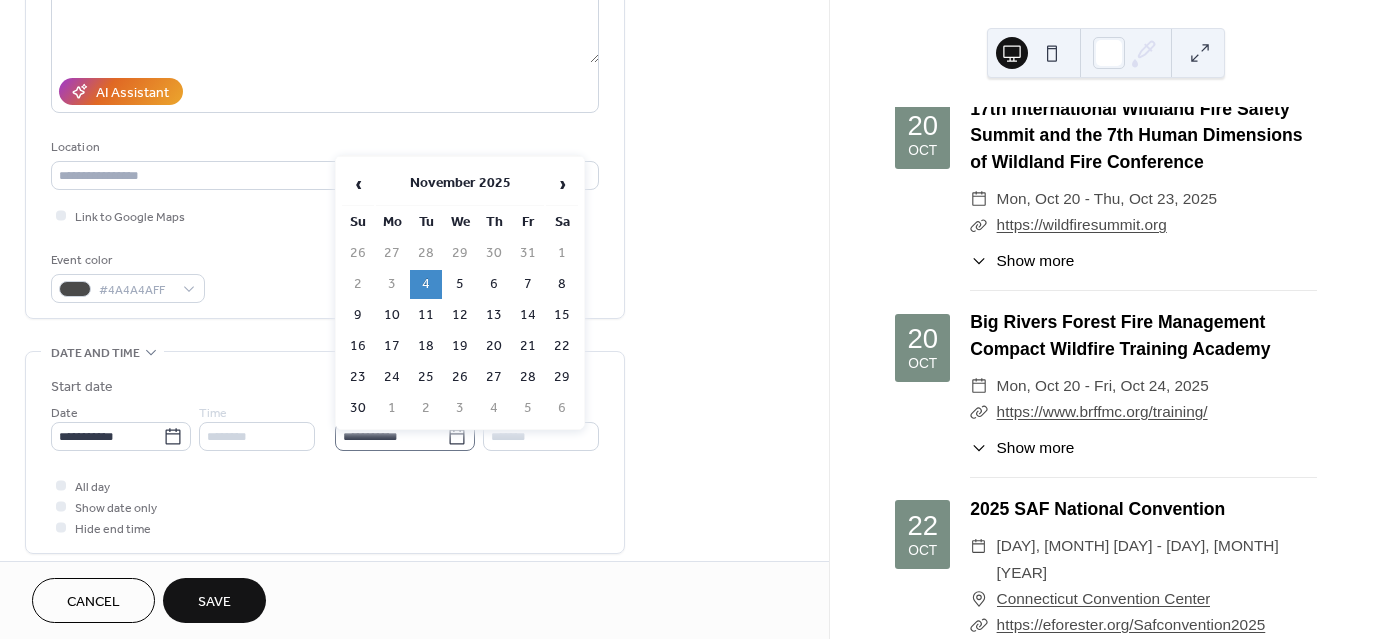 click 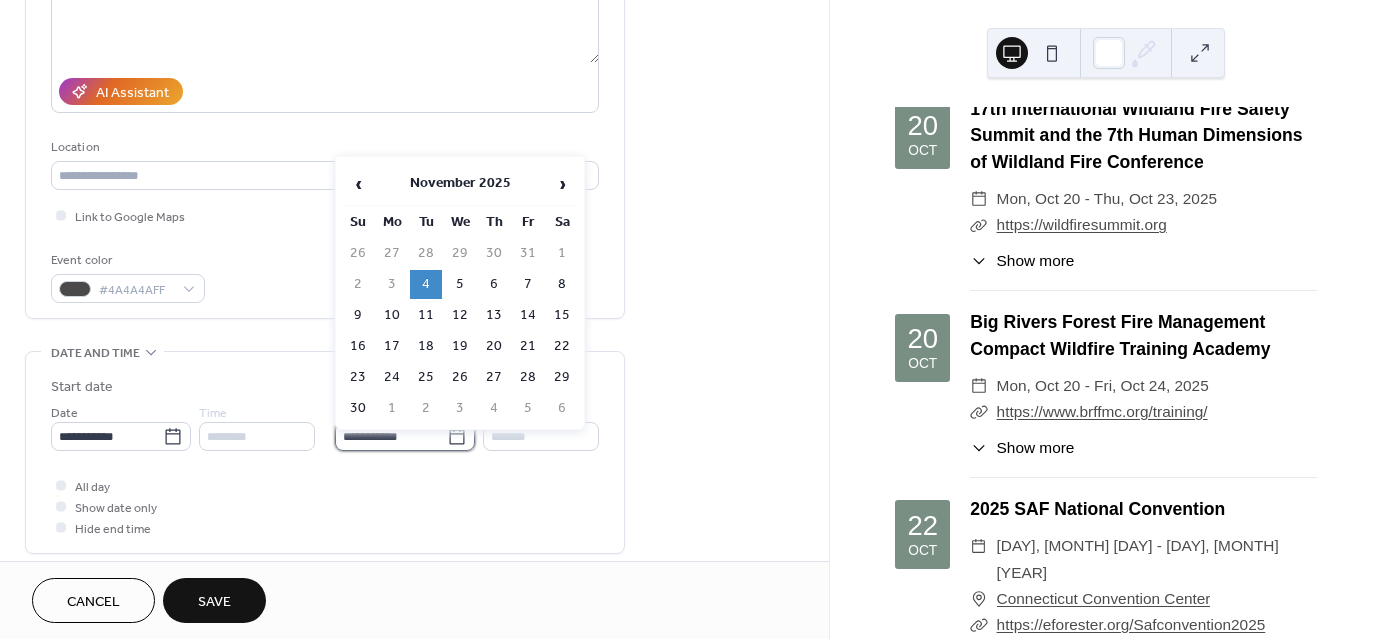 click on "**********" at bounding box center (391, 436) 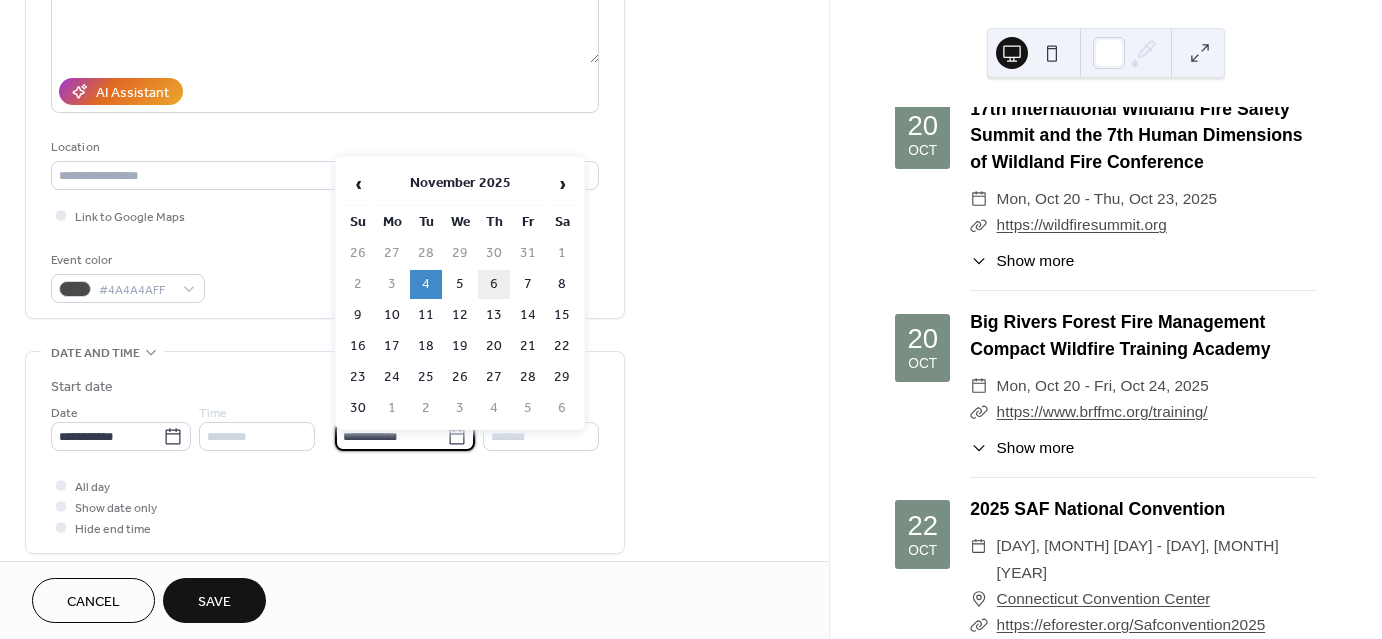click on "6" at bounding box center [494, 284] 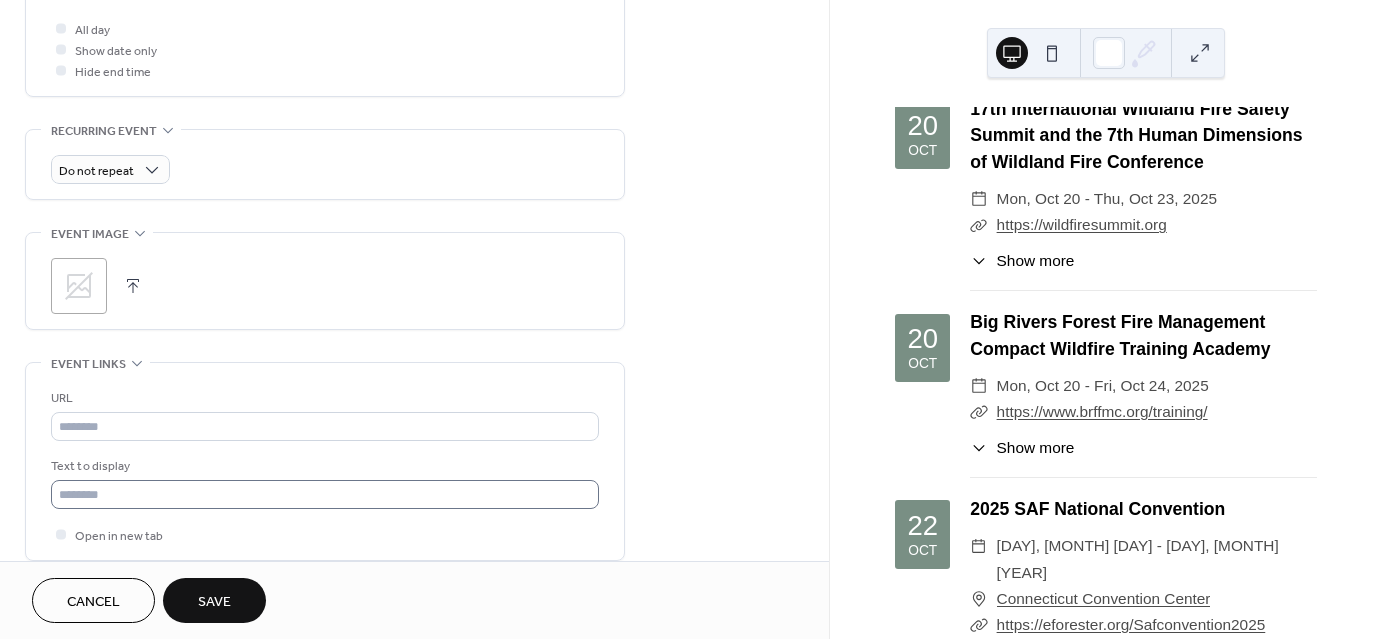 scroll, scrollTop: 900, scrollLeft: 0, axis: vertical 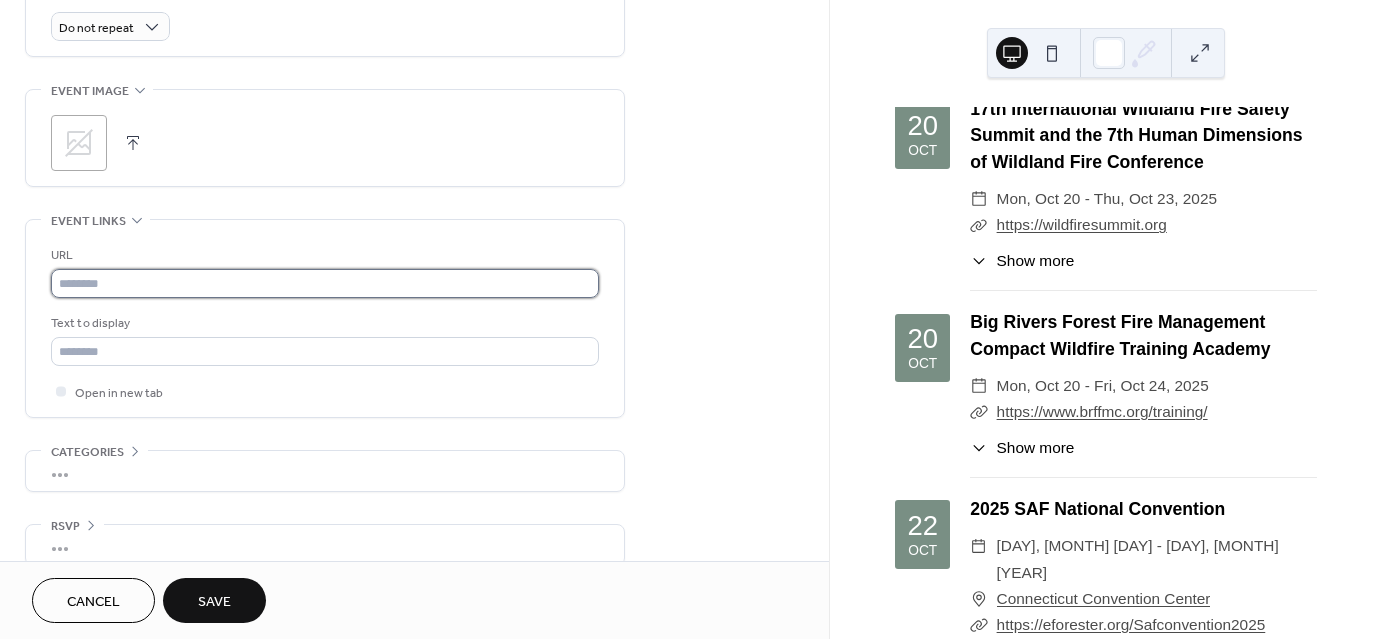 click at bounding box center (325, 283) 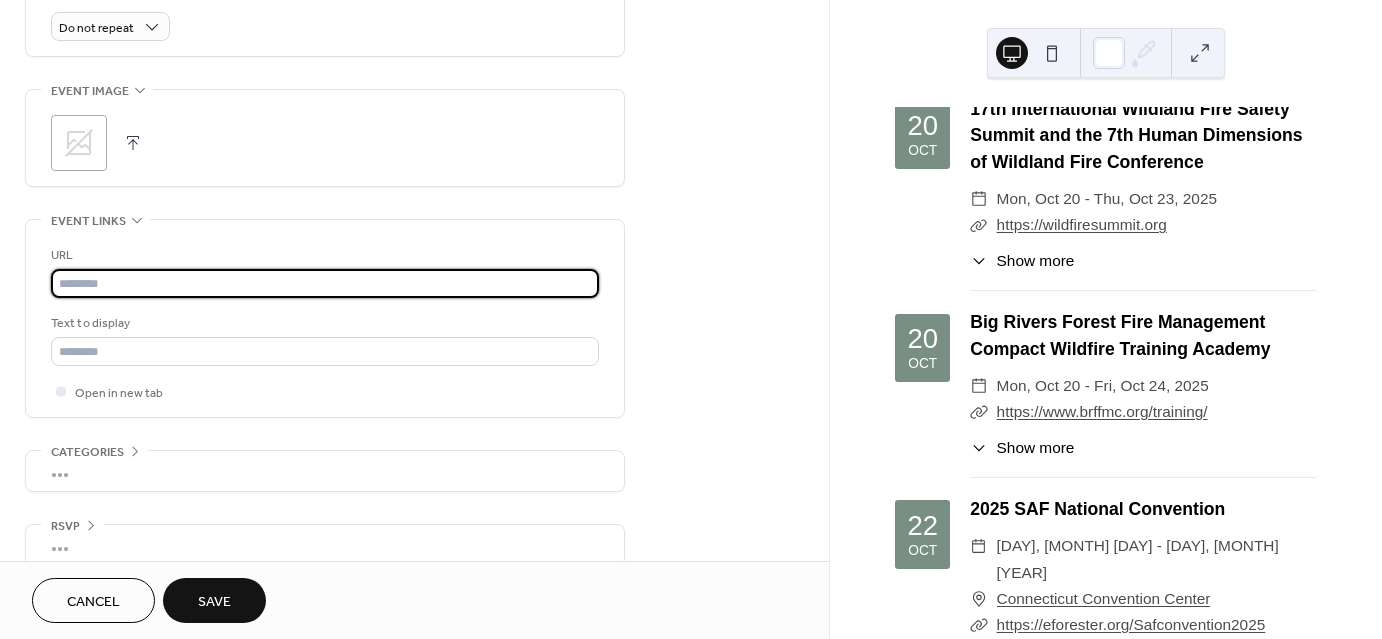 paste on "**********" 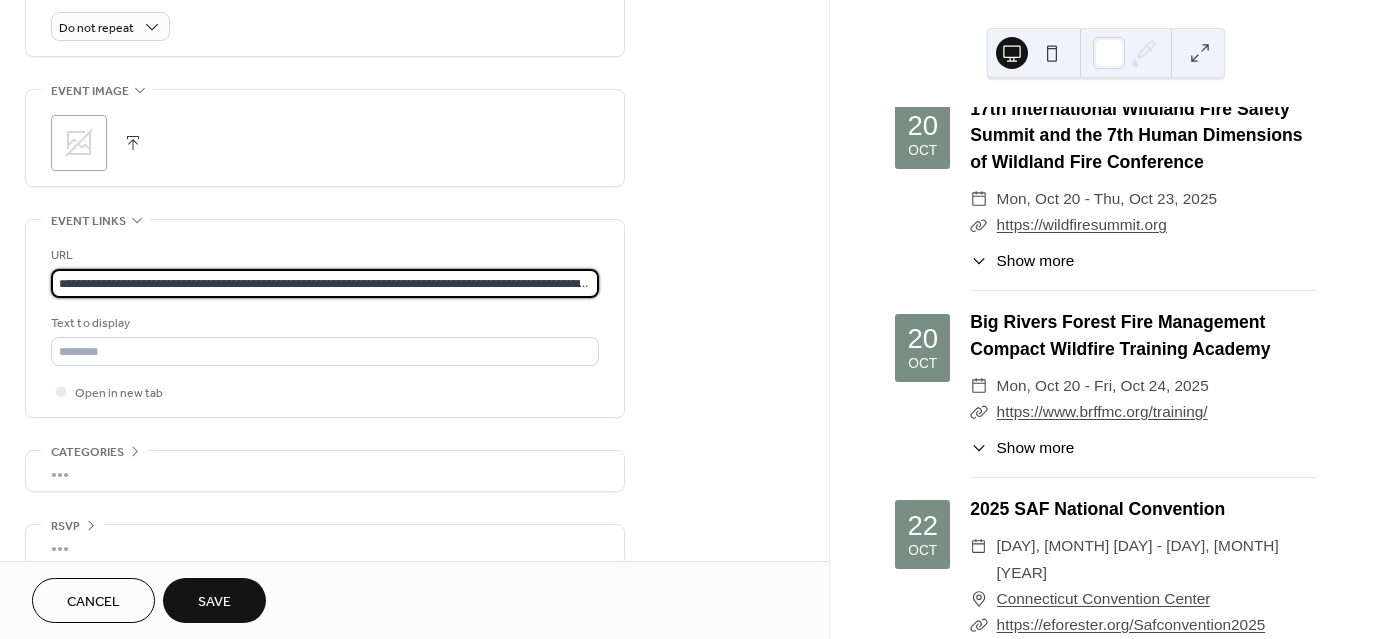 scroll, scrollTop: 0, scrollLeft: 332, axis: horizontal 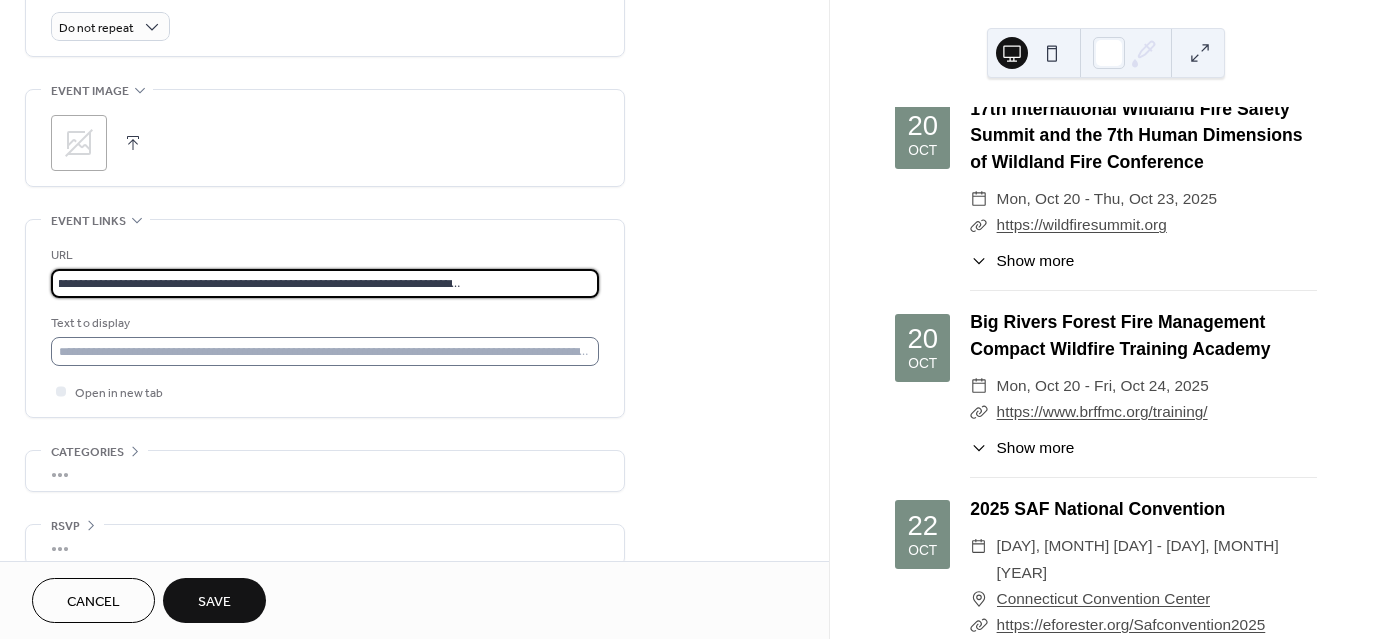 type on "**********" 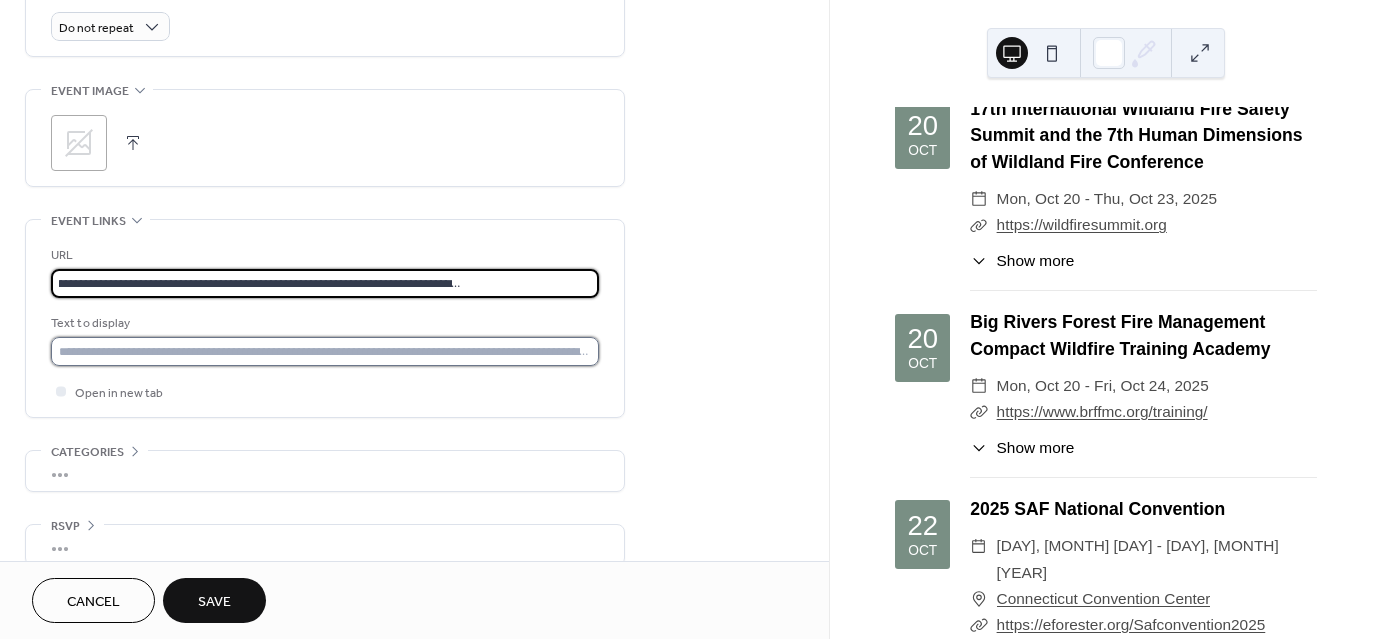 scroll, scrollTop: 0, scrollLeft: 0, axis: both 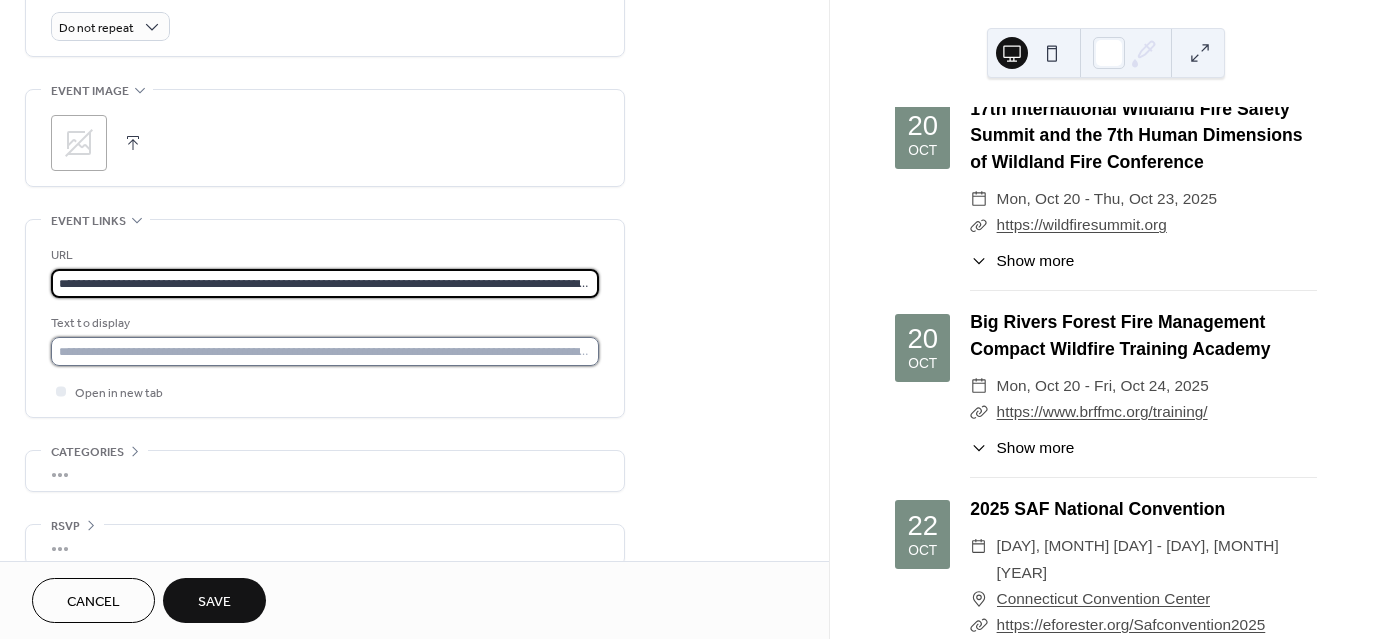 click at bounding box center (325, 351) 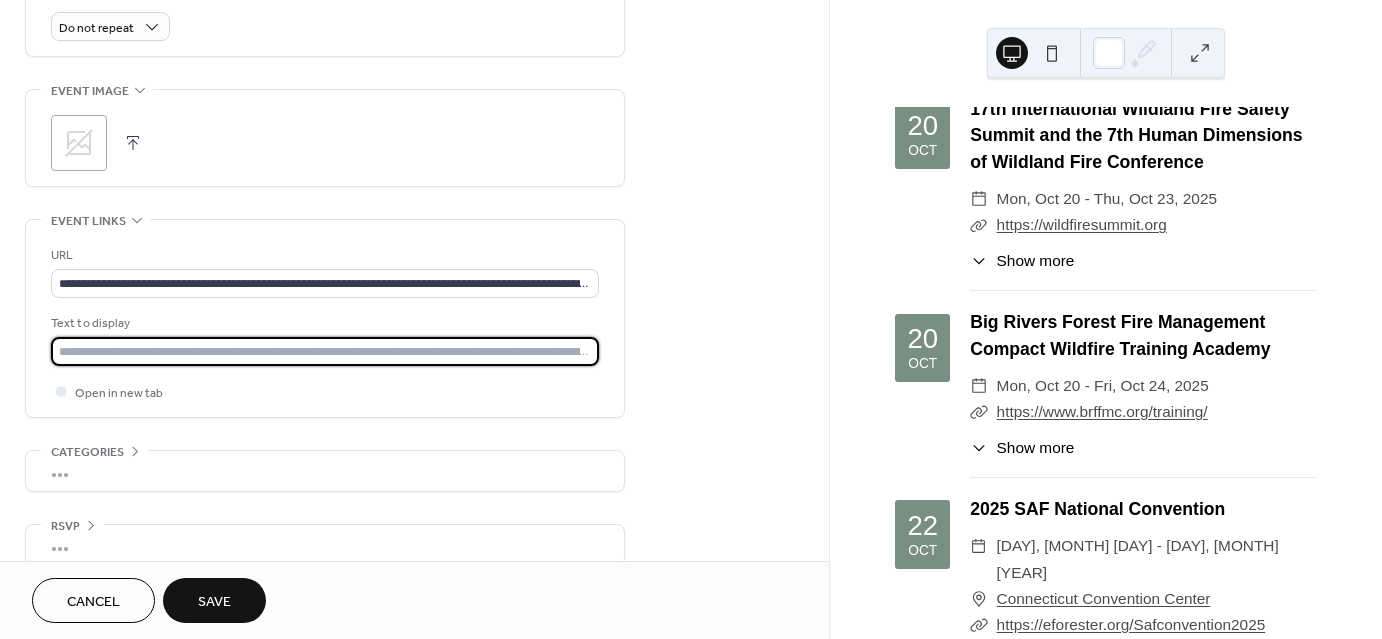paste on "**********" 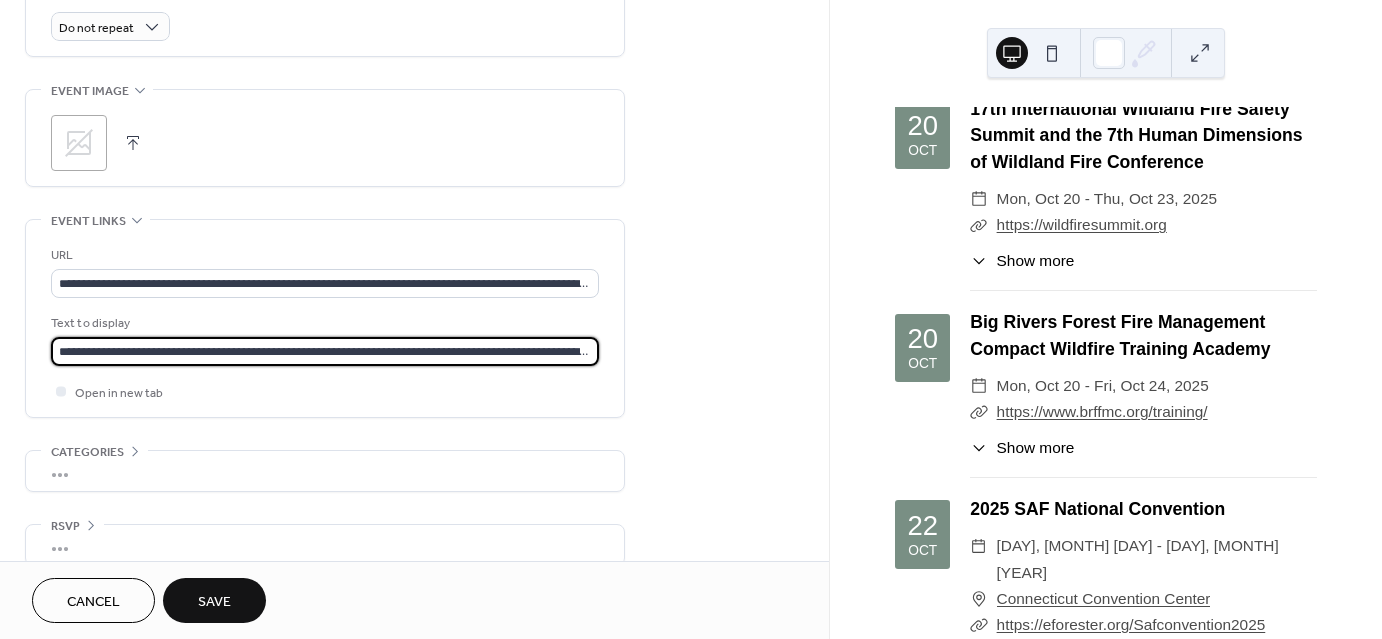 scroll, scrollTop: 0, scrollLeft: 332, axis: horizontal 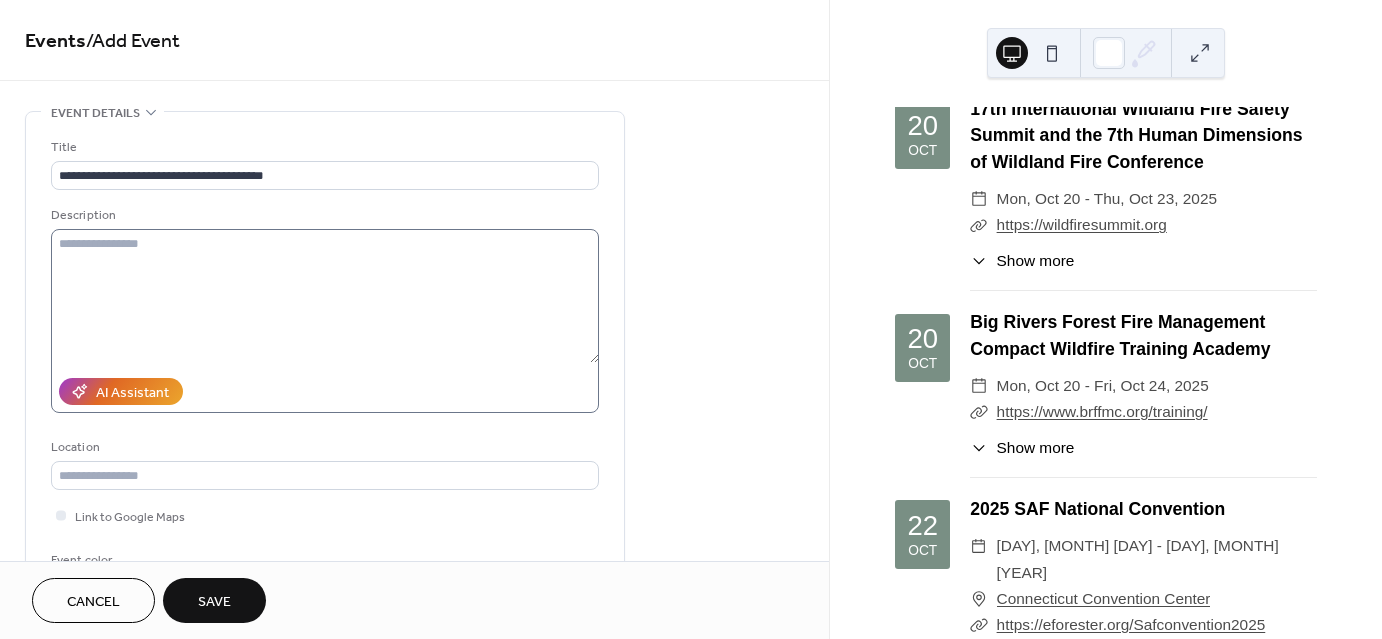 type on "**********" 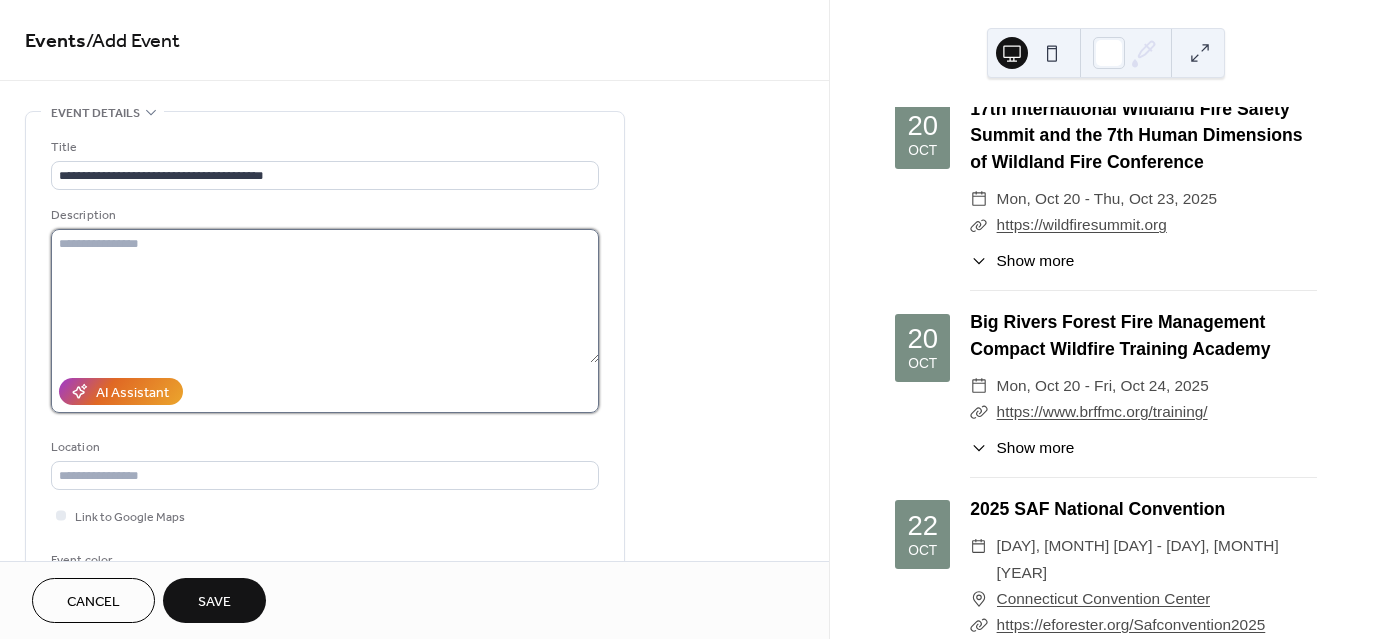 scroll, scrollTop: 0, scrollLeft: 0, axis: both 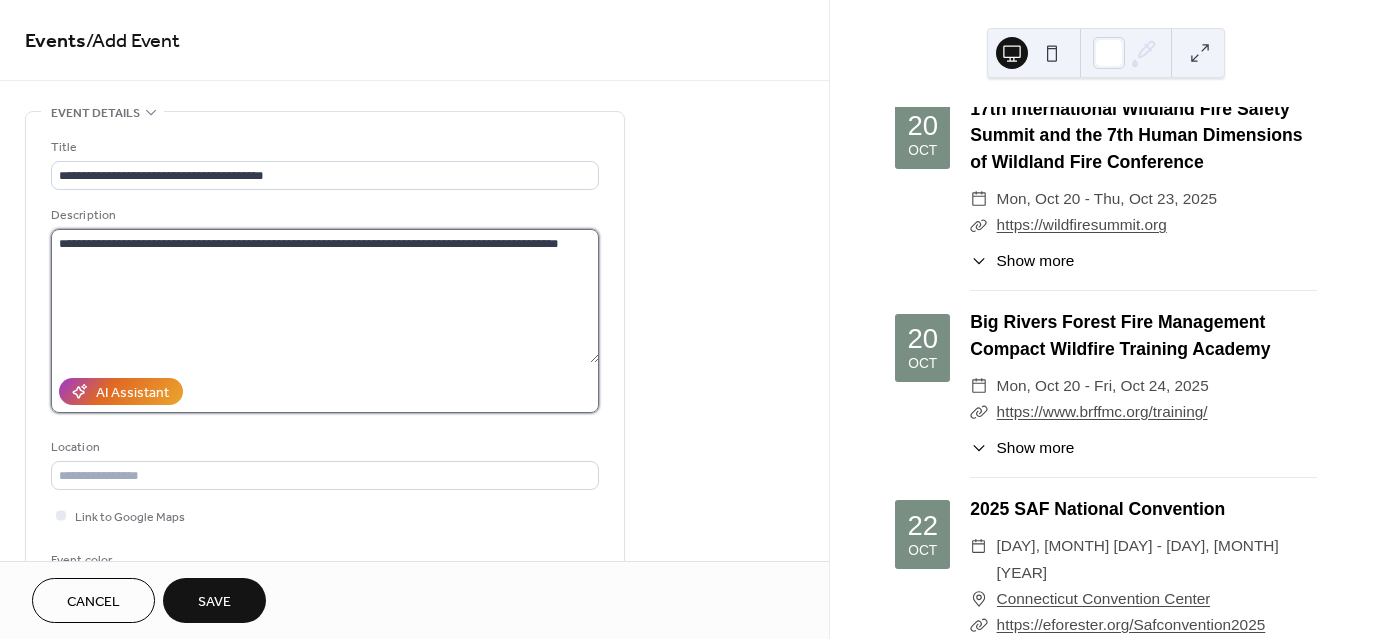click on "**********" at bounding box center [325, 296] 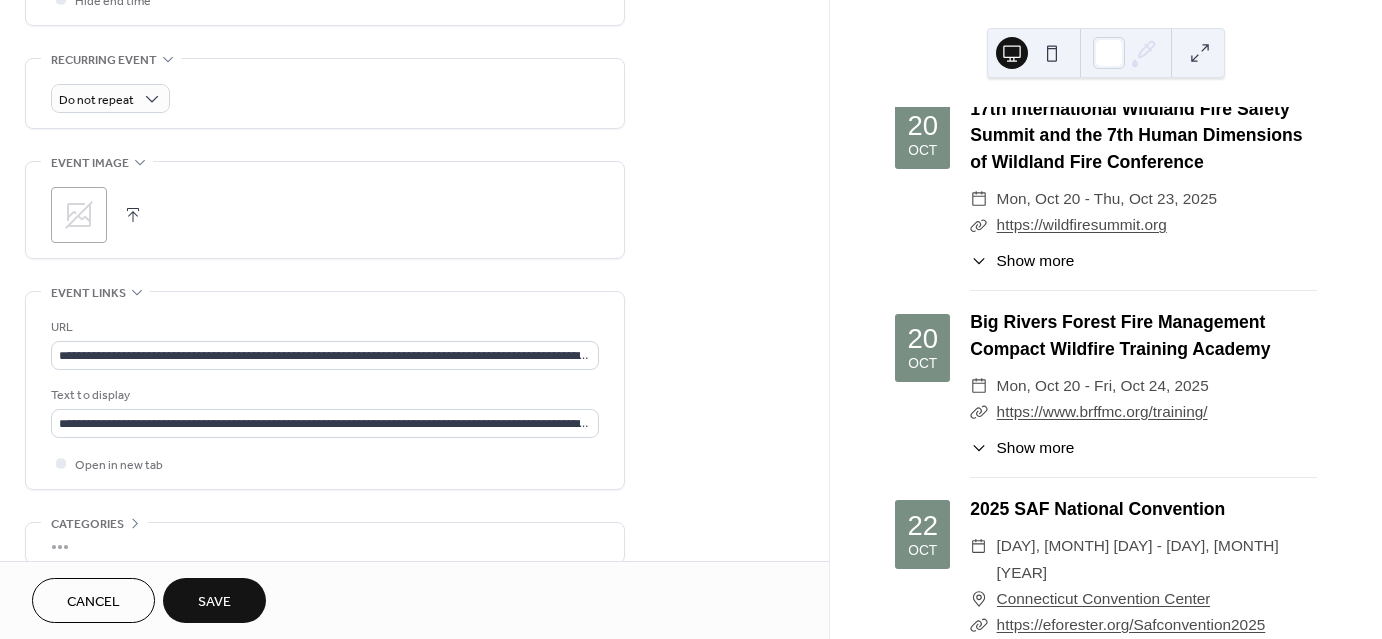 scroll, scrollTop: 922, scrollLeft: 0, axis: vertical 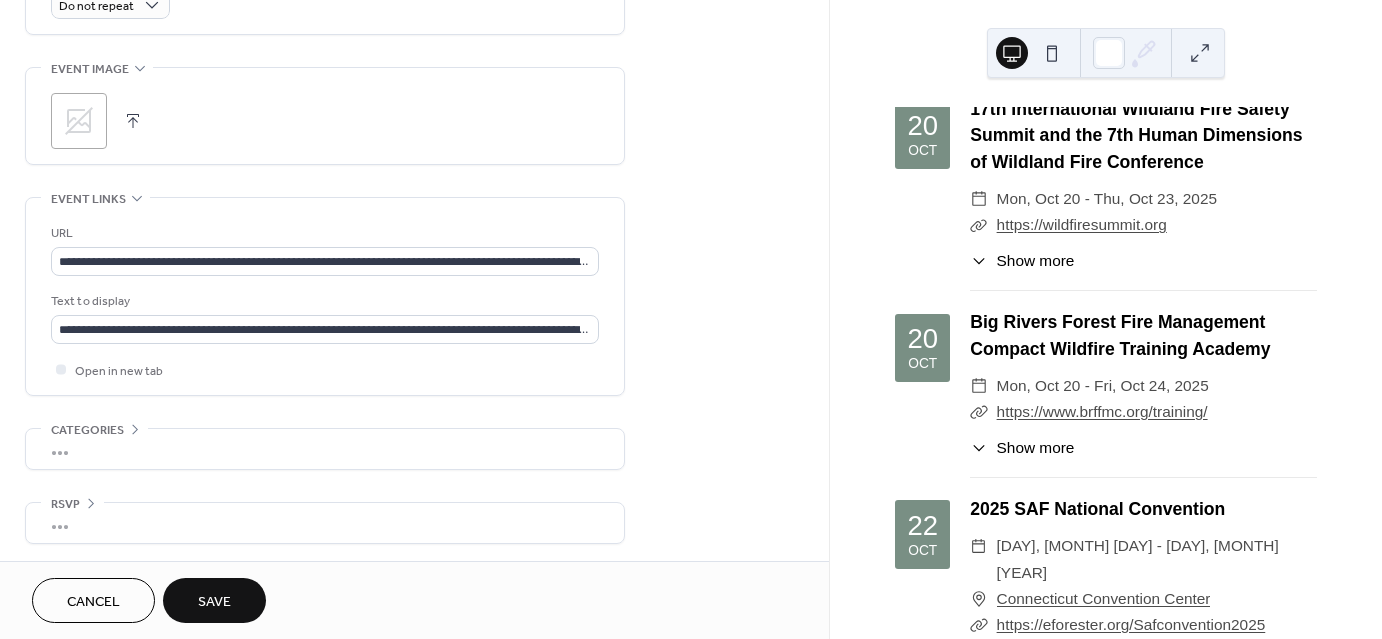 type on "**********" 